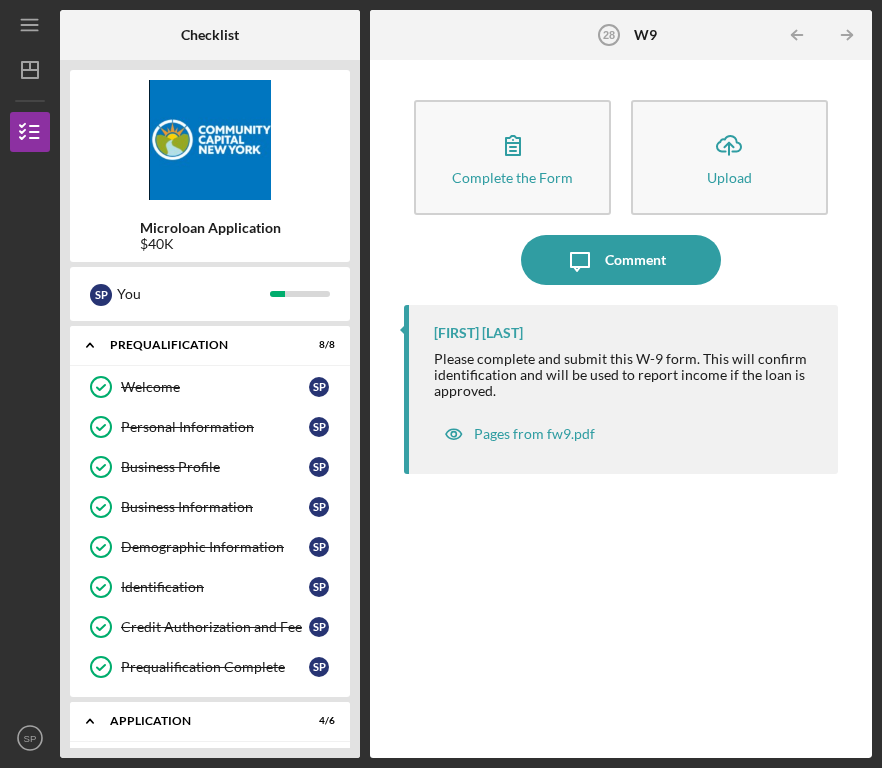 scroll, scrollTop: 0, scrollLeft: 0, axis: both 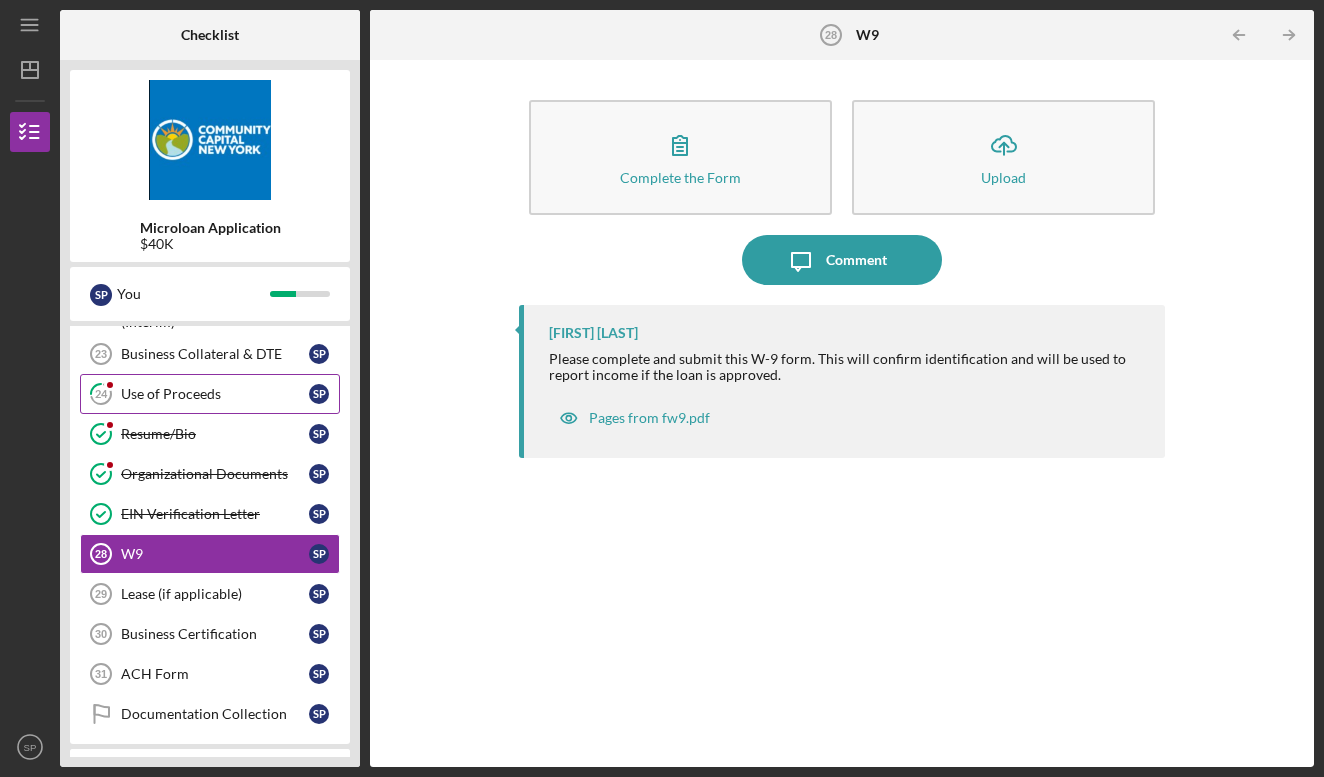 click on "24 Use of Proceeds S P" at bounding box center [210, 394] 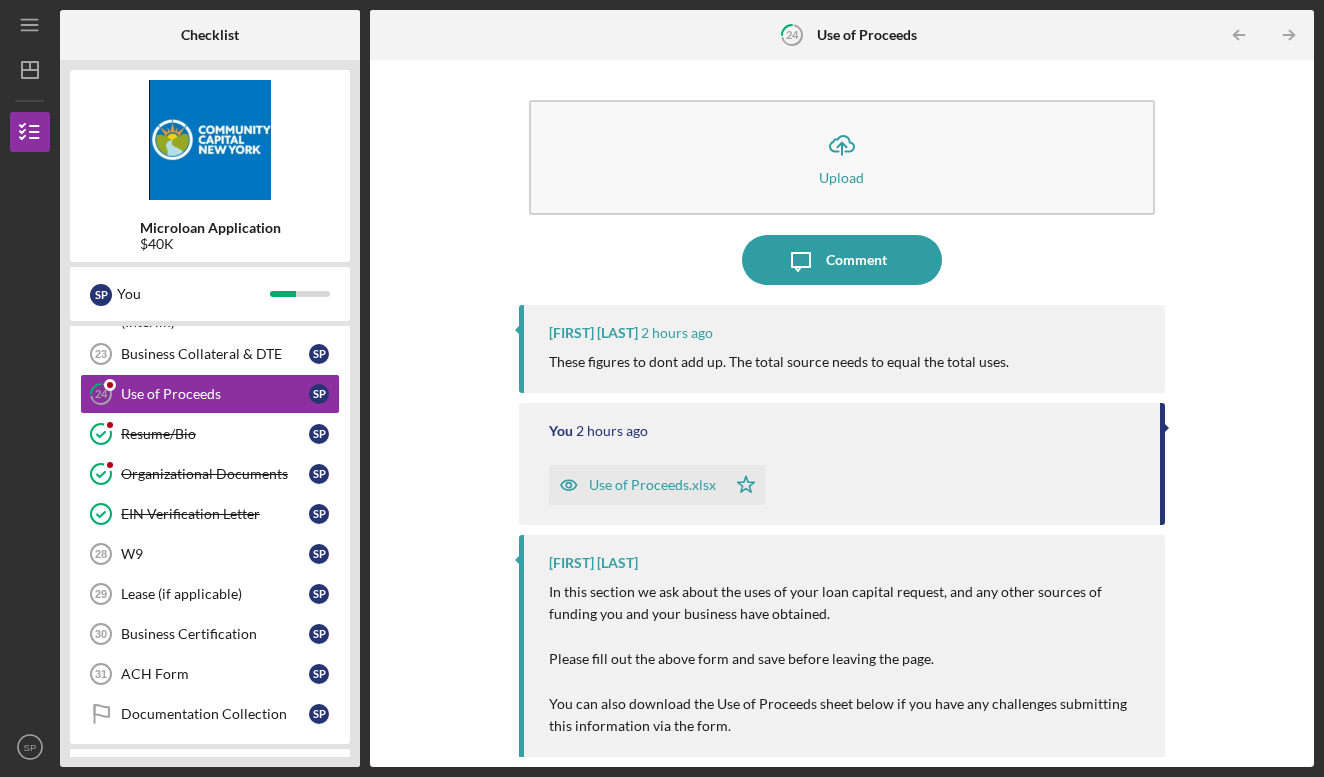 scroll, scrollTop: 7, scrollLeft: 0, axis: vertical 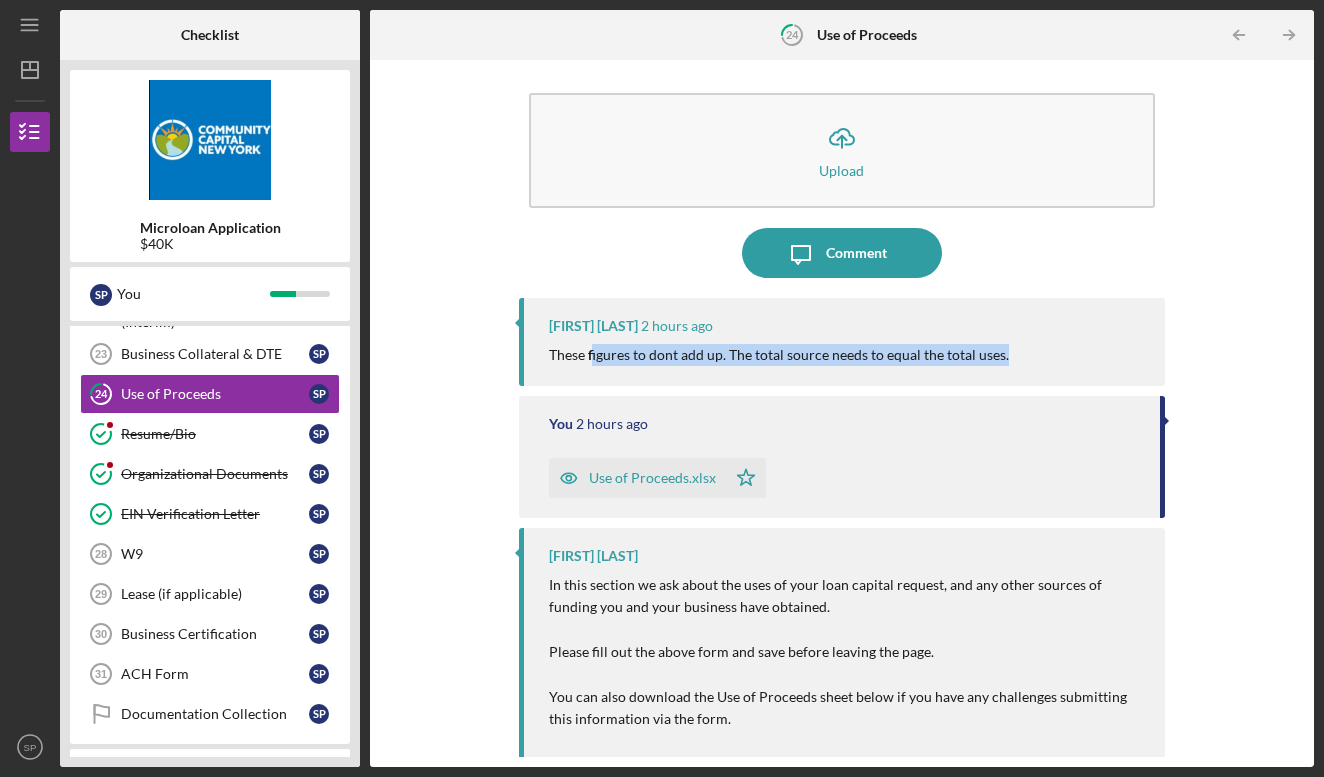 drag, startPoint x: 592, startPoint y: 362, endPoint x: 844, endPoint y: 364, distance: 252.00793 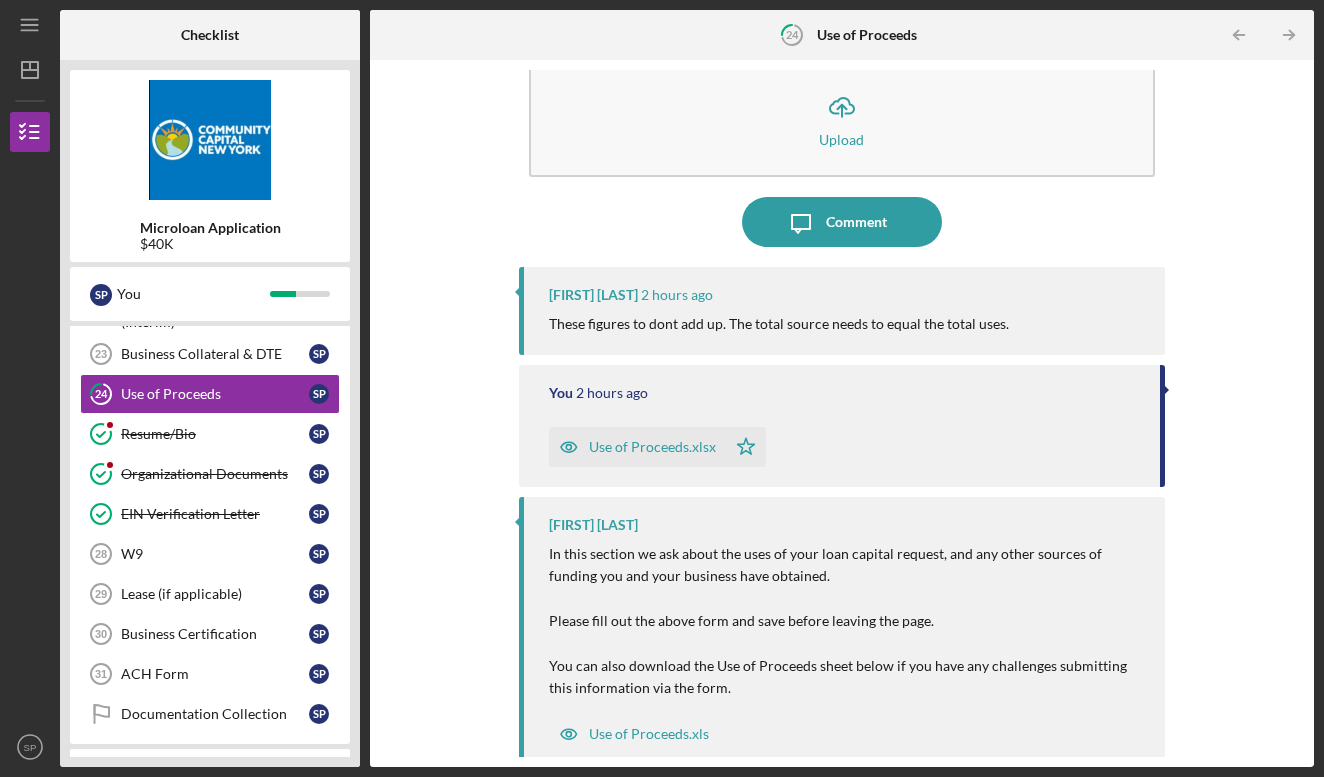 scroll, scrollTop: 47, scrollLeft: 0, axis: vertical 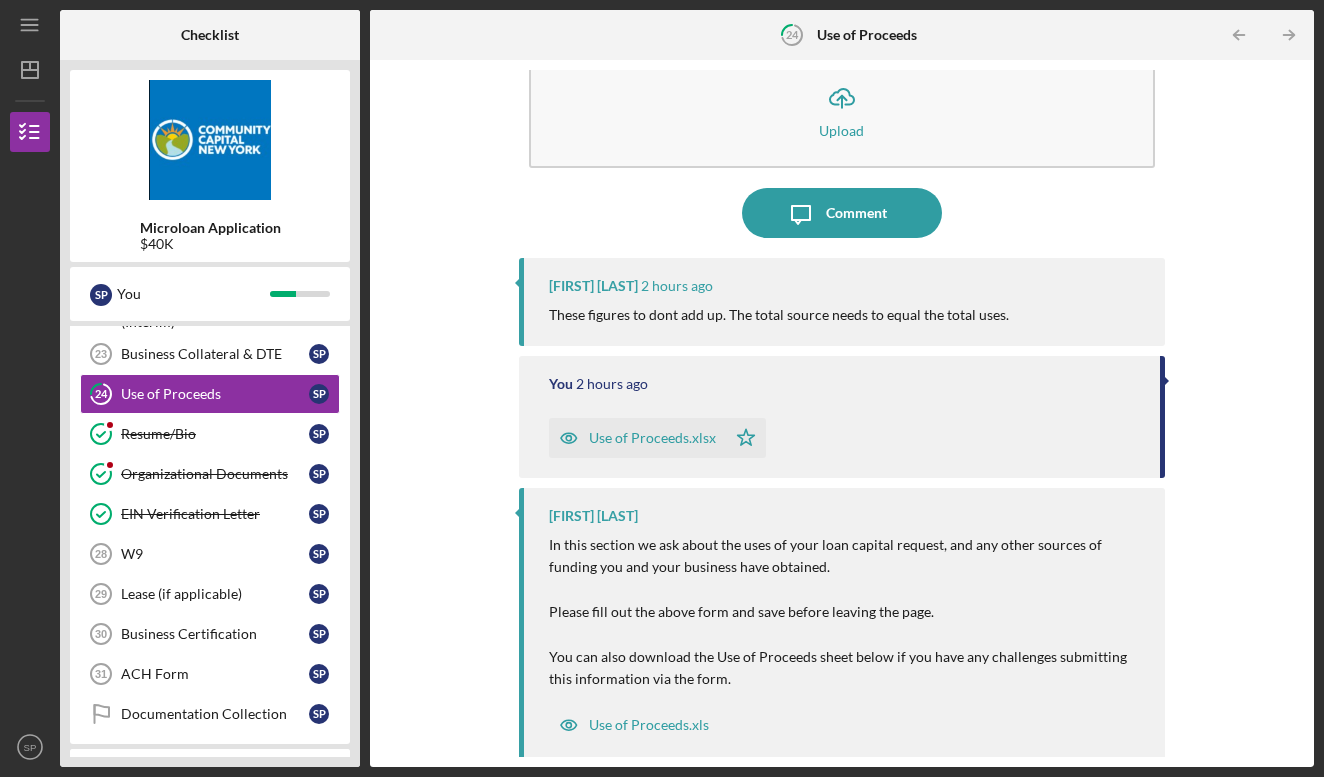 click on "Use of Proceeds.xlsx" at bounding box center (637, 438) 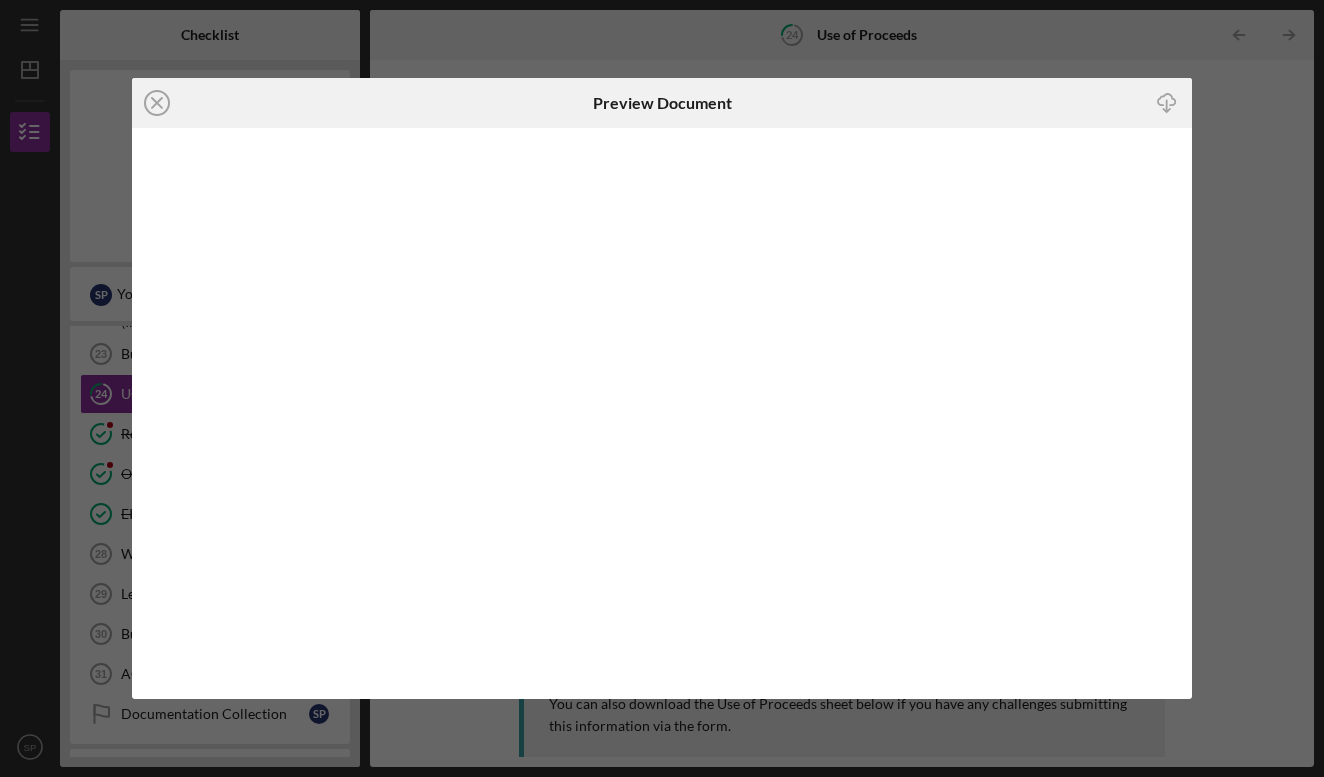 click on "Icon/Download" 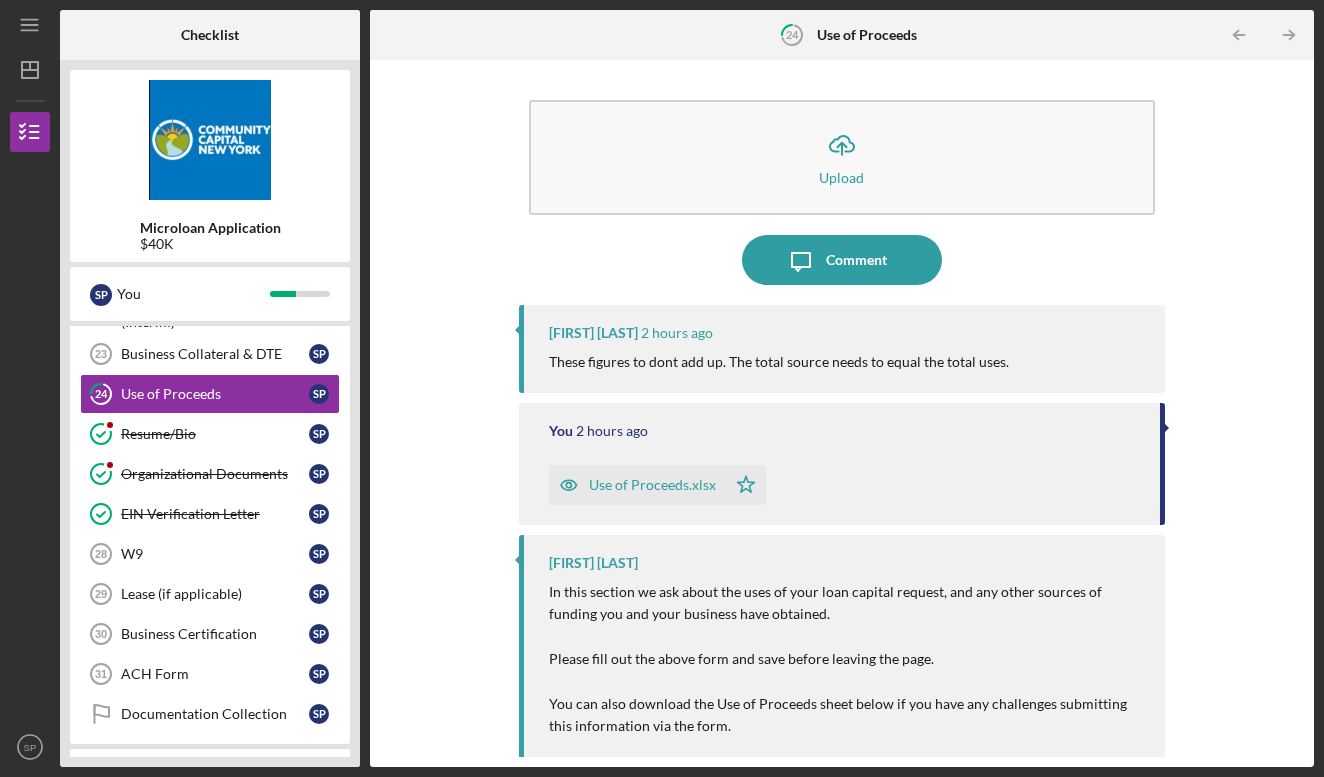 scroll, scrollTop: 0, scrollLeft: 0, axis: both 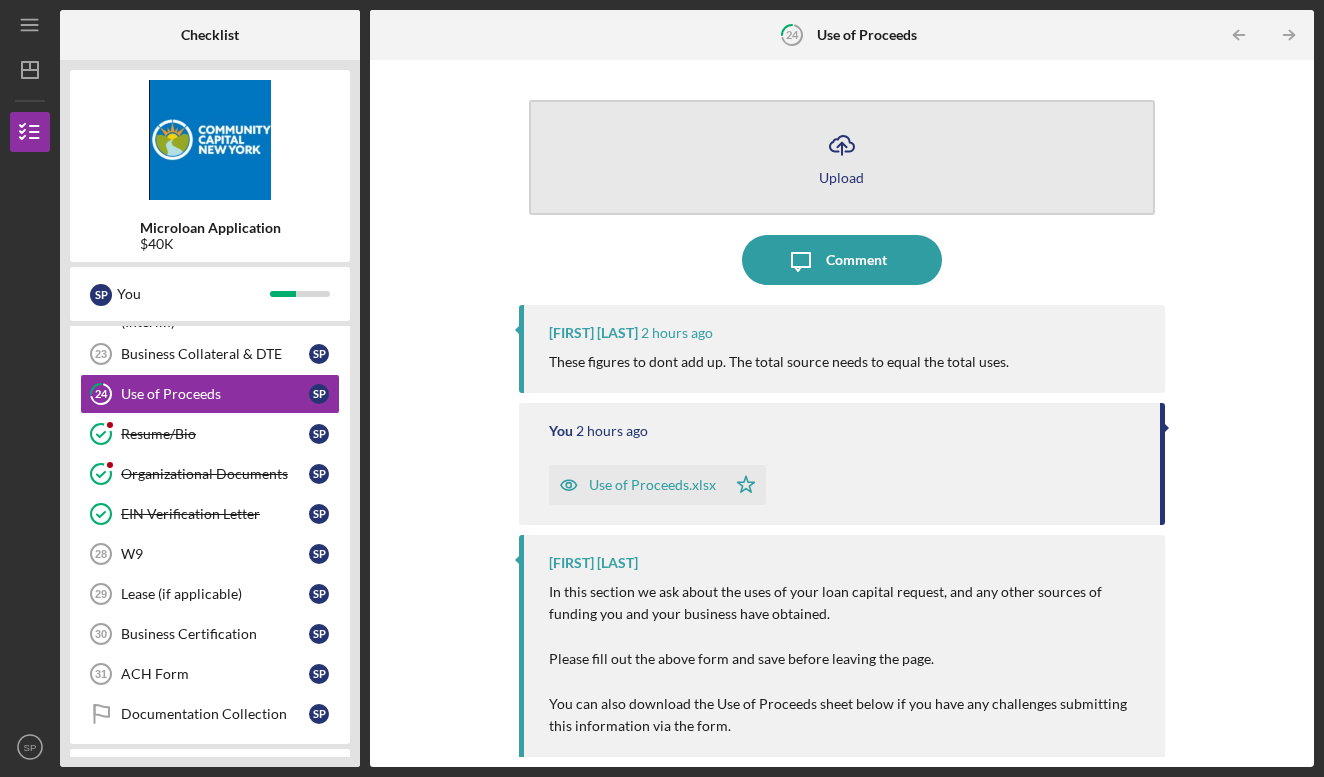 click on "Icon/Upload" 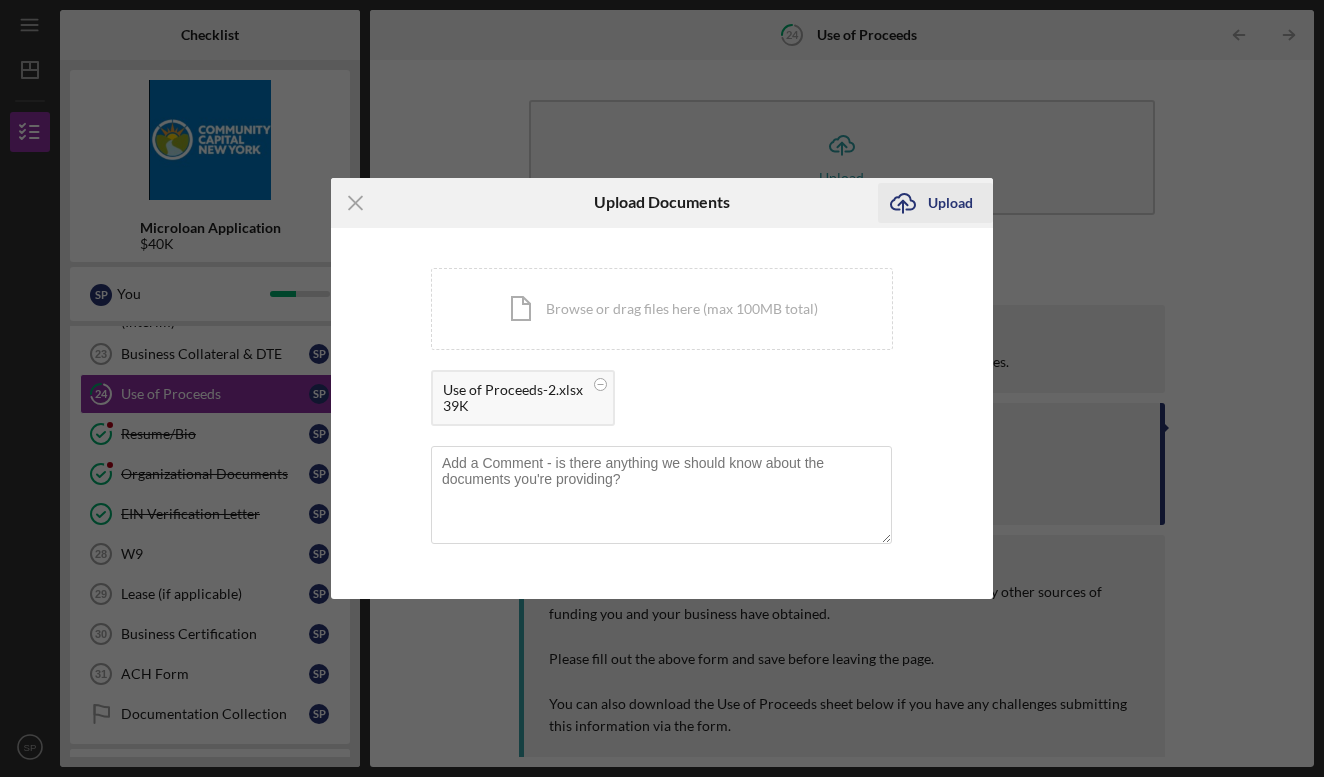 click on "Upload" at bounding box center (950, 203) 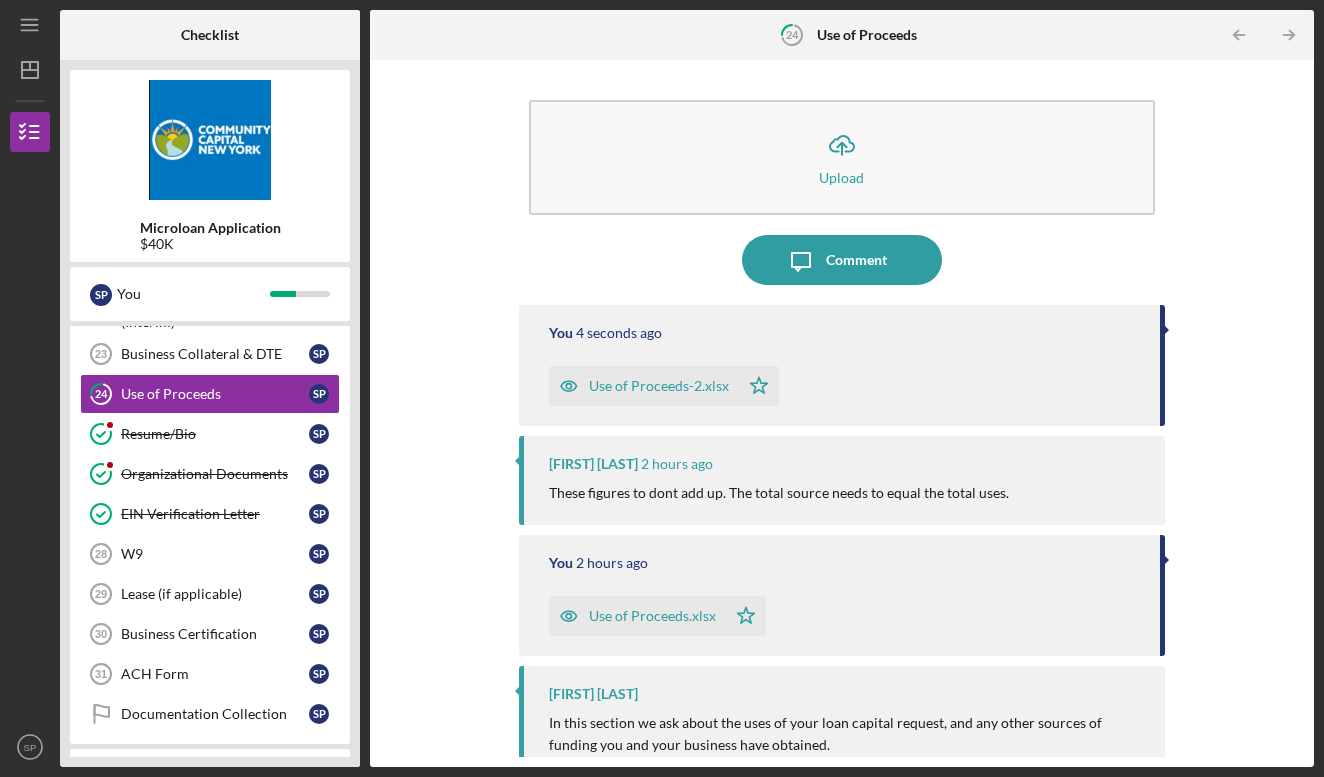 scroll, scrollTop: 0, scrollLeft: 0, axis: both 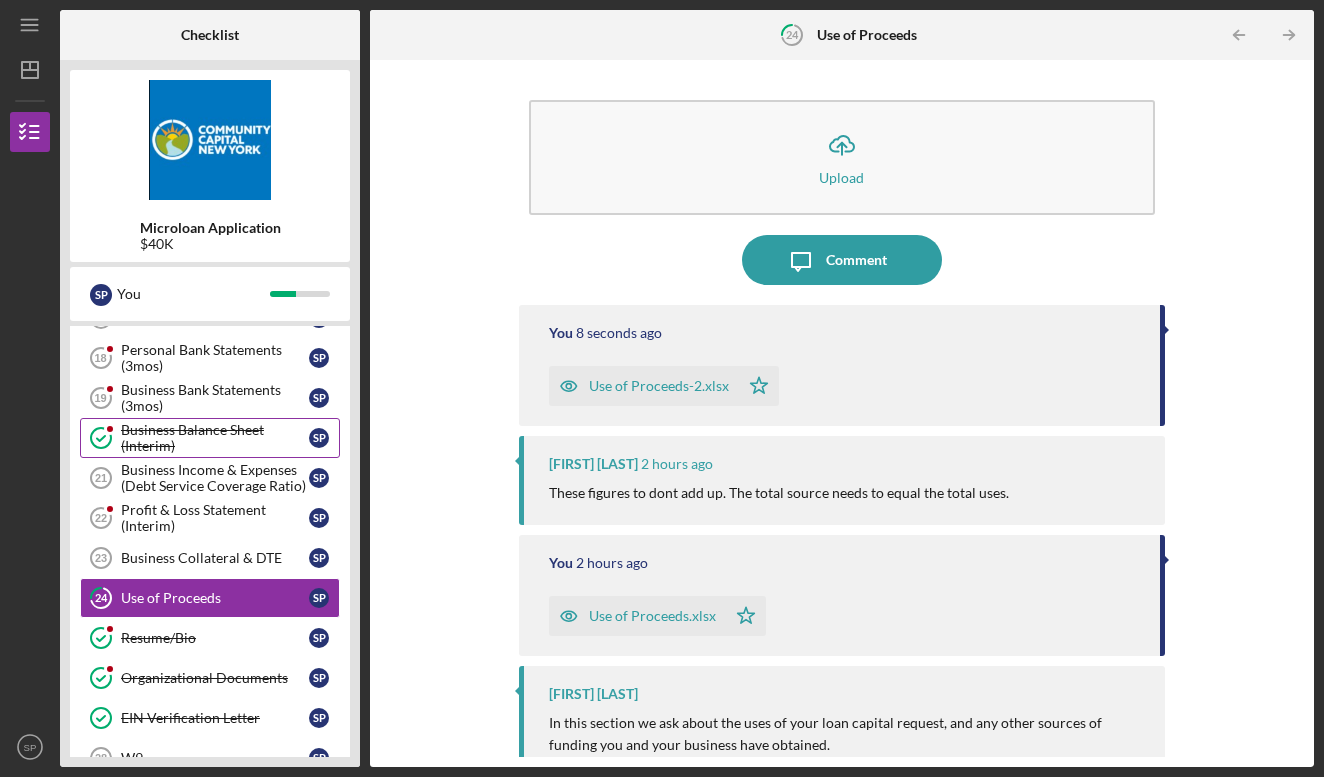 click on "Business Balance Sheet (Interim)" at bounding box center [215, 438] 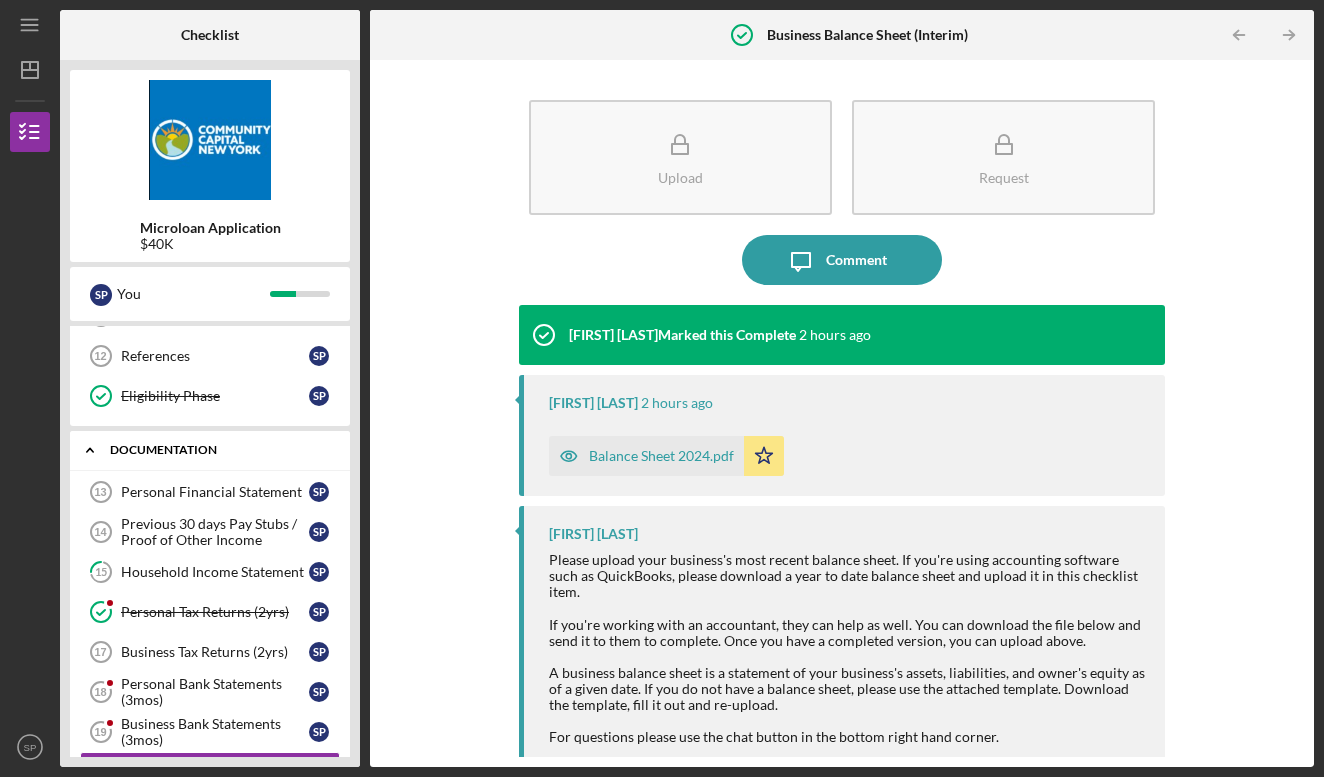 scroll, scrollTop: 307, scrollLeft: 0, axis: vertical 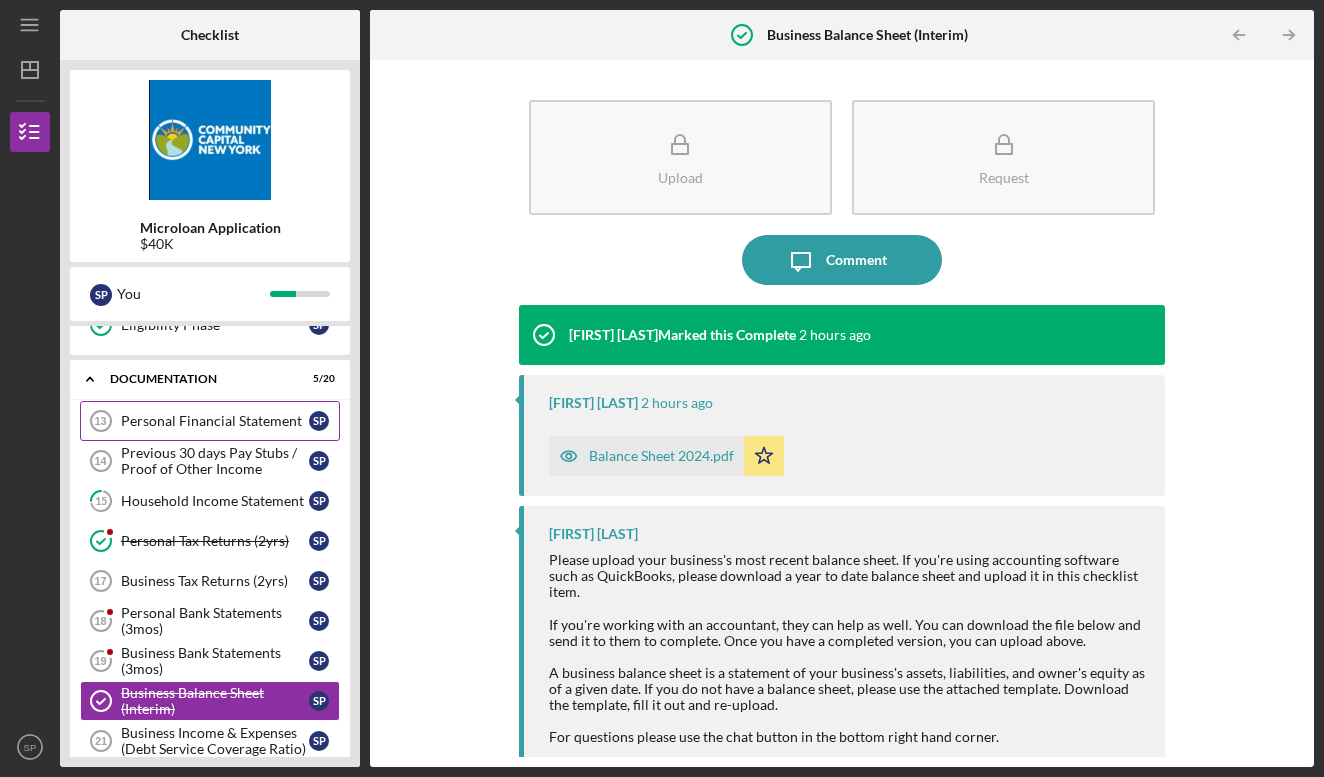 click on "Personal Financial Statement" at bounding box center (215, 421) 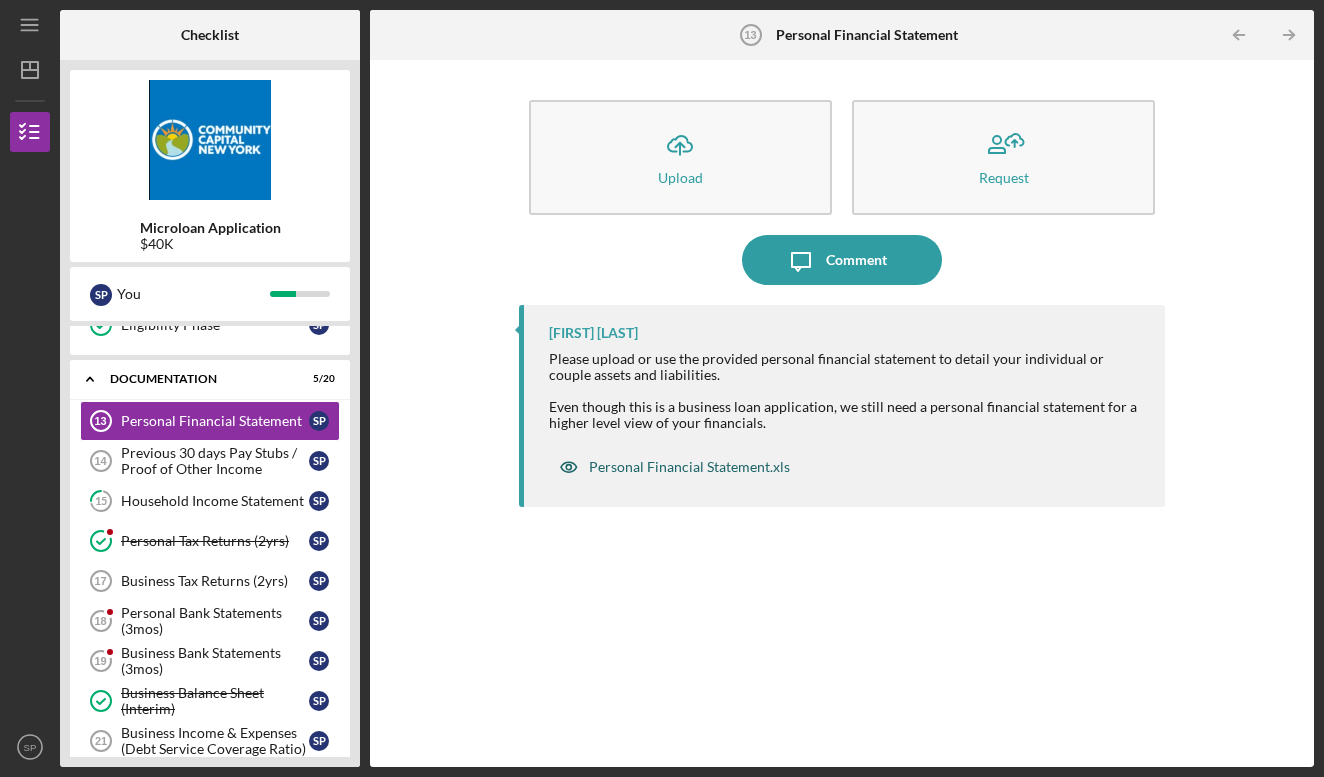 click on "Personal Financial Statement.xls" at bounding box center [689, 467] 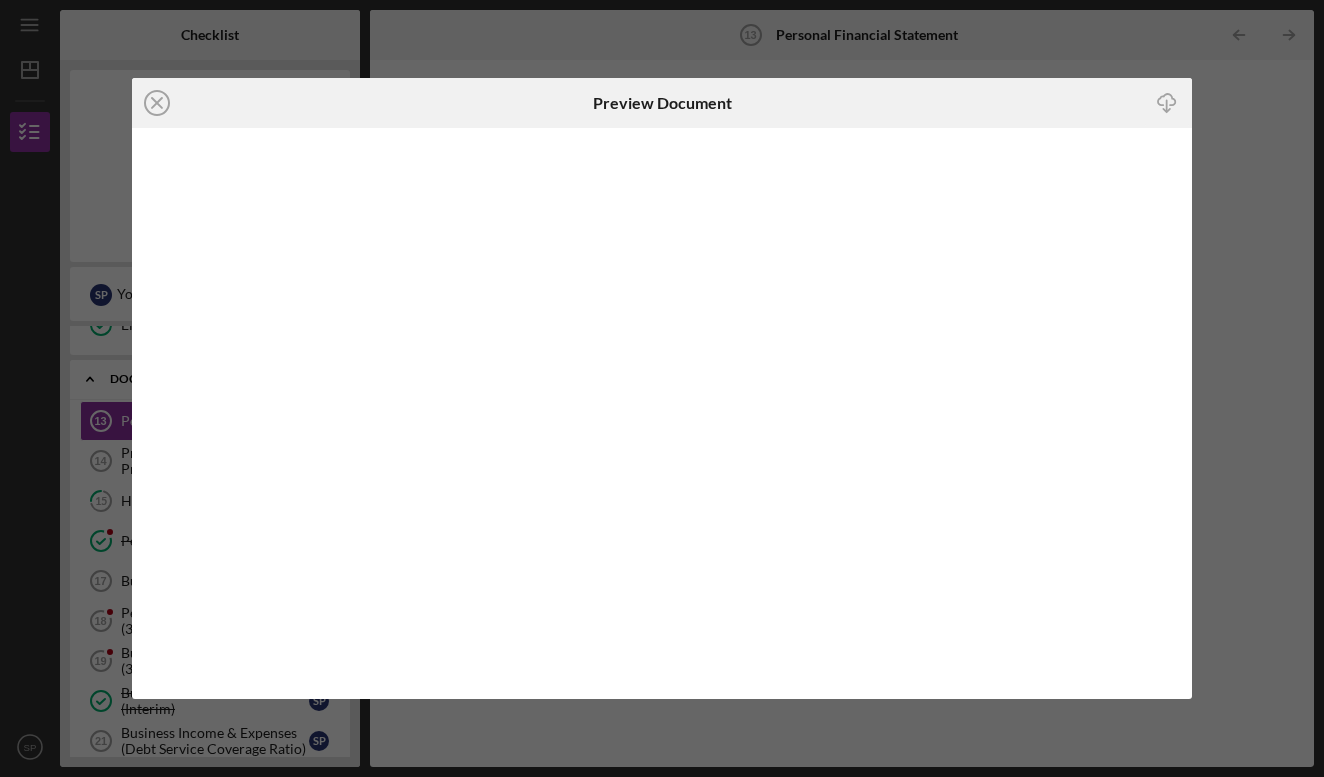 click 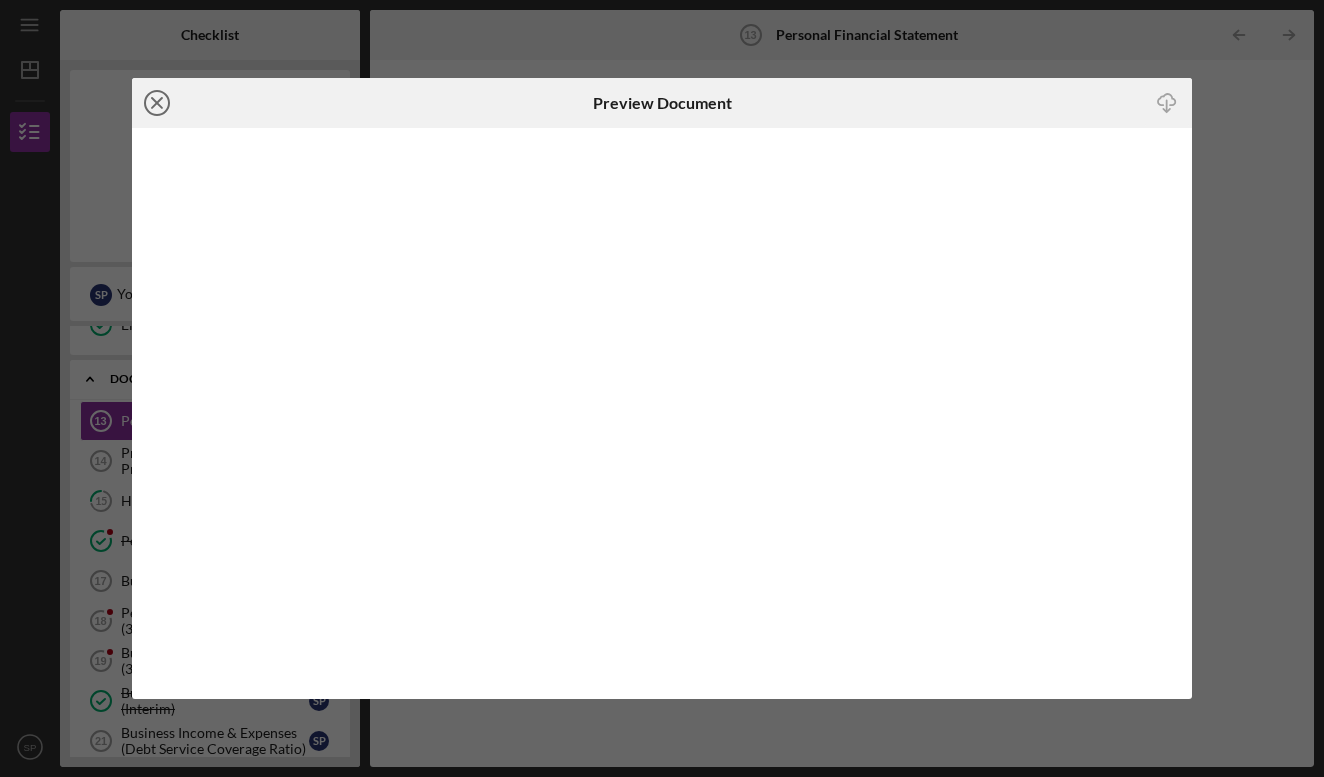 click 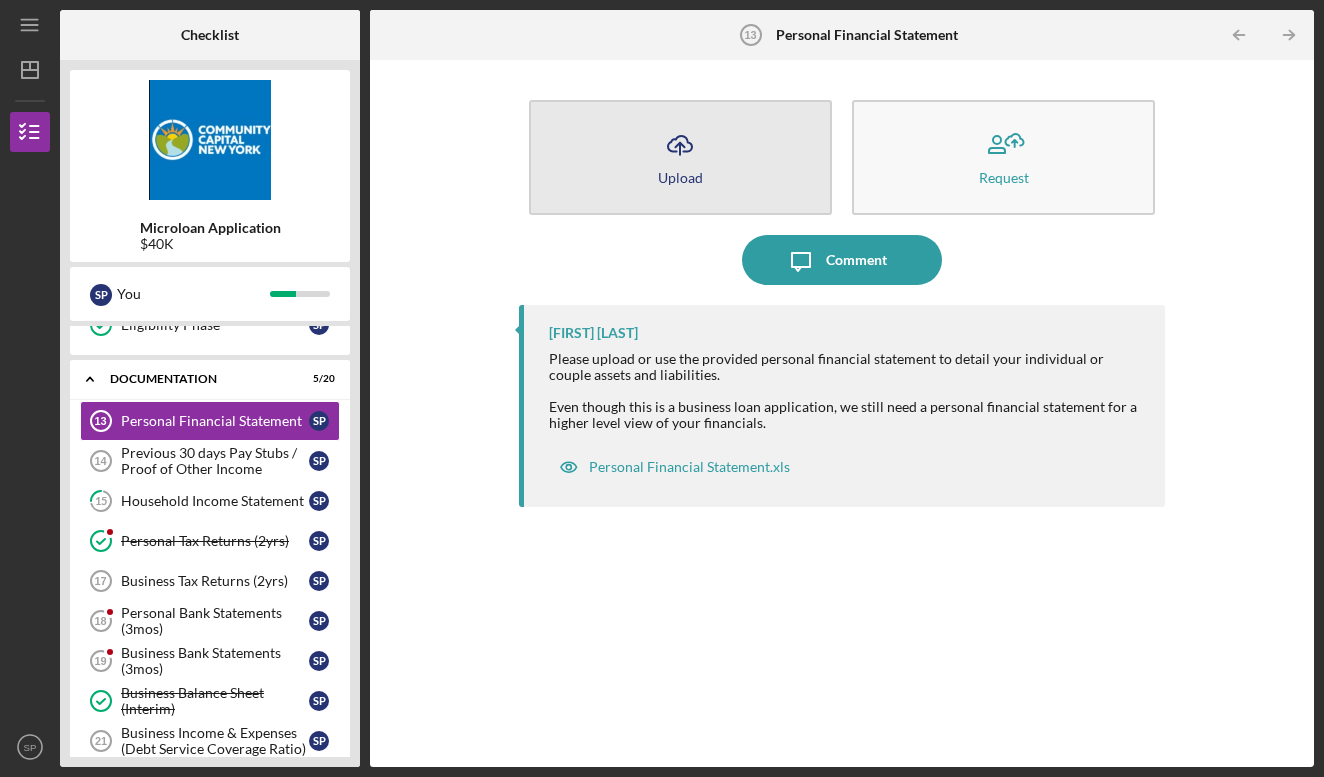 click on "Icon/Upload" 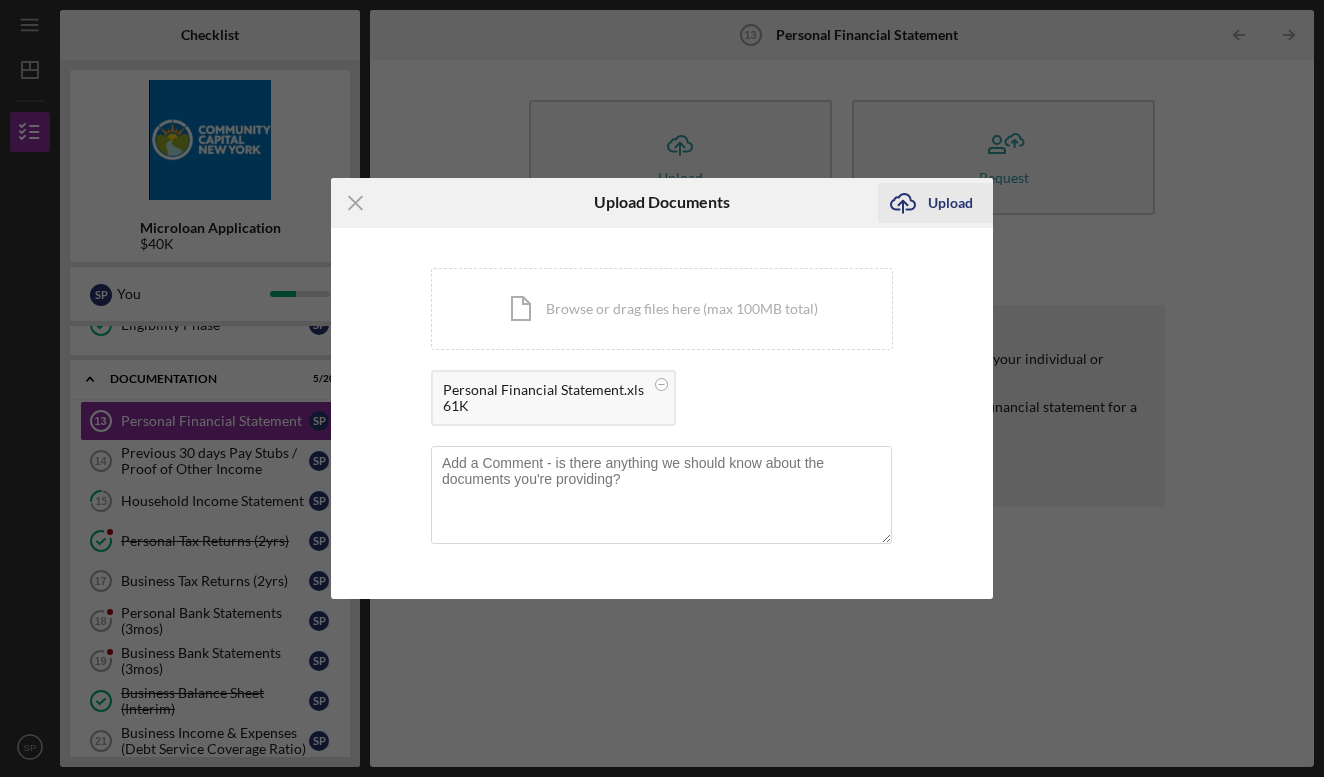 click on "Upload" at bounding box center (950, 203) 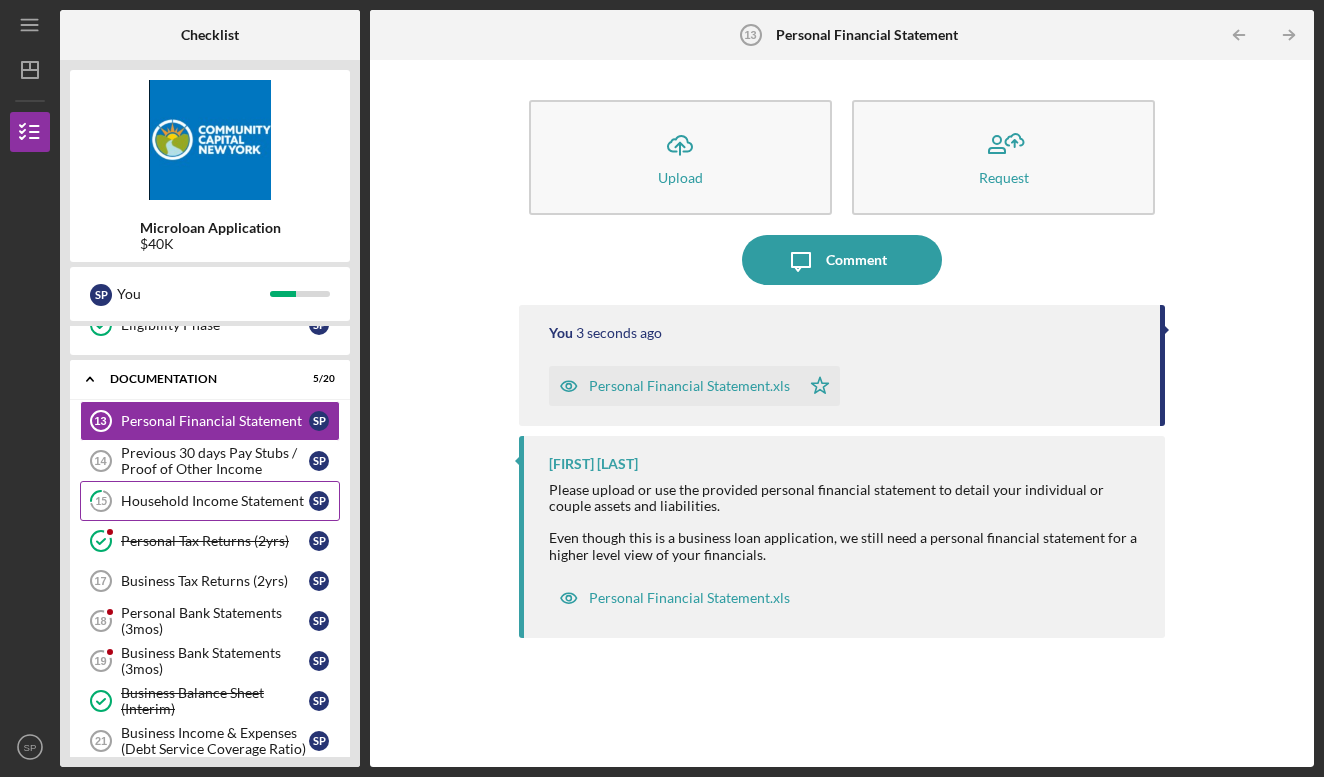 click on "Household Income Statement" at bounding box center [215, 501] 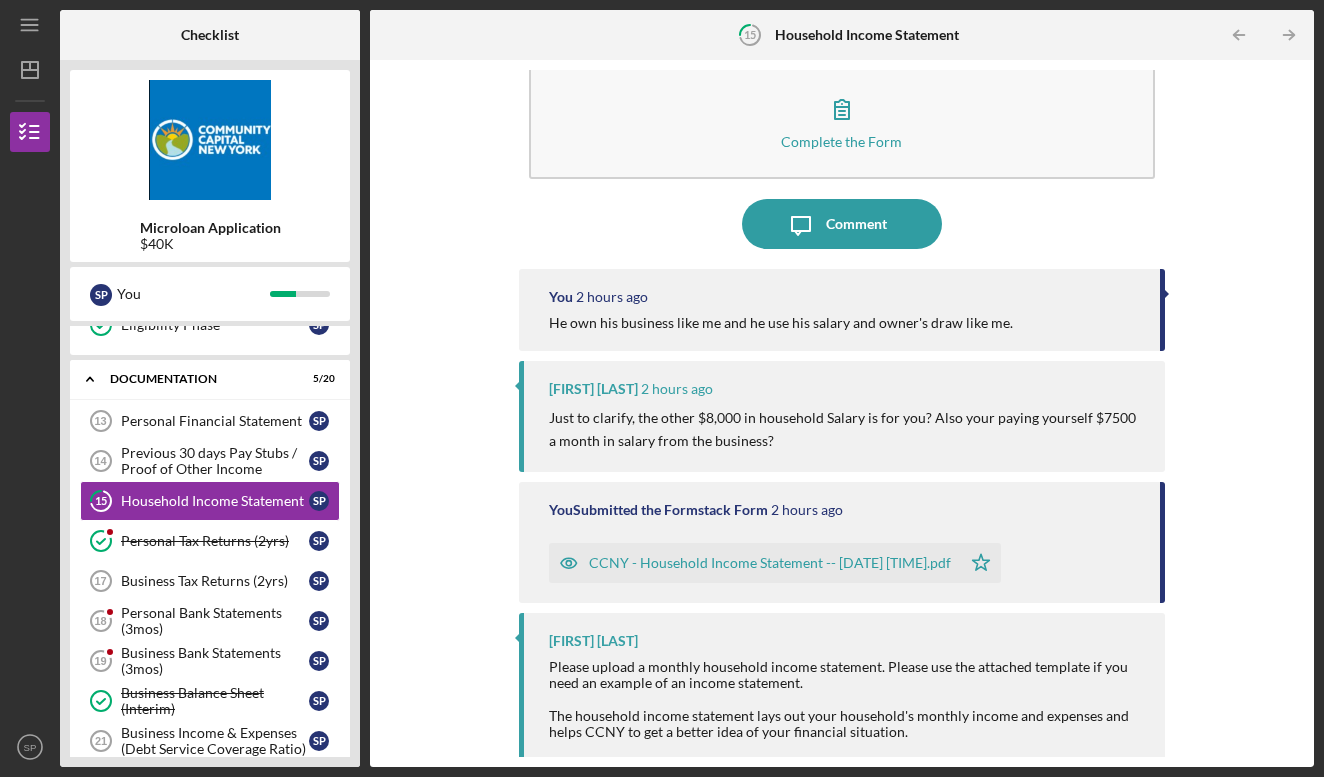 scroll, scrollTop: 39, scrollLeft: 0, axis: vertical 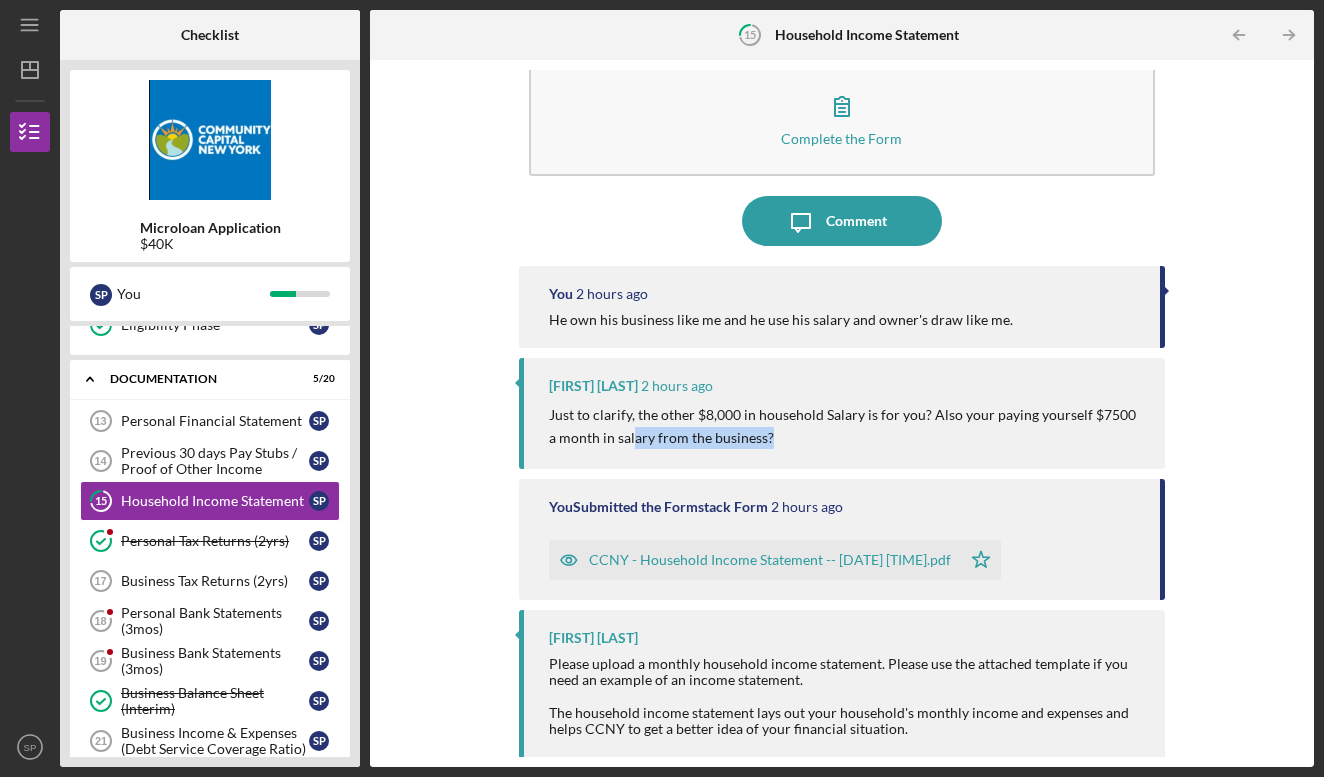drag, startPoint x: 621, startPoint y: 437, endPoint x: 770, endPoint y: 437, distance: 149 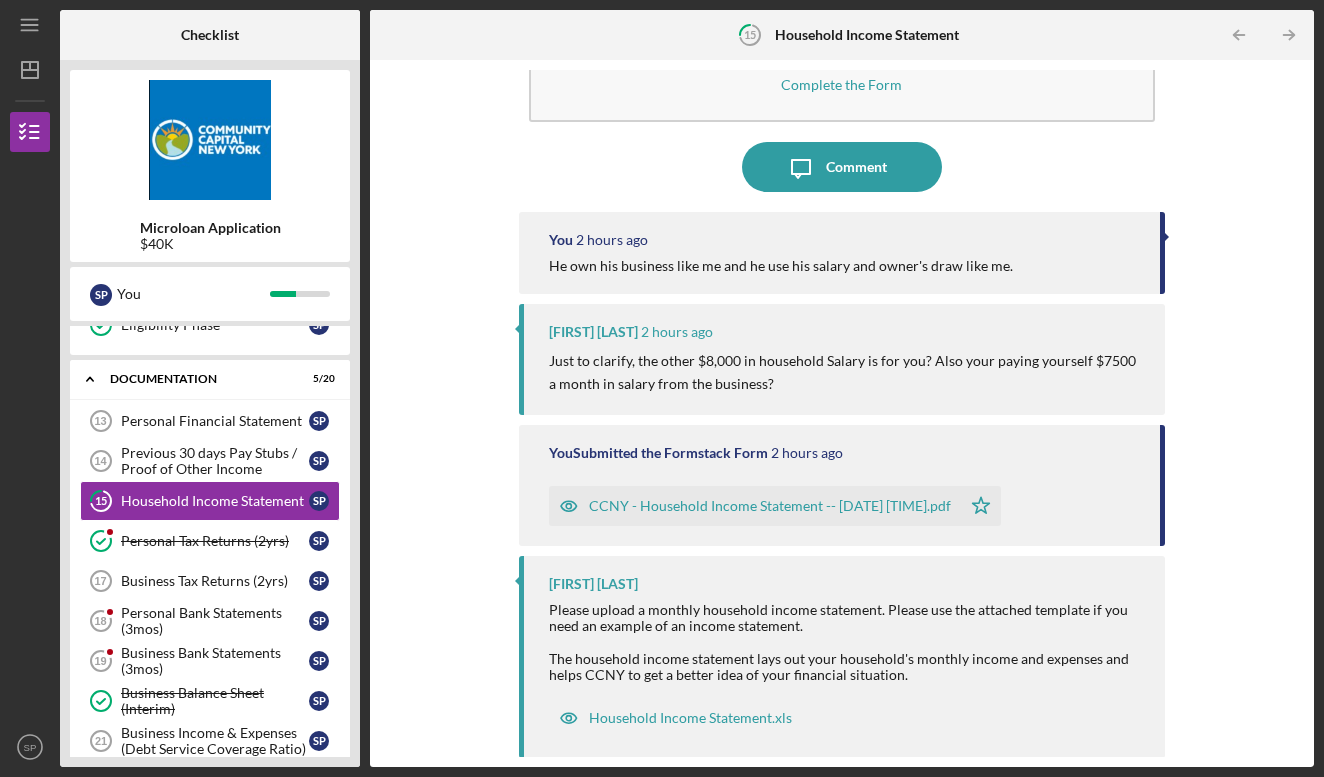 scroll, scrollTop: 92, scrollLeft: 0, axis: vertical 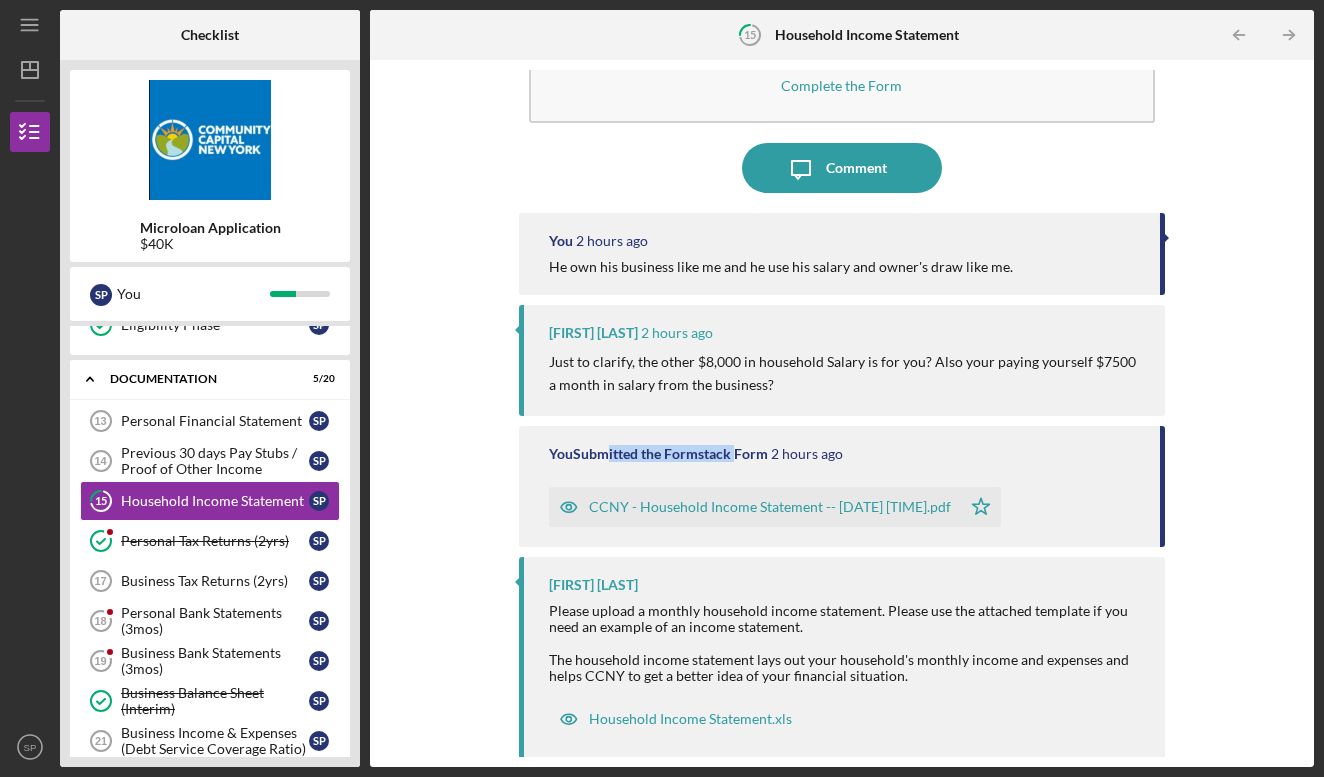 drag, startPoint x: 596, startPoint y: 448, endPoint x: 733, endPoint y: 454, distance: 137.13132 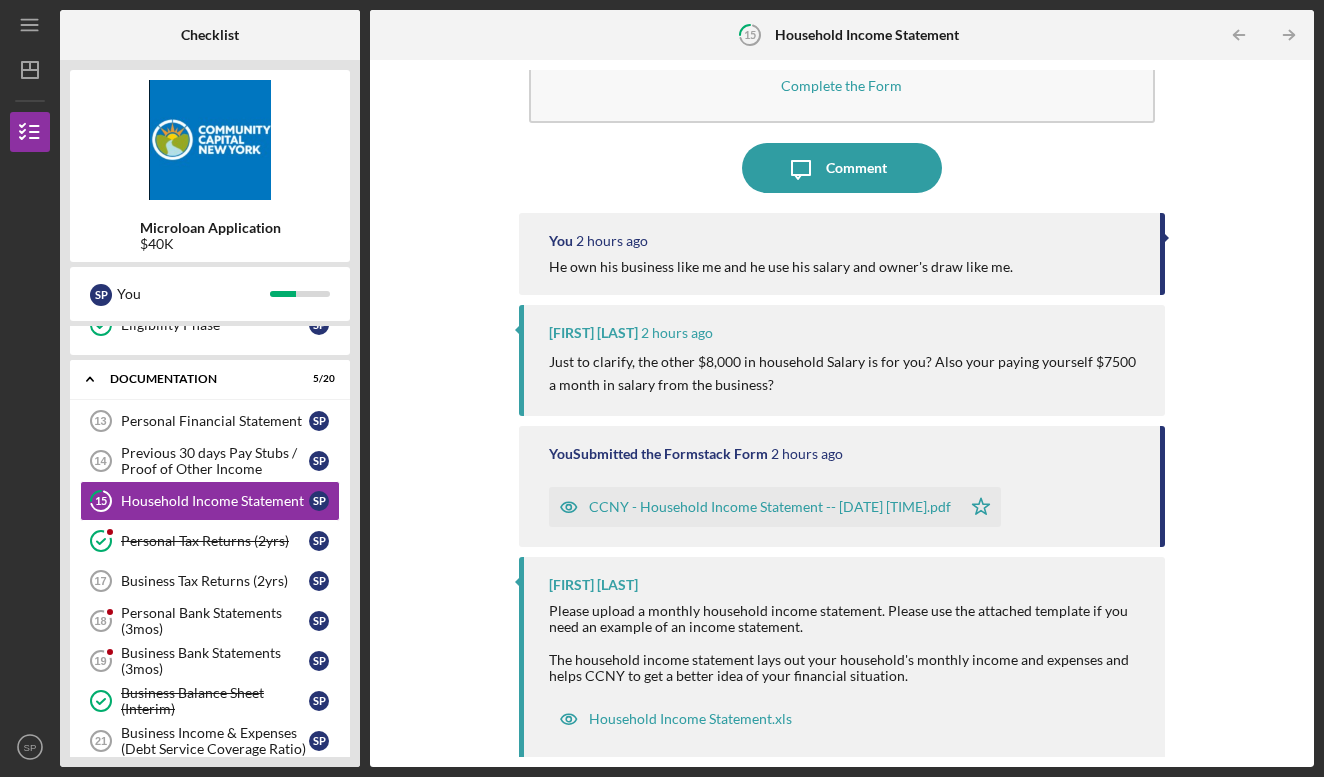 drag, startPoint x: 733, startPoint y: 454, endPoint x: 754, endPoint y: 454, distance: 21 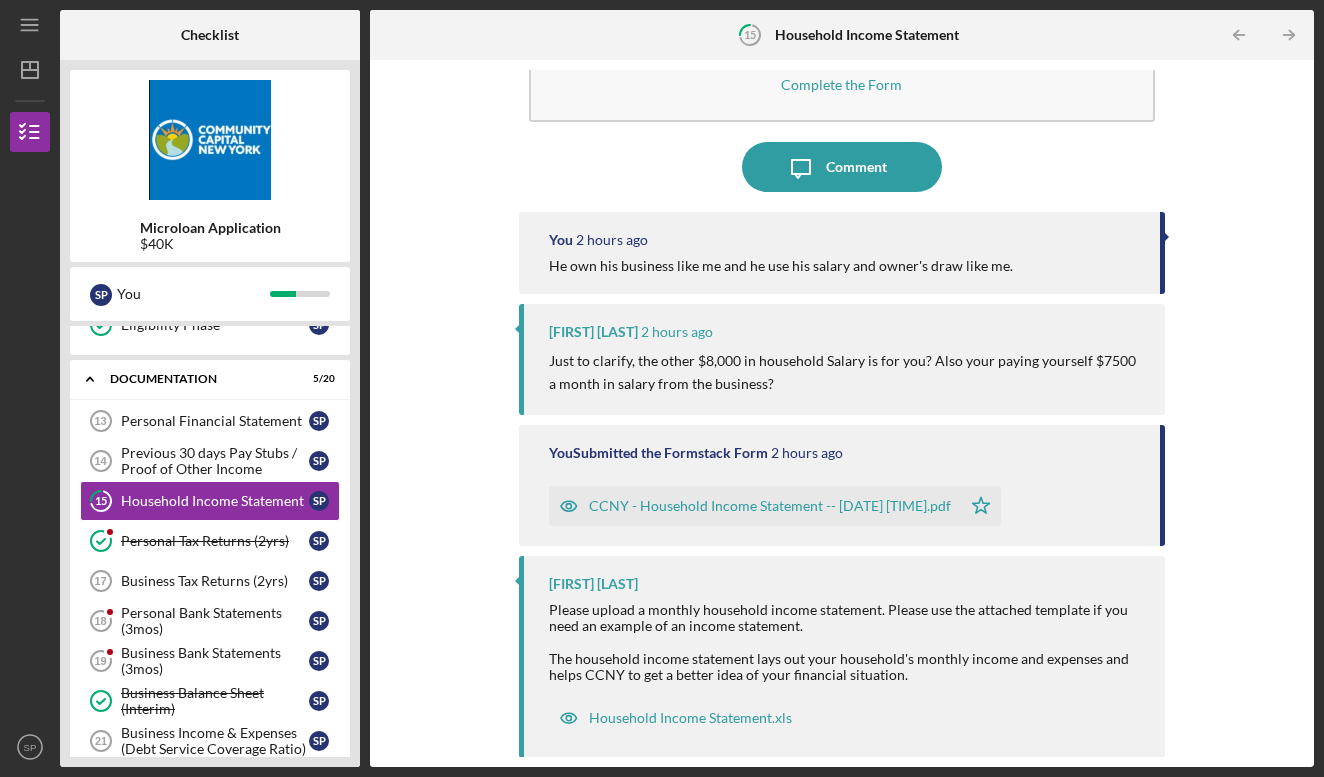 scroll, scrollTop: 92, scrollLeft: 0, axis: vertical 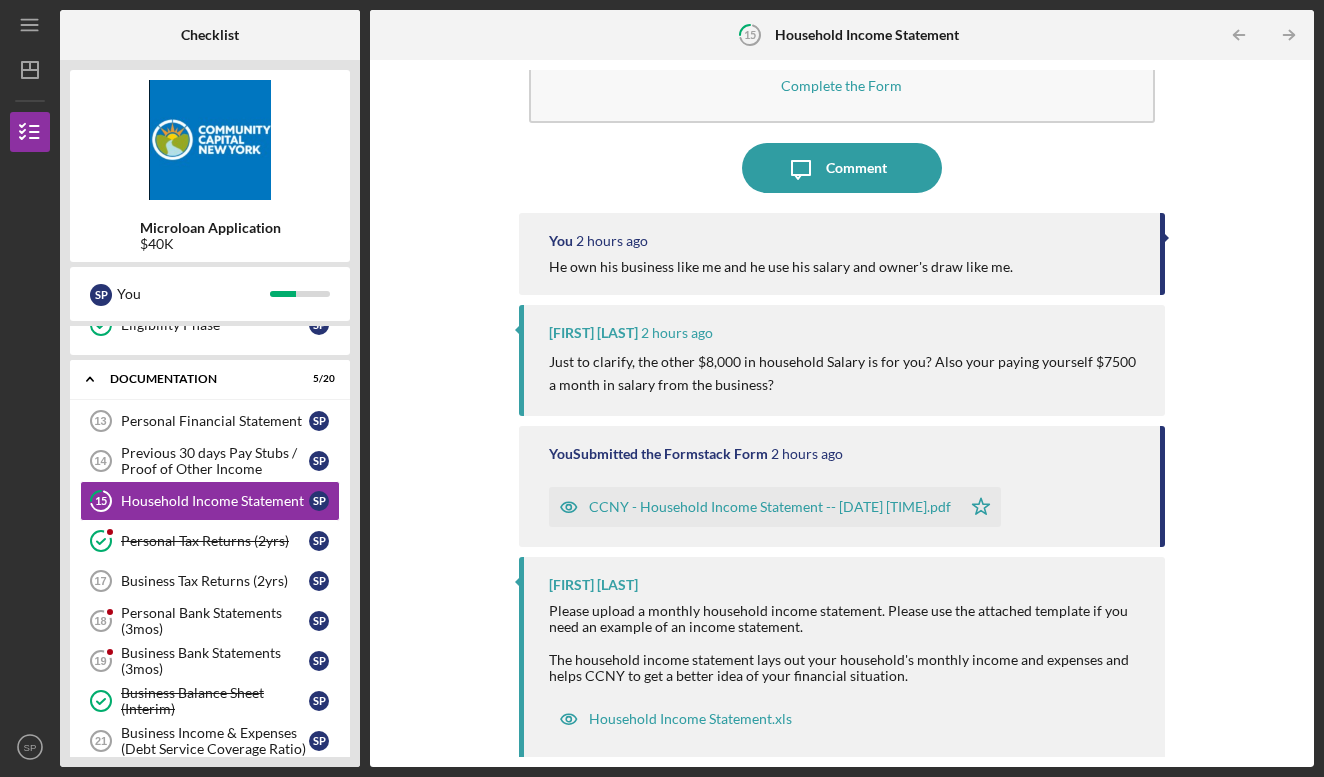 click on "You  Submitted the Formstack Form   2 hours ago" at bounding box center [845, 454] 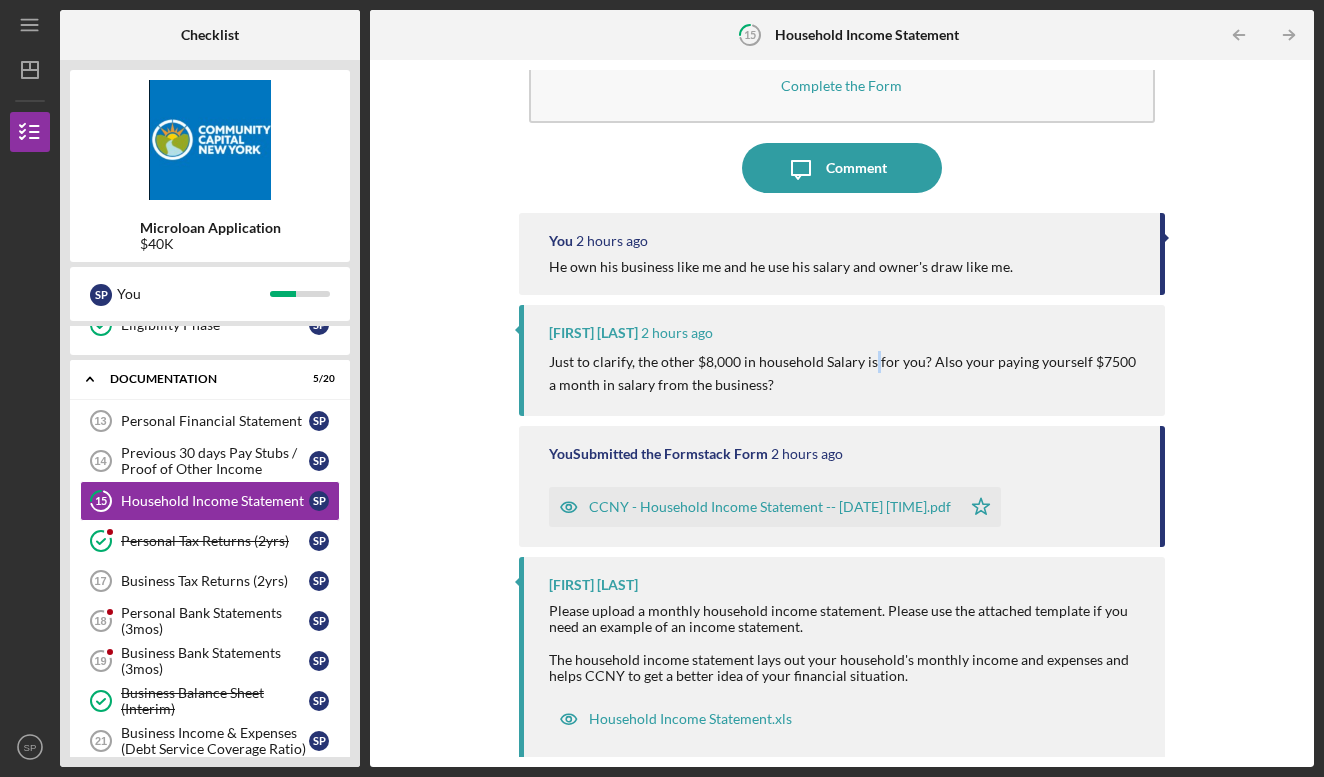 click on "Just to clarify, the other $8,000 in household Salary is for you? Also your paying yourself $7500 a month in salary from the business?" at bounding box center [847, 373] 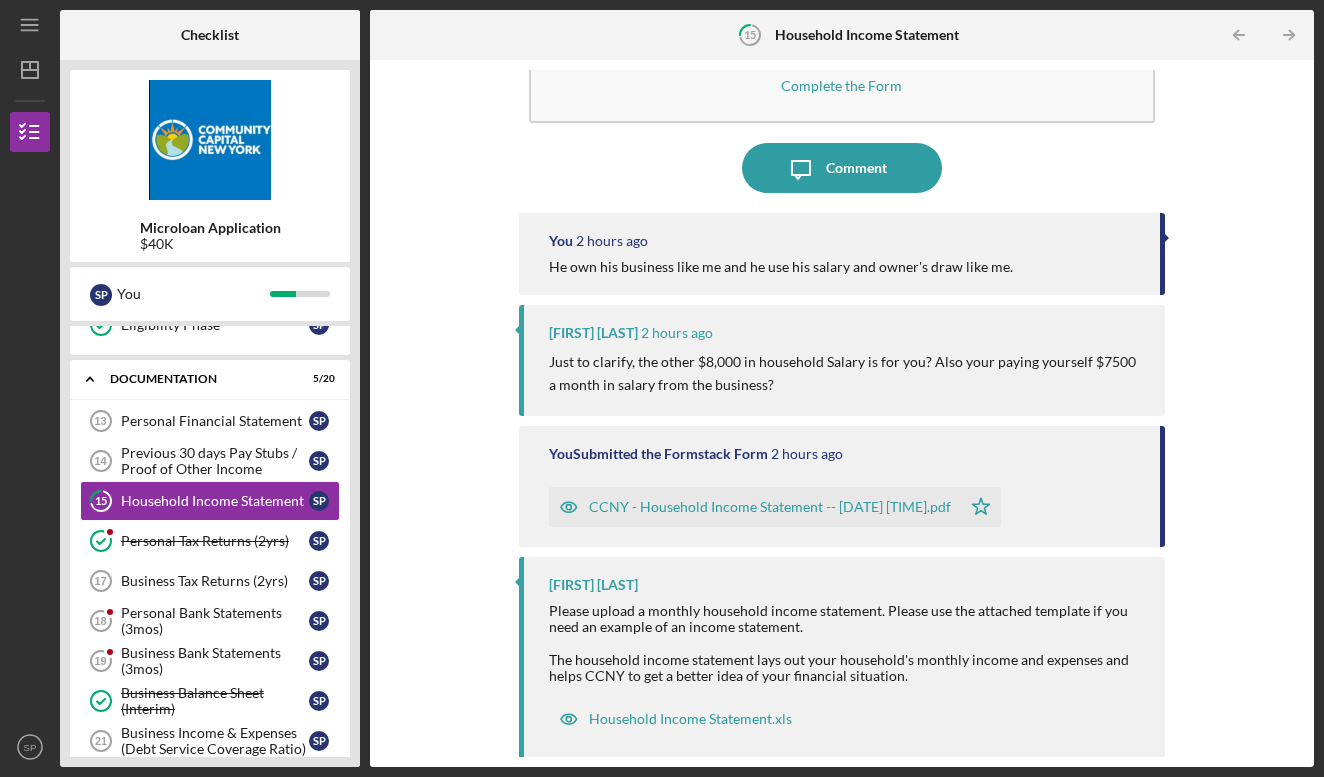 drag, startPoint x: 571, startPoint y: 262, endPoint x: 660, endPoint y: 285, distance: 91.92388 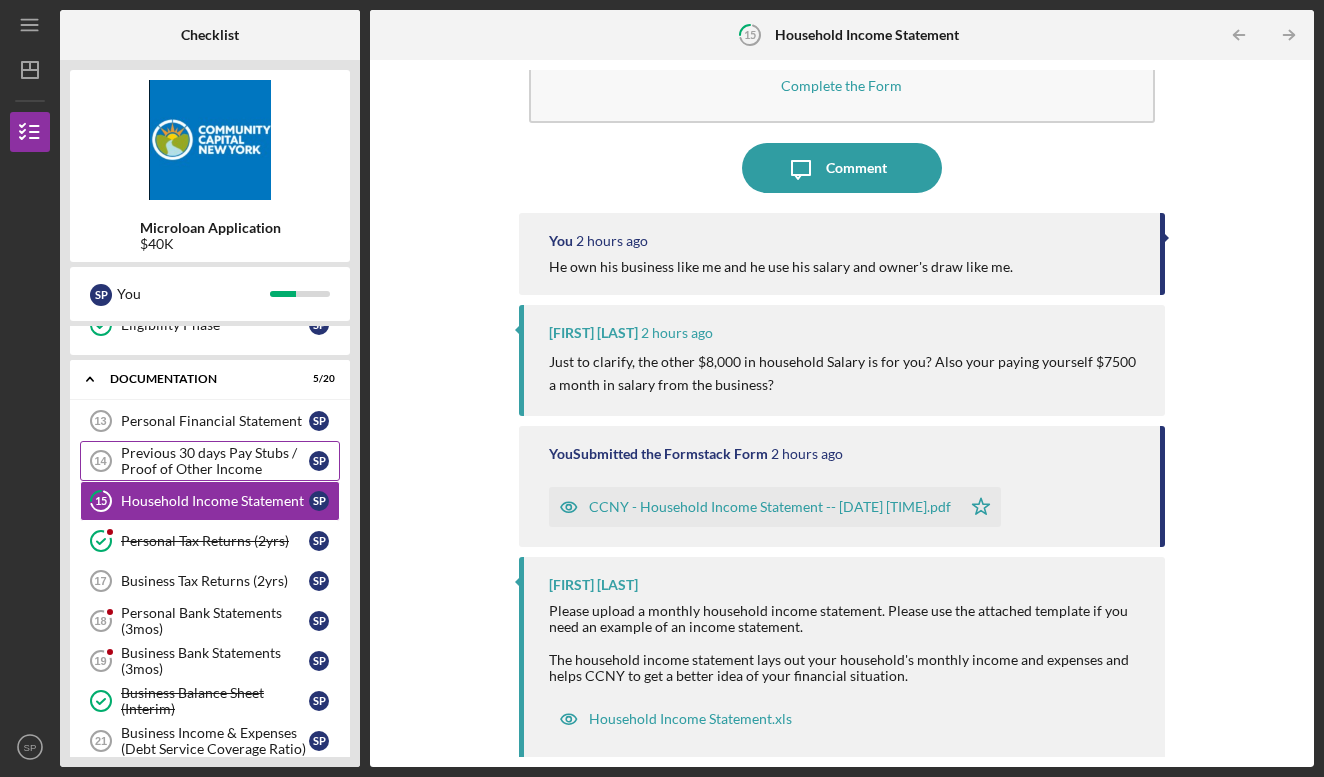 click on "Previous 30 days Pay Stubs / Proof of Other Income" at bounding box center (215, 461) 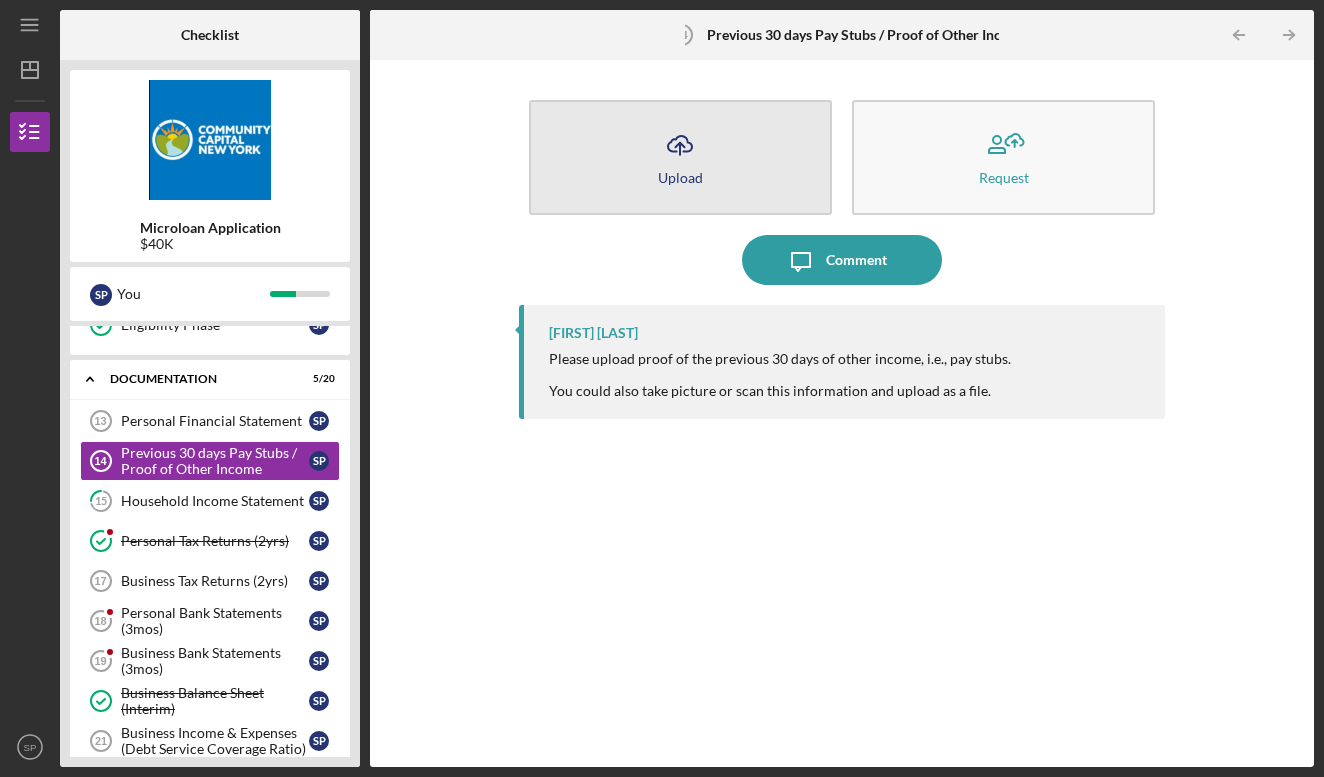 click on "Icon/Upload Upload" at bounding box center (680, 157) 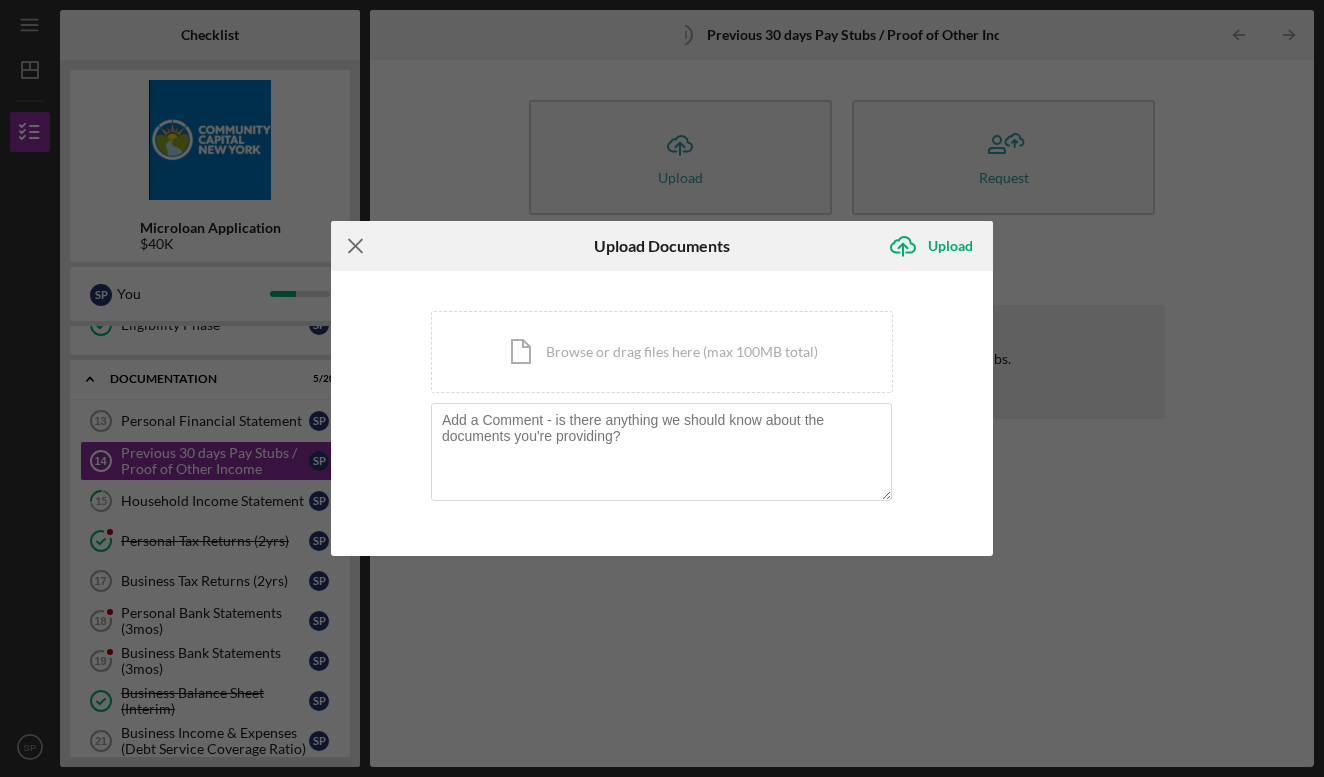 click on "Icon/Menu Close" 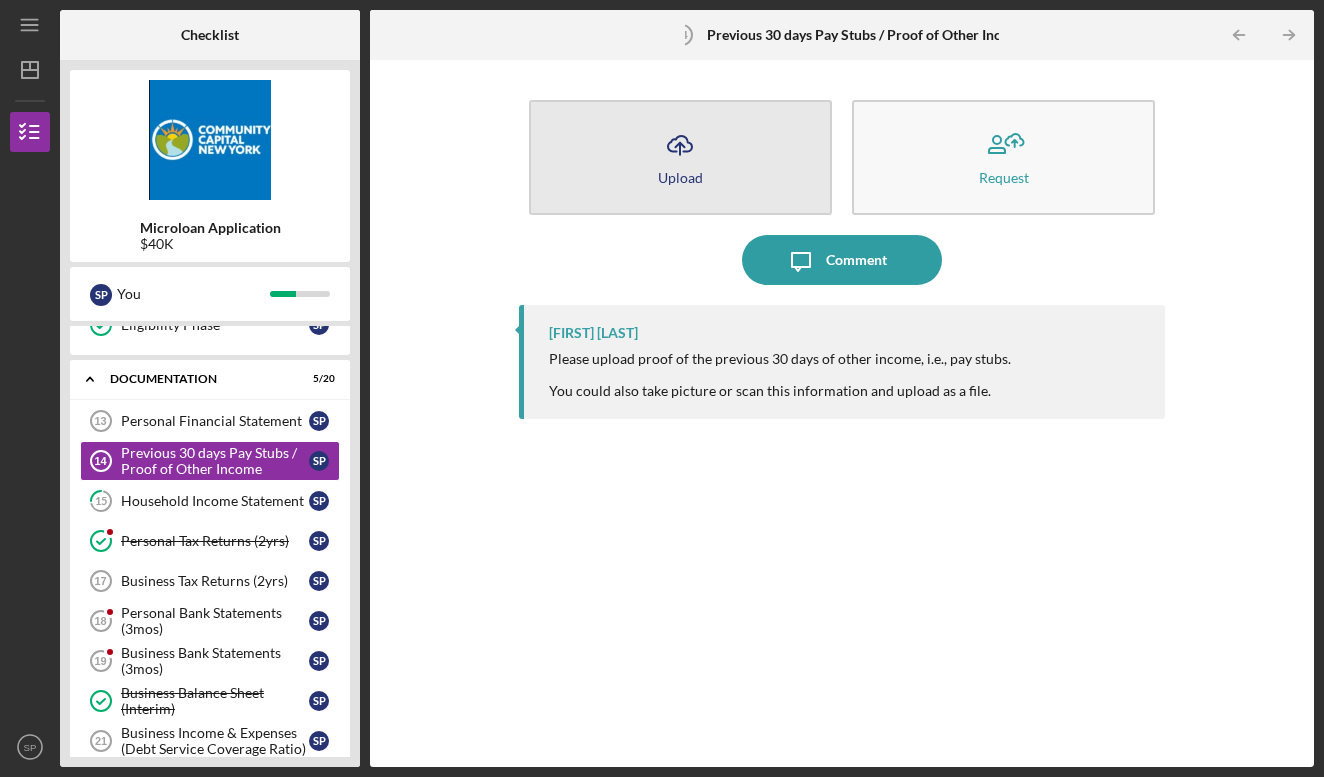 click on "Upload" at bounding box center (680, 177) 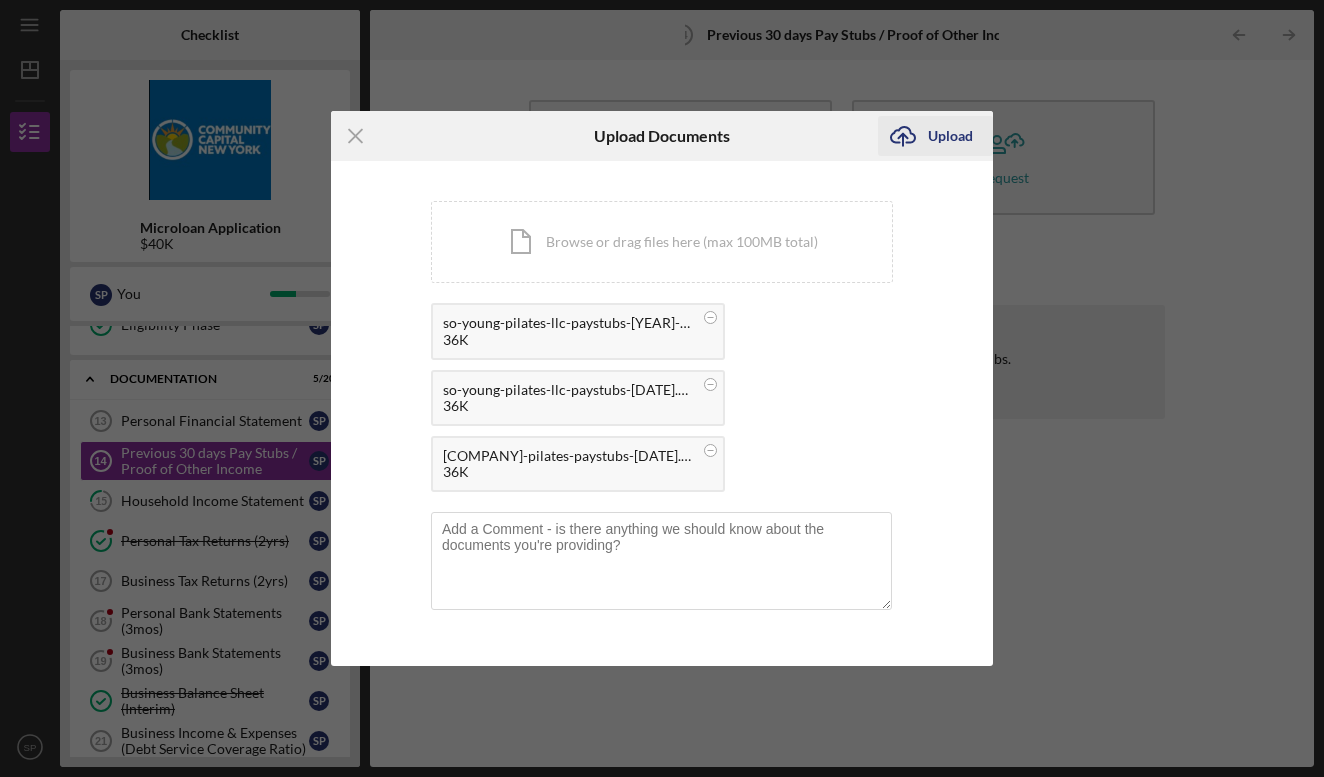 click on "Upload" at bounding box center (950, 136) 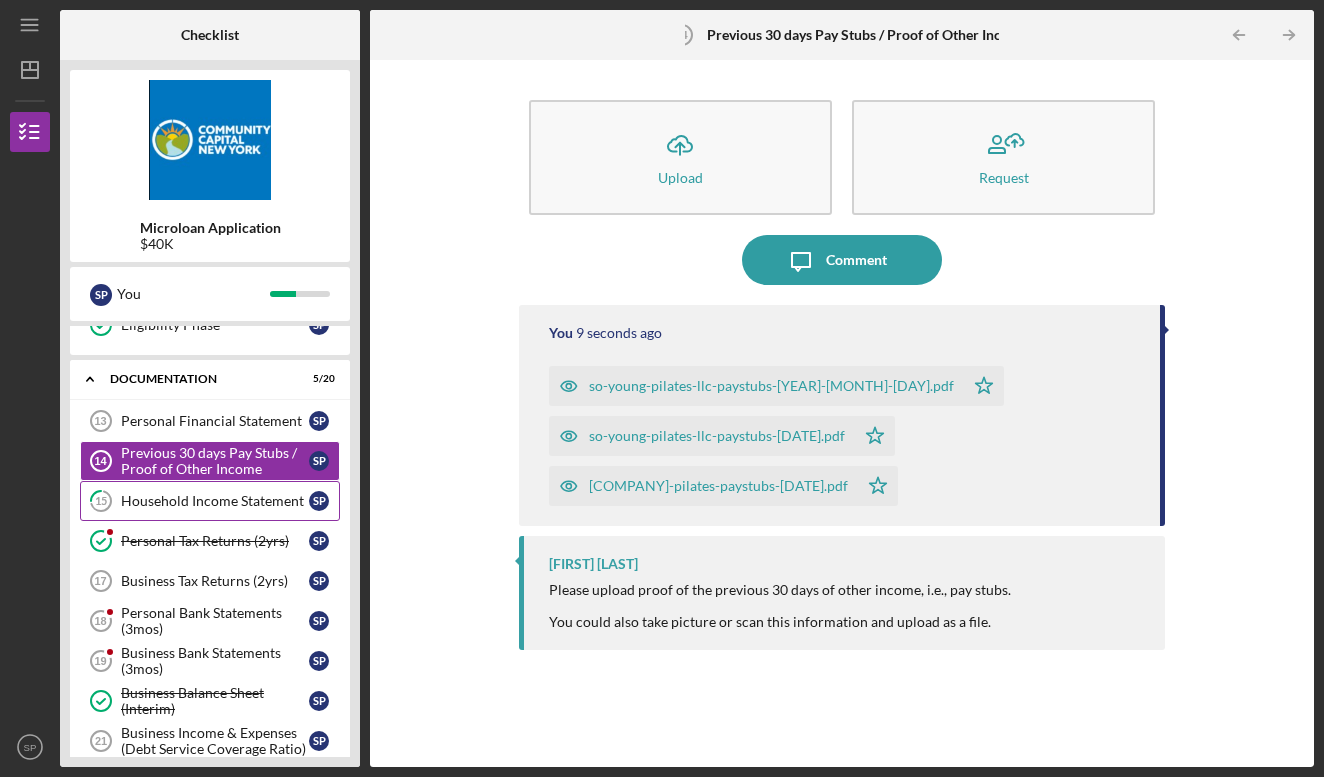 click on "Household Income Statement" at bounding box center (215, 501) 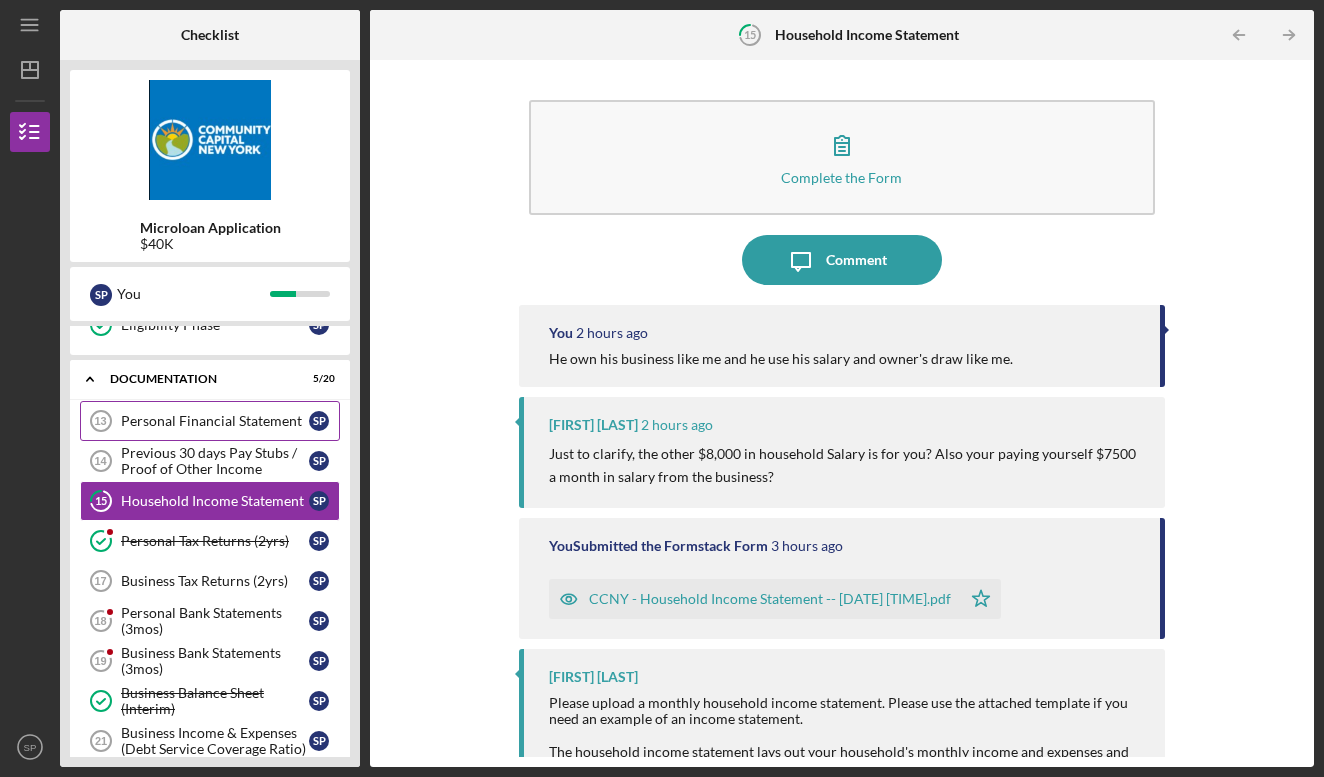 click on "Personal Financial Statement  13 Personal Financial Statement  S P" at bounding box center (210, 421) 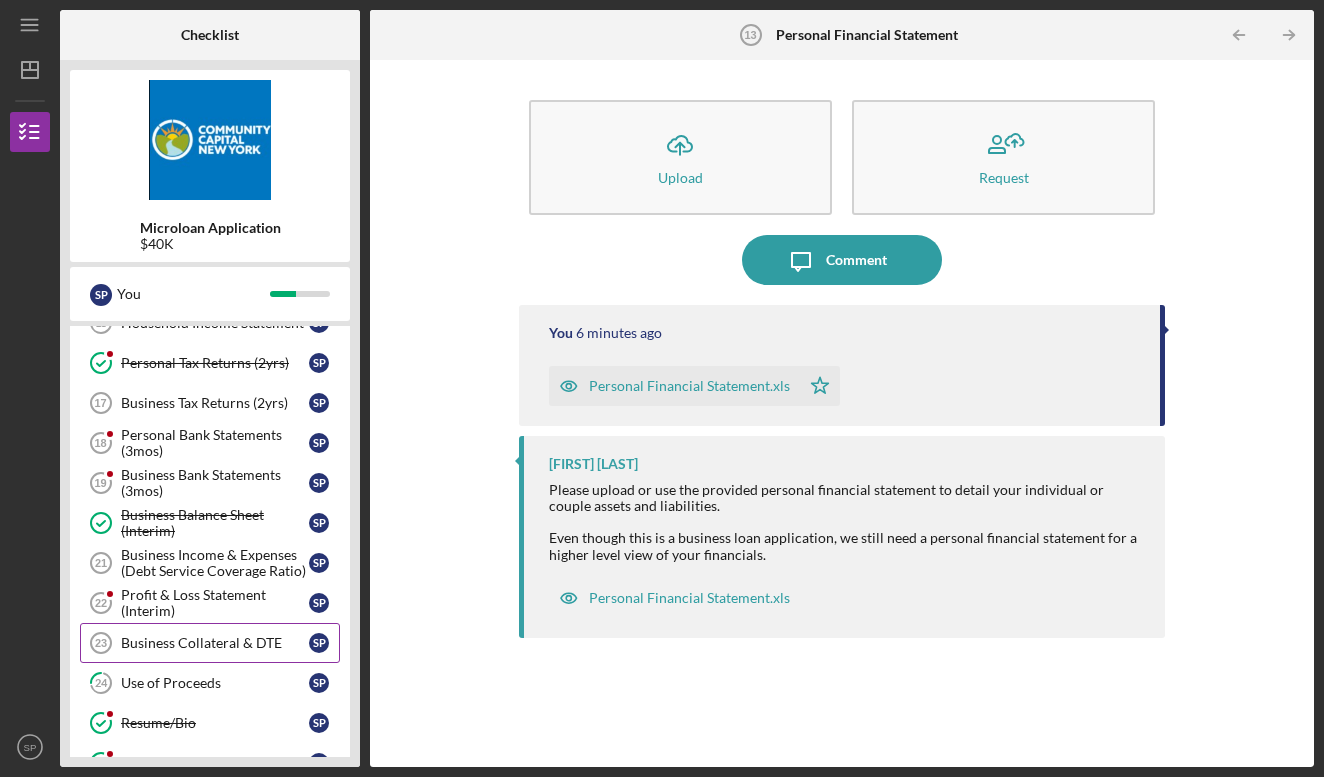 scroll, scrollTop: 542, scrollLeft: 0, axis: vertical 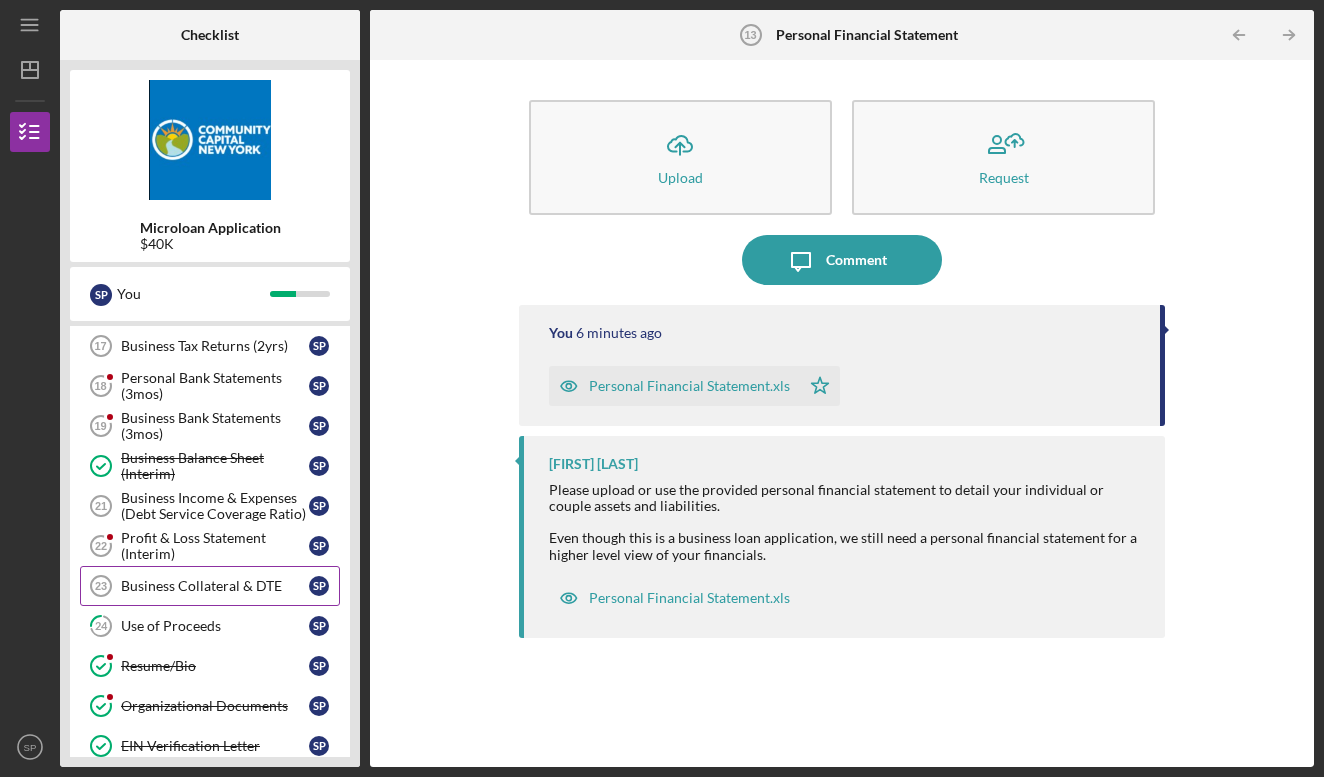 click on "Business Collateral & DTE" at bounding box center [215, 586] 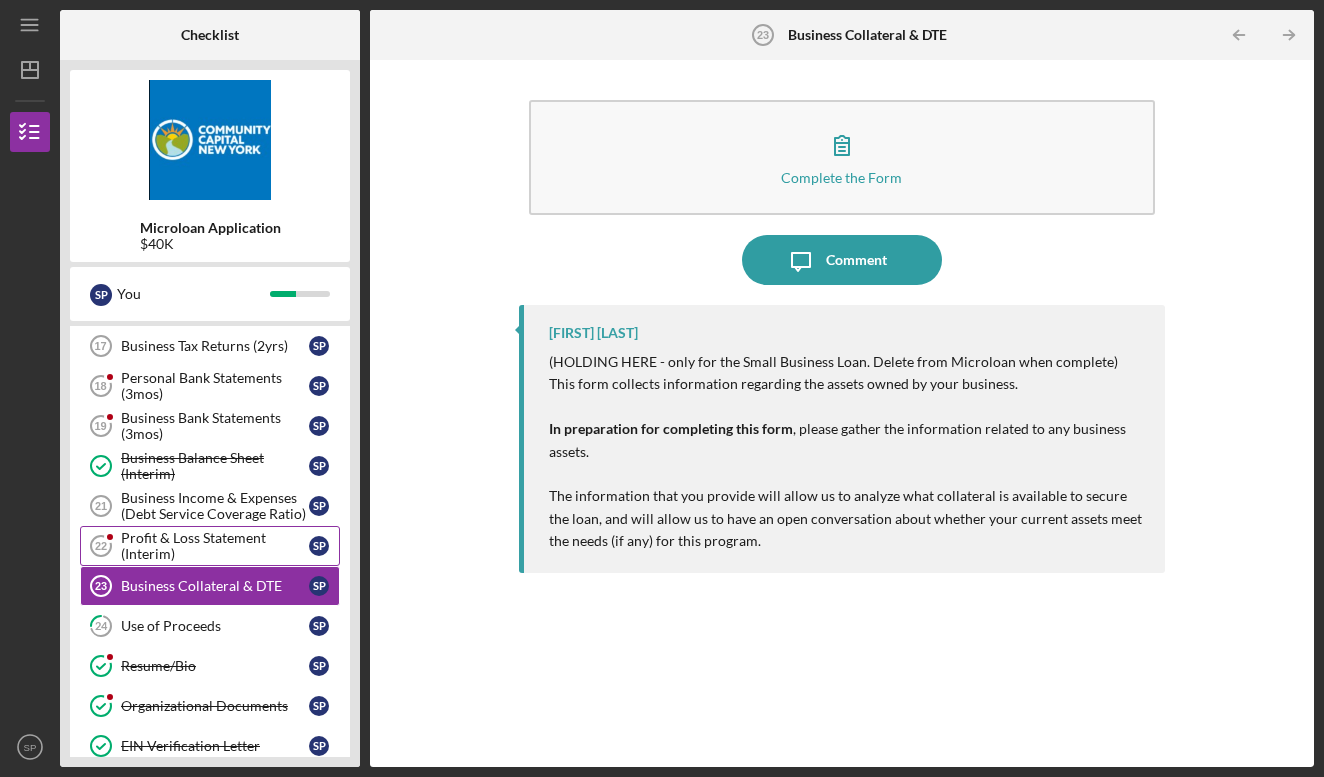 click on "Profit & Loss Statement (Interim)" at bounding box center (215, 546) 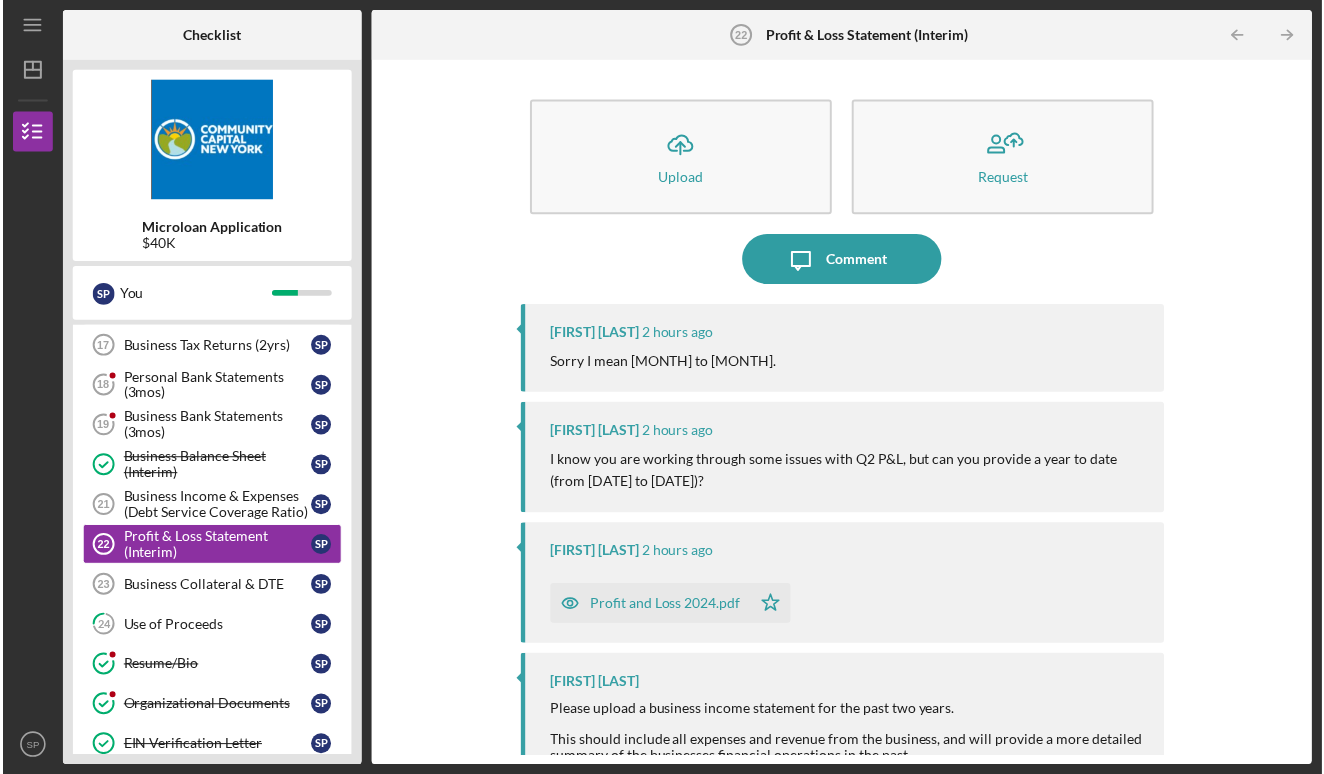 scroll, scrollTop: 0, scrollLeft: 0, axis: both 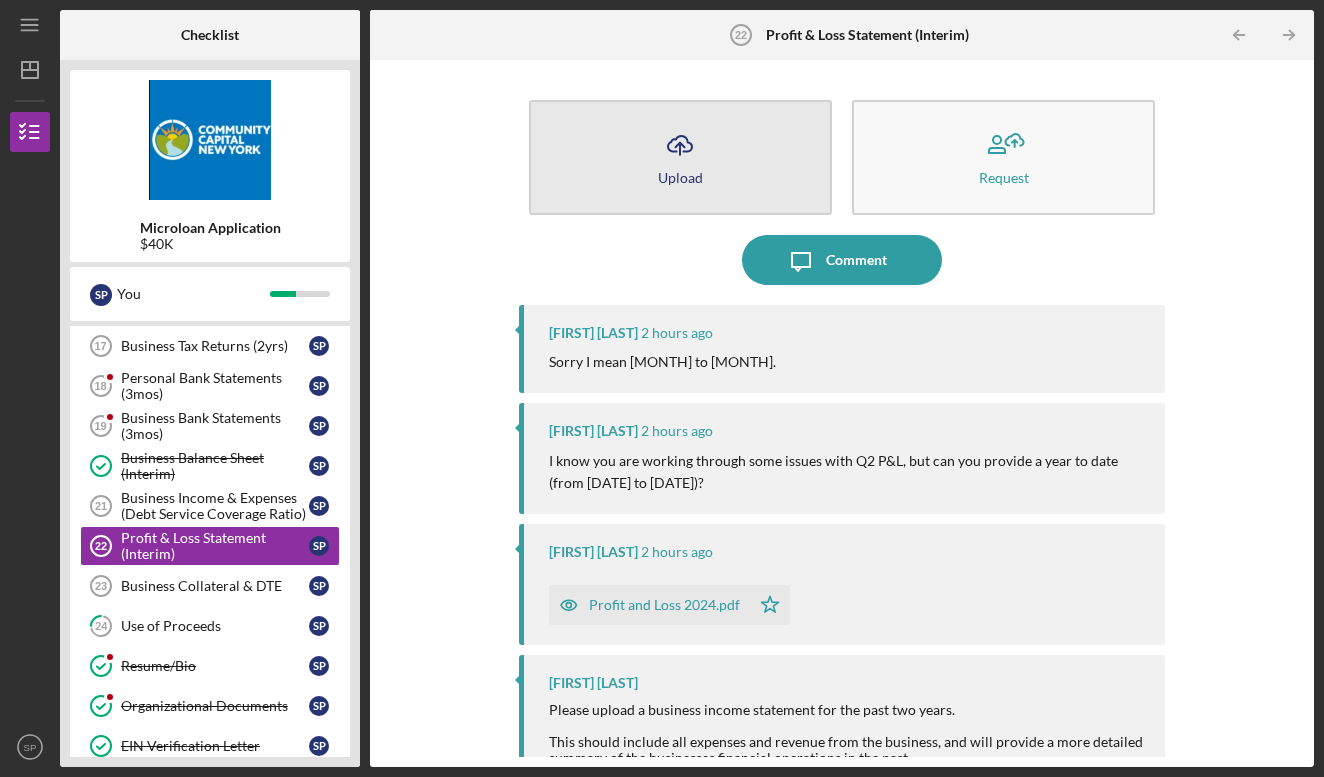 click on "Icon/Upload Upload" at bounding box center [680, 157] 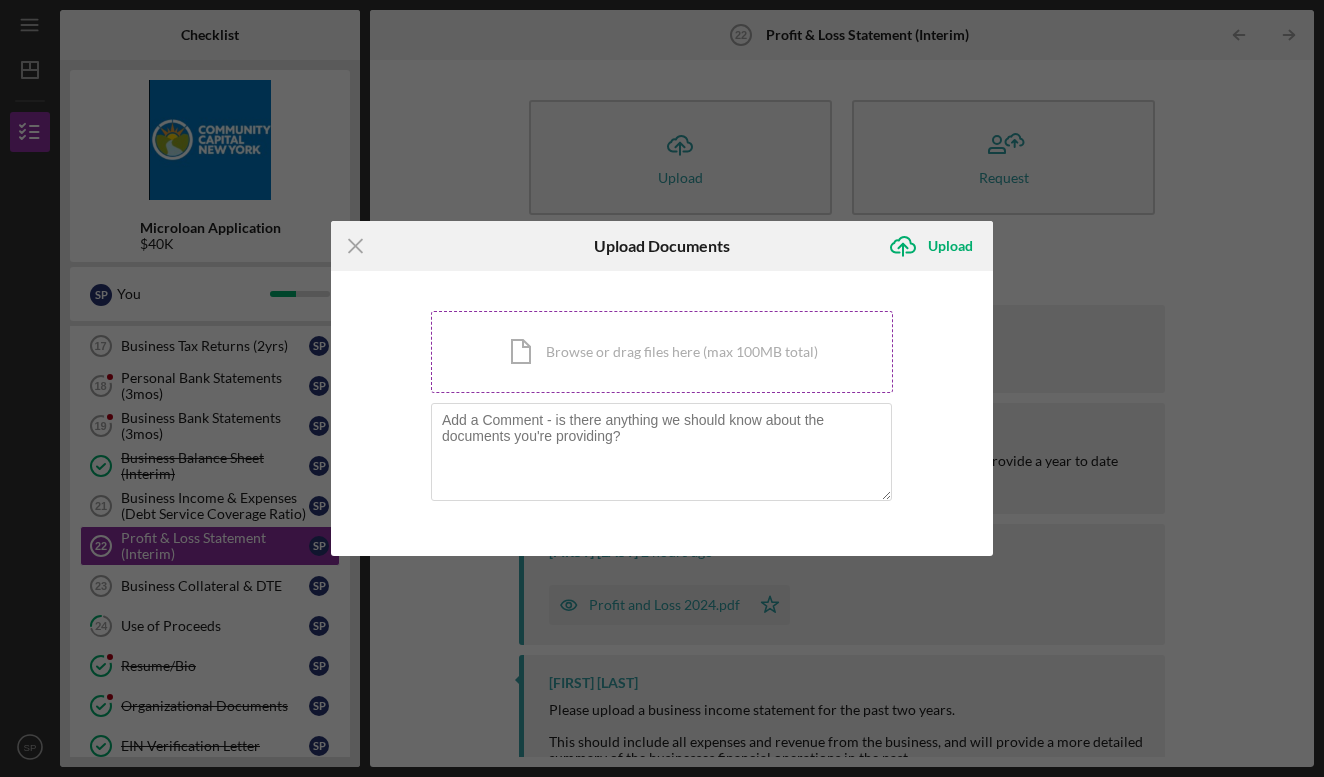 click on "Icon/Document Browse or drag files here (max 100MB total) Tap to choose files or take a photo" at bounding box center (662, 352) 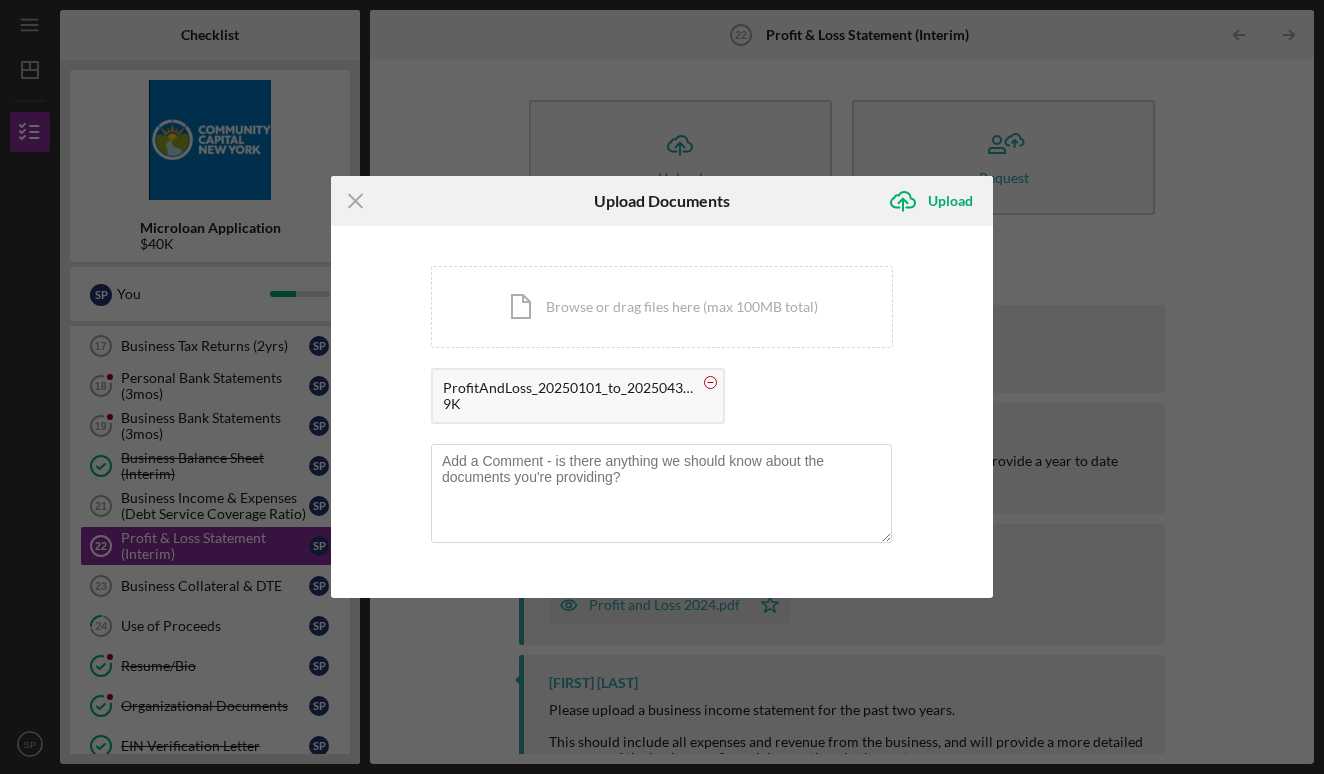 click 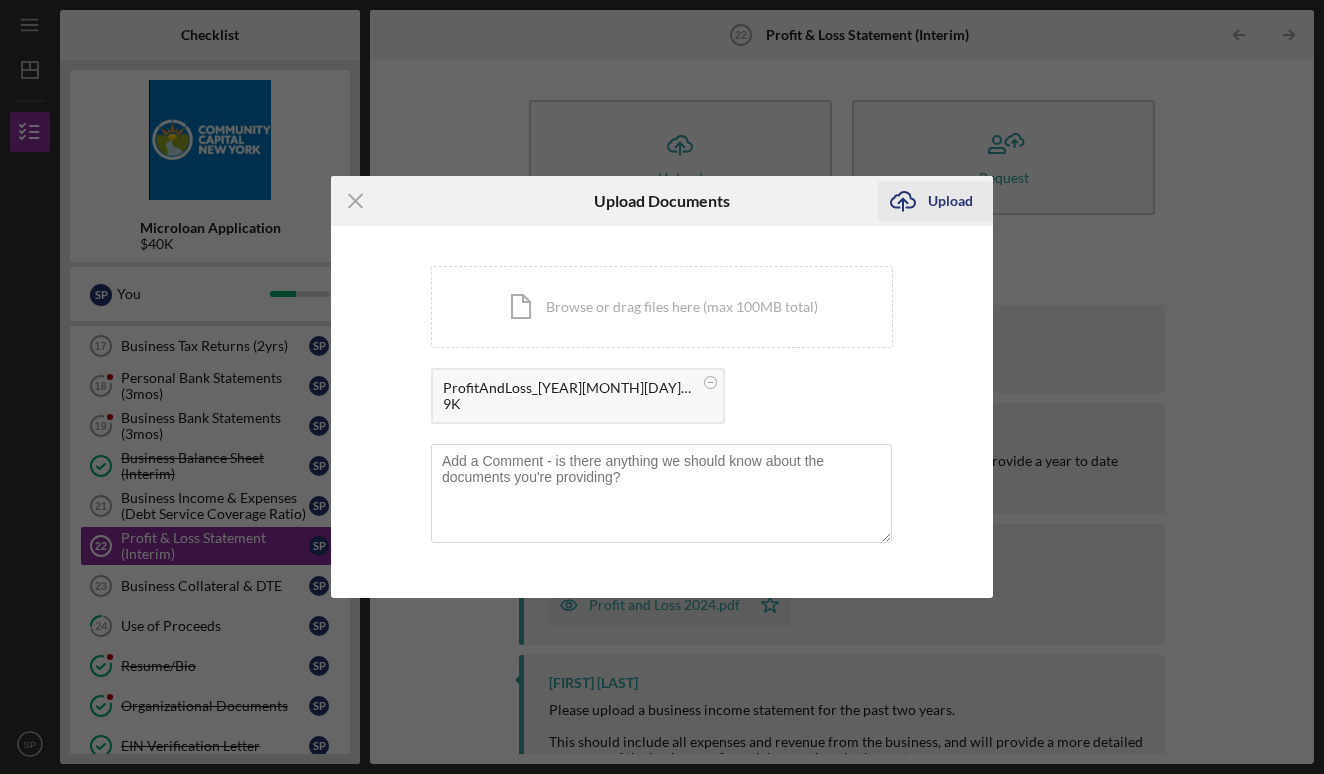click on "Upload" at bounding box center (950, 201) 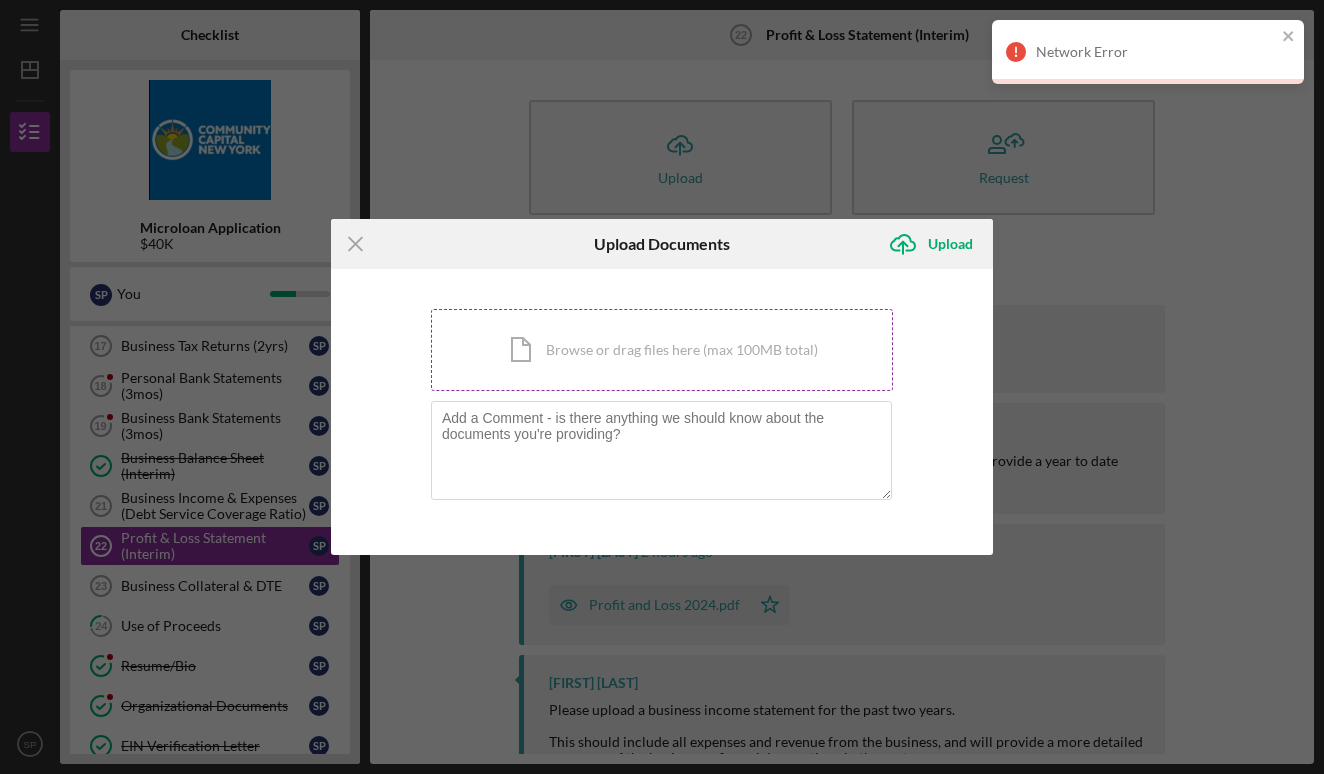 click on "Icon/Document Browse or drag files here (max 100MB total) Tap to choose files or take a photo" at bounding box center [662, 350] 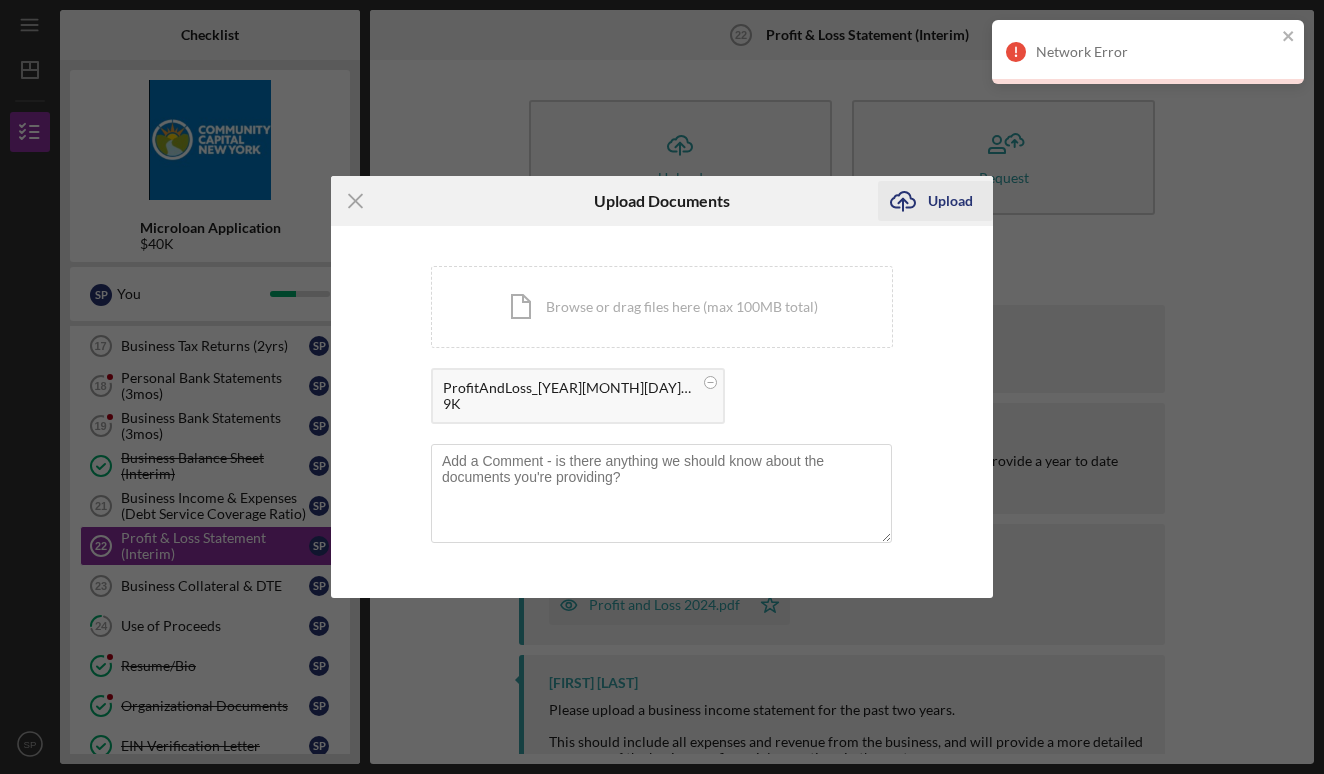 click on "Icon/Upload" 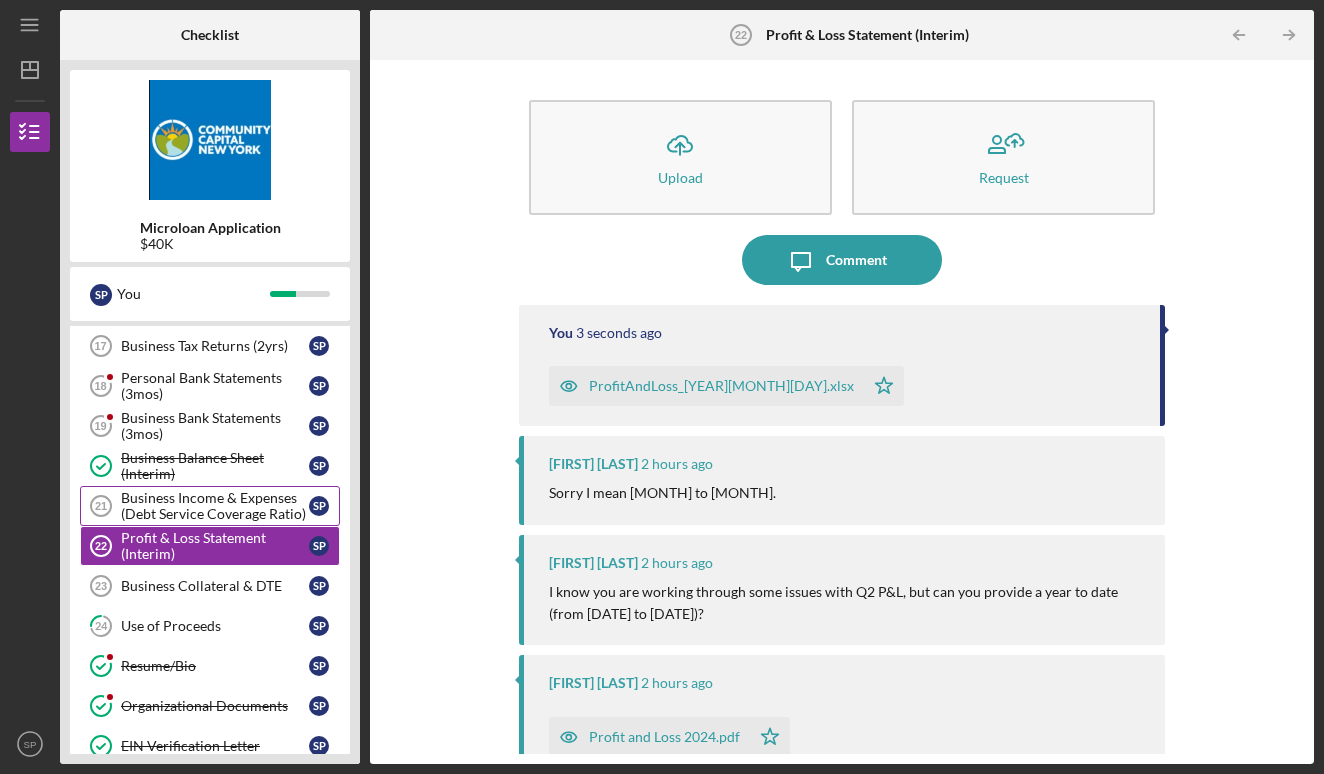 click on "Business Income & Expenses (Debt Service Coverage Ratio)" at bounding box center [215, 506] 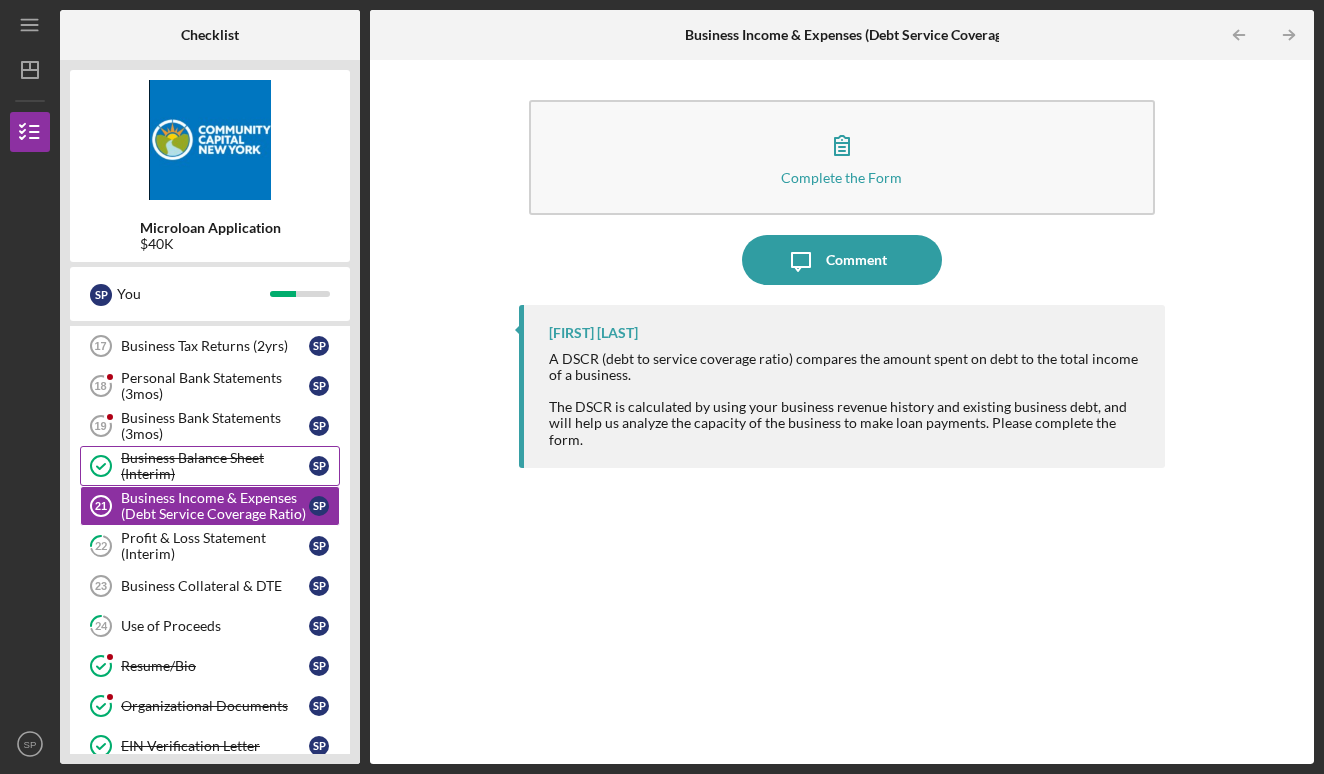 click on "Business Balance Sheet (Interim)" at bounding box center (215, 466) 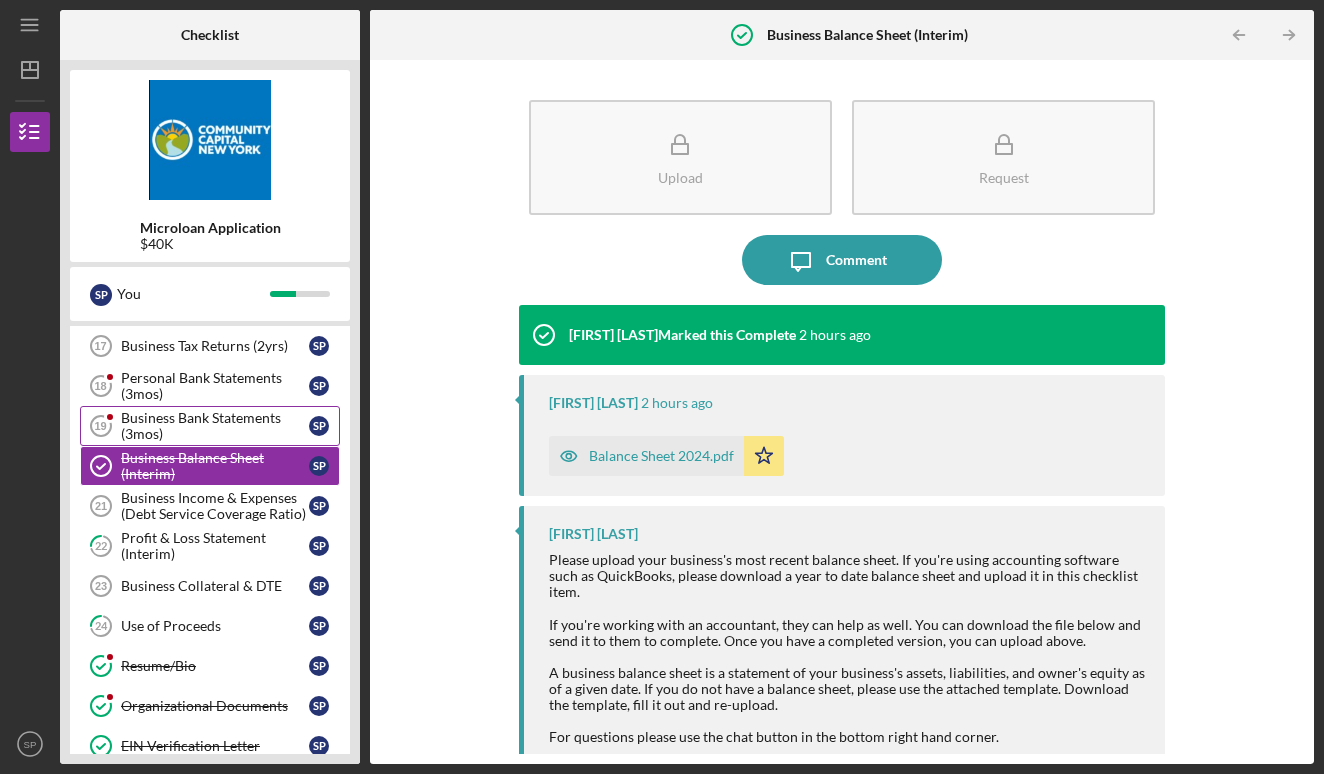 click on "Business Bank Statements (3mos)" at bounding box center (215, 426) 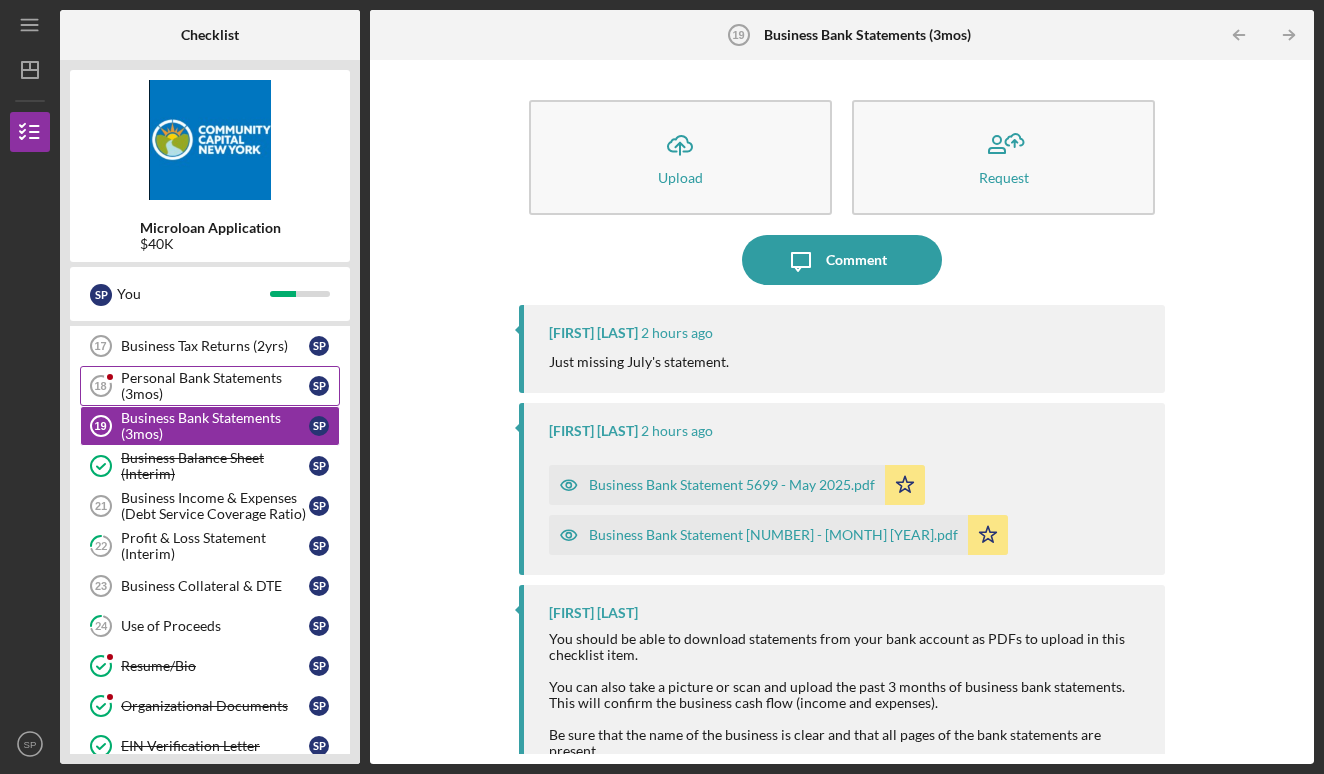 click on "Personal Bank Statements (3mos)" at bounding box center (215, 386) 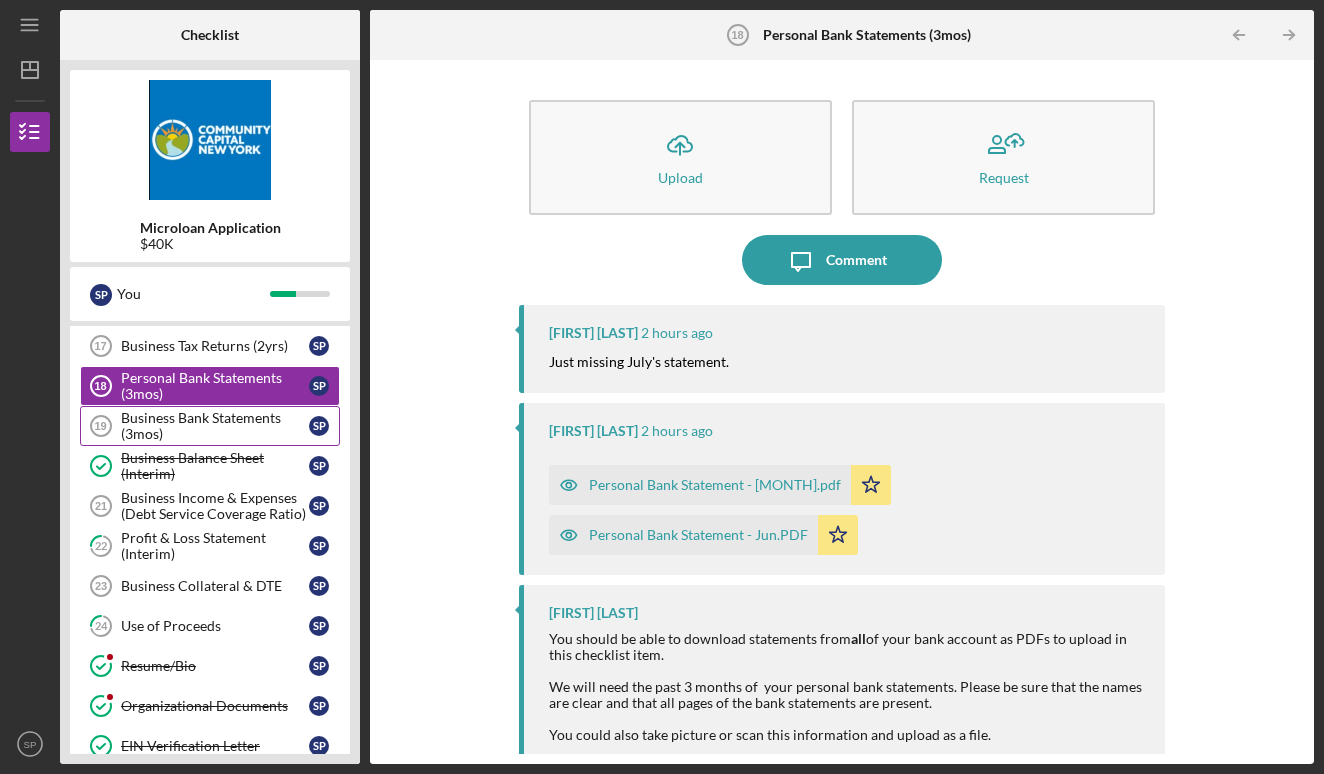 click on "Business Bank Statements (3mos)" at bounding box center (215, 426) 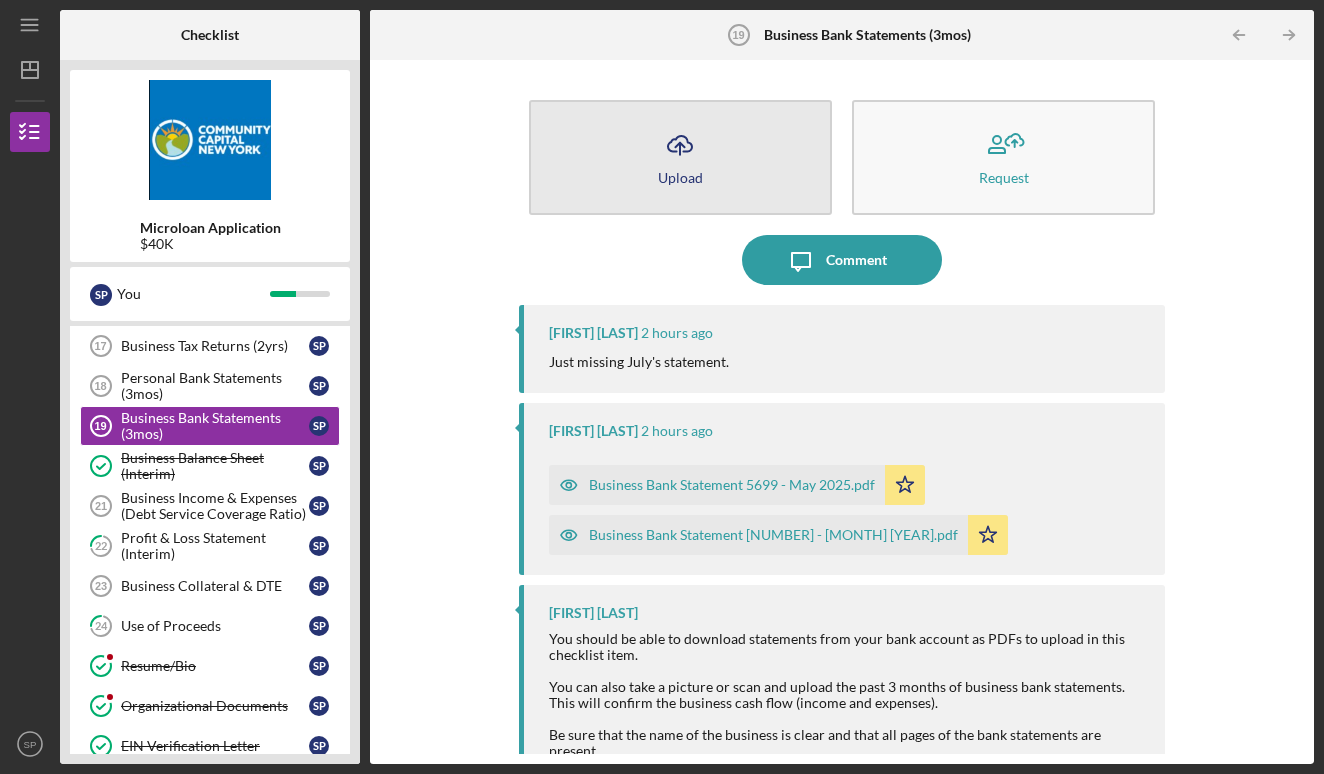 click on "Icon/Upload" 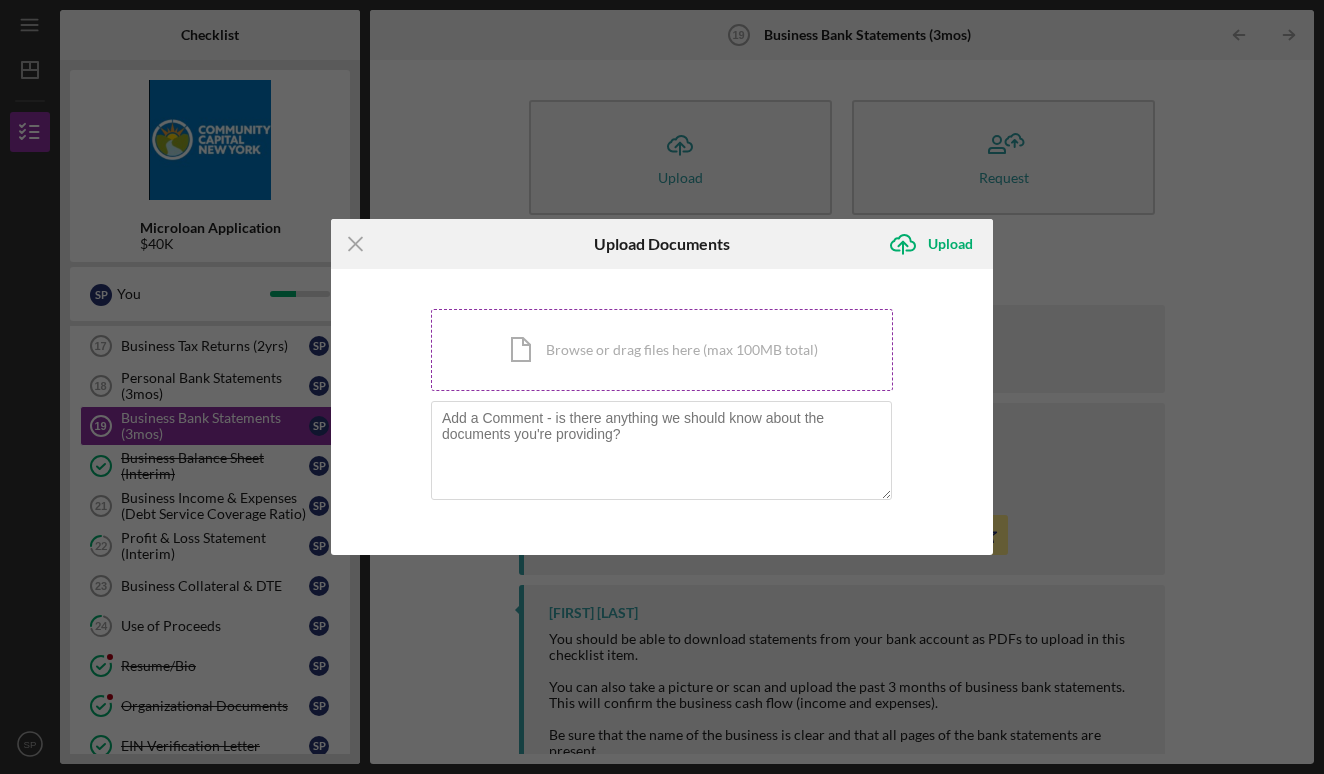 click on "Icon/Document Browse or drag files here (max 100MB total) Tap to choose files or take a photo" at bounding box center (662, 350) 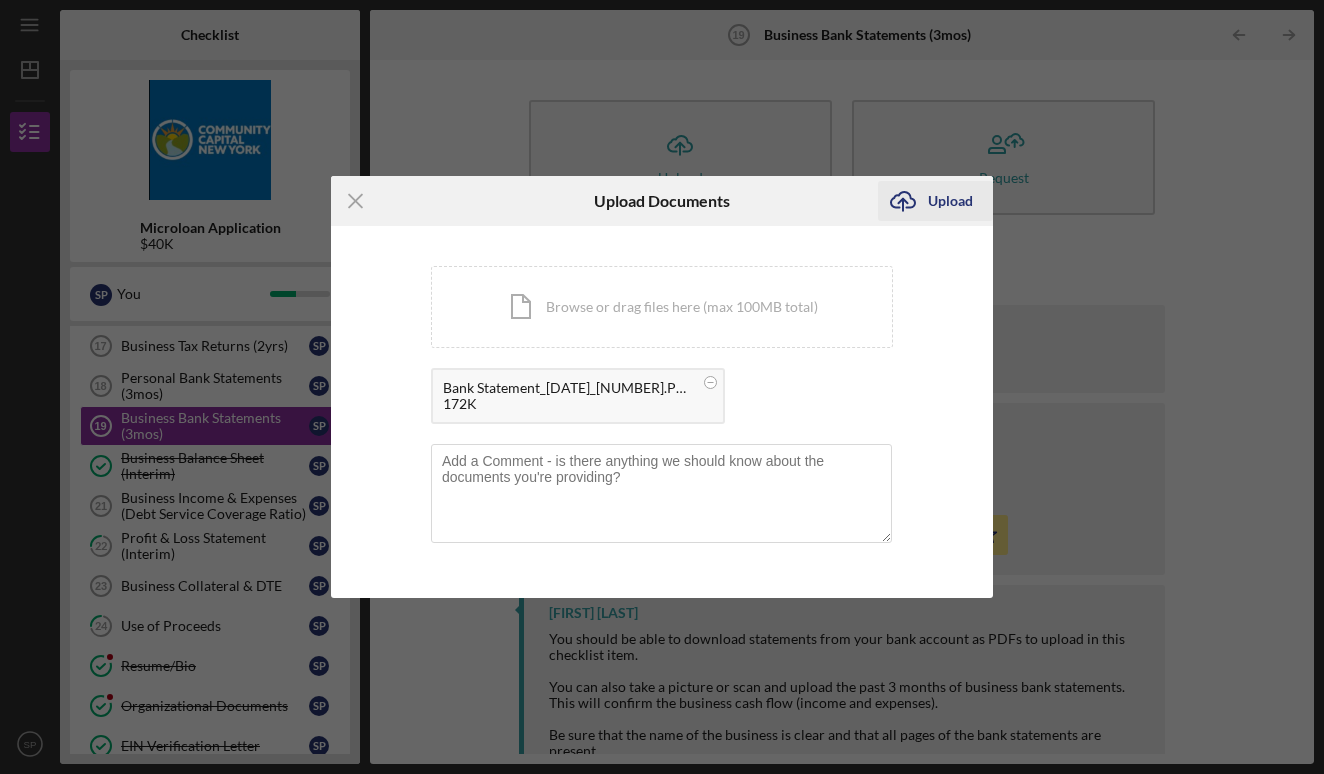 click 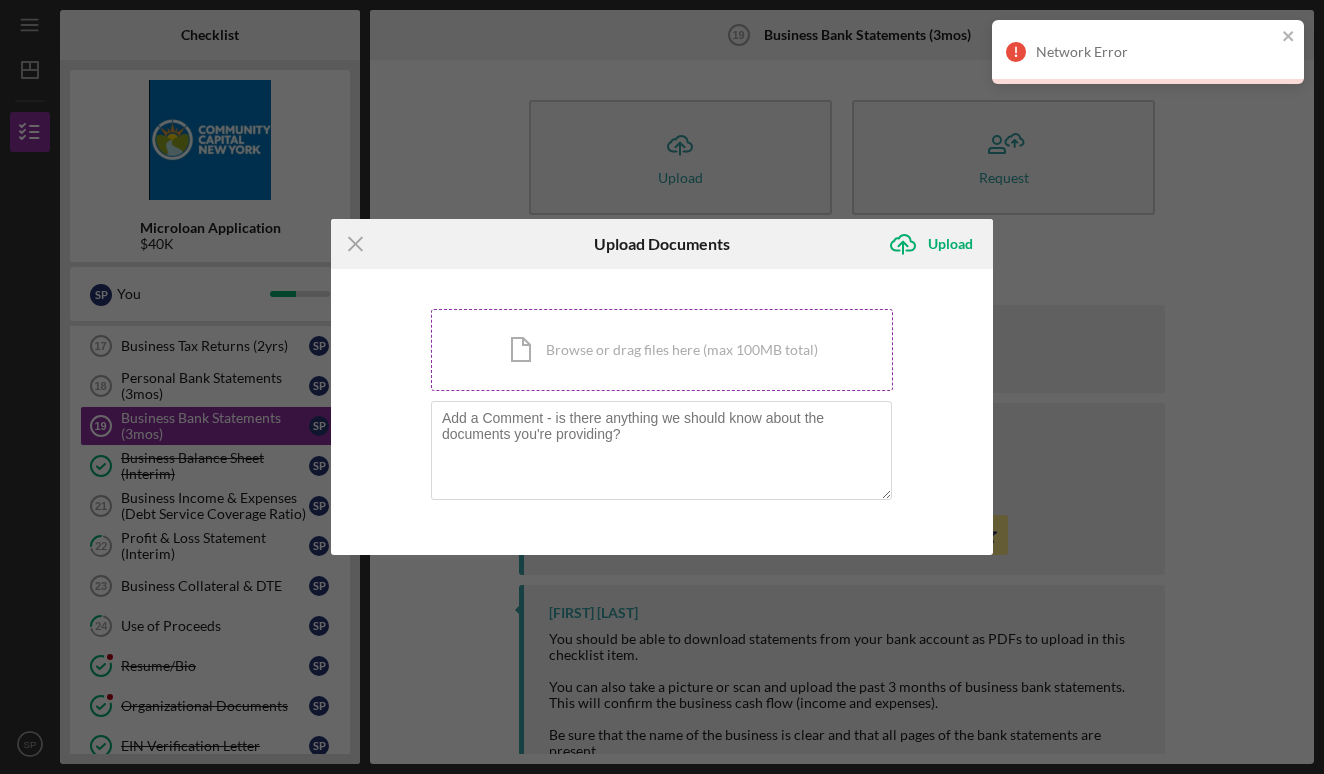 click on "Icon/Document Browse or drag files here (max 100MB total) Tap to choose files or take a photo" at bounding box center (662, 350) 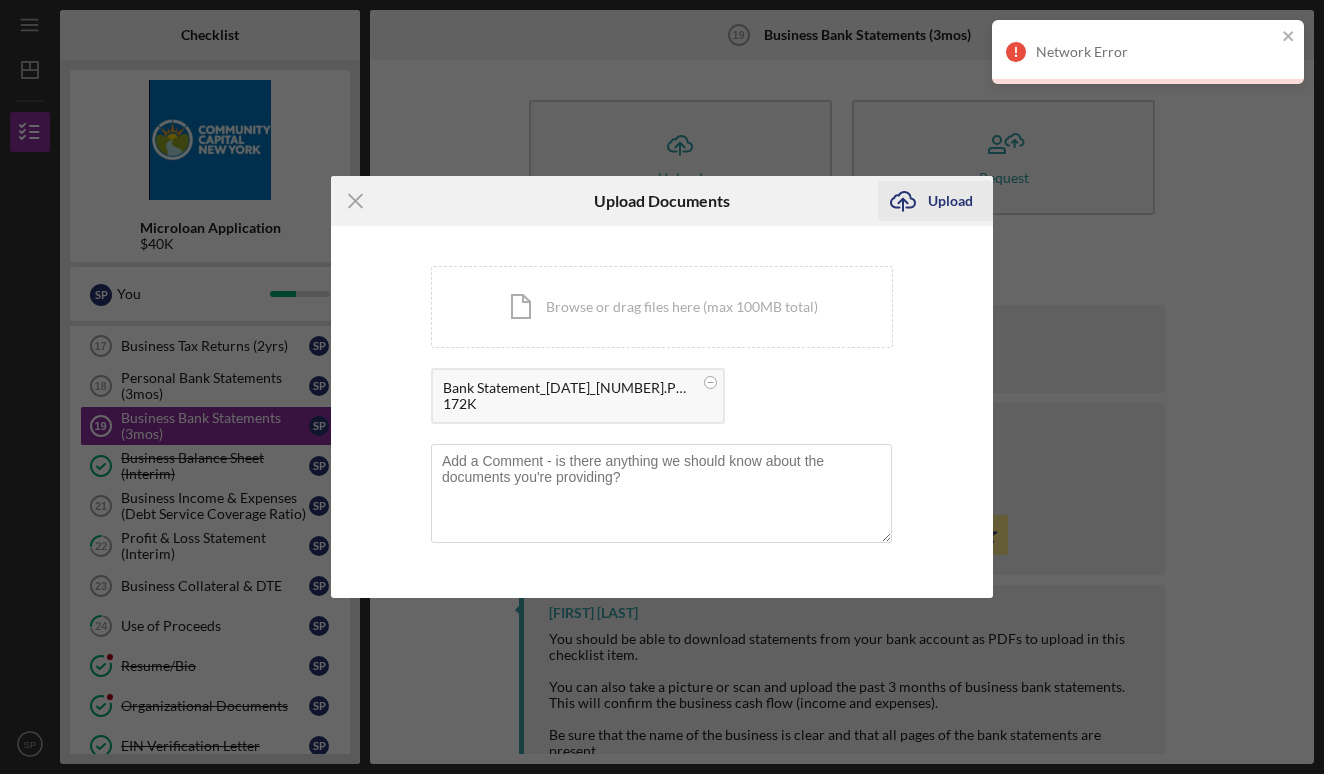 click on "Upload" at bounding box center [950, 201] 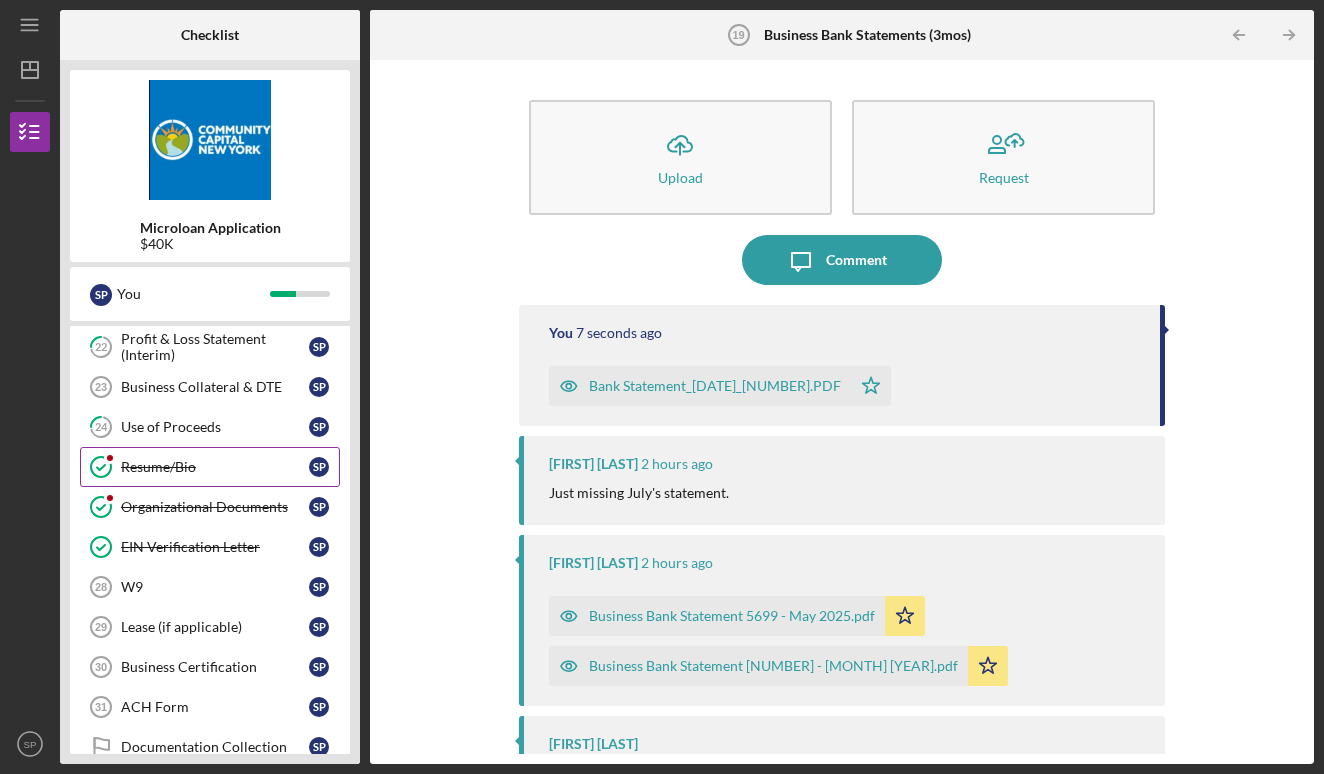 scroll, scrollTop: 758, scrollLeft: 0, axis: vertical 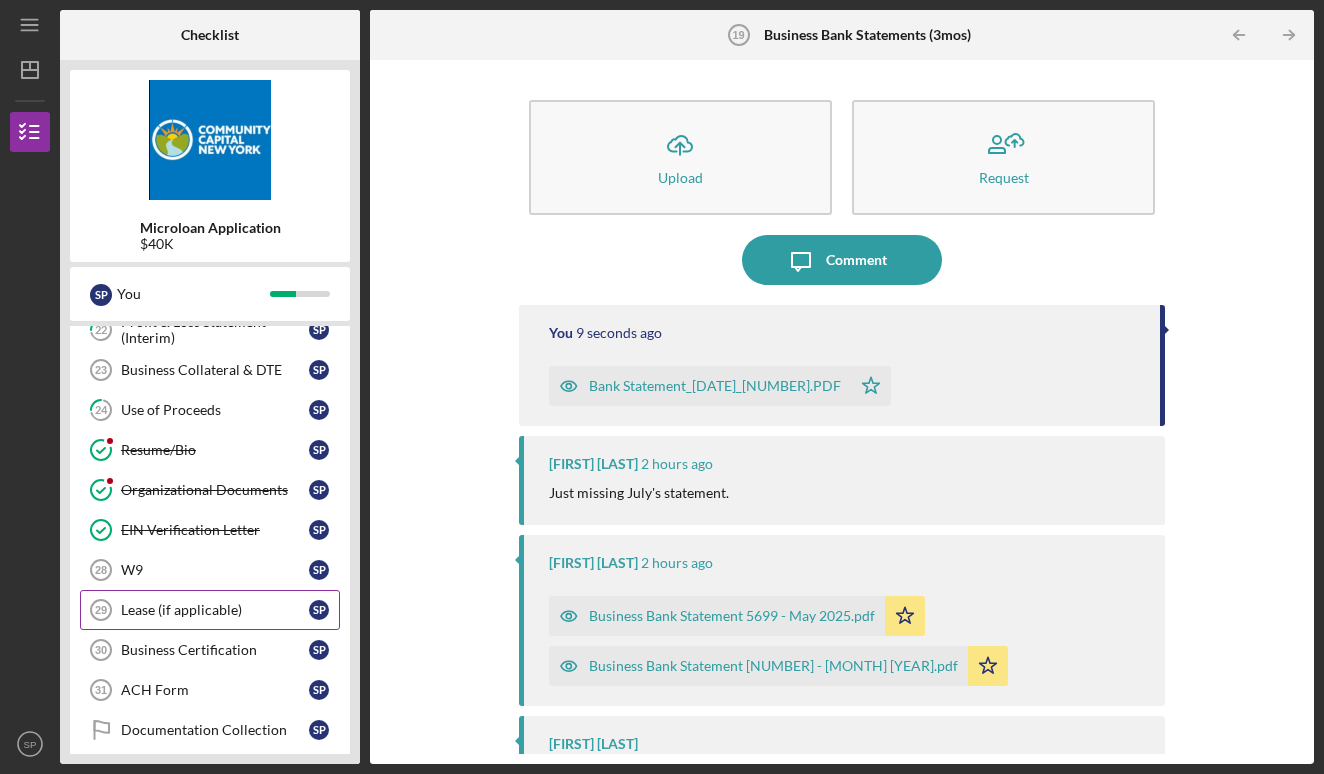 click on "Lease (if applicable) 29 Lease (if applicable) S P" at bounding box center [210, 610] 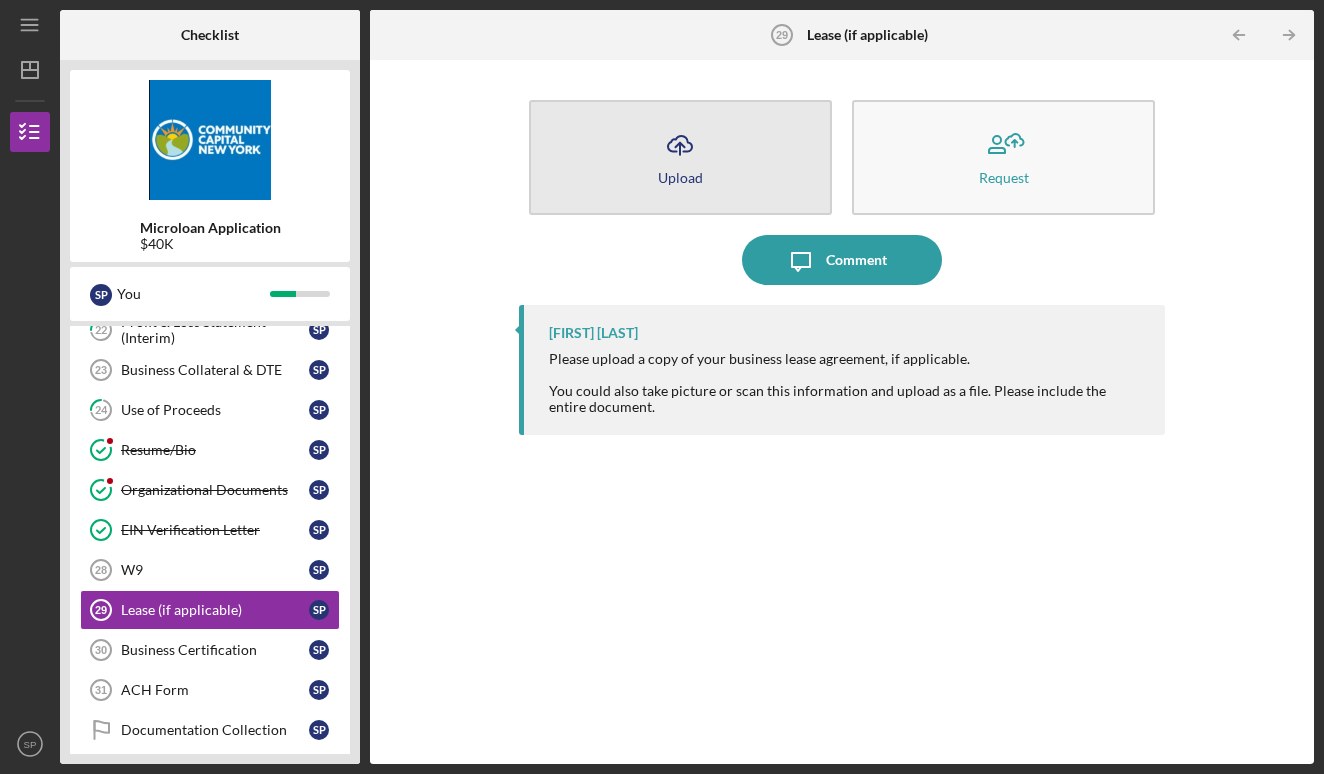 click on "Icon/Upload Upload" at bounding box center [680, 157] 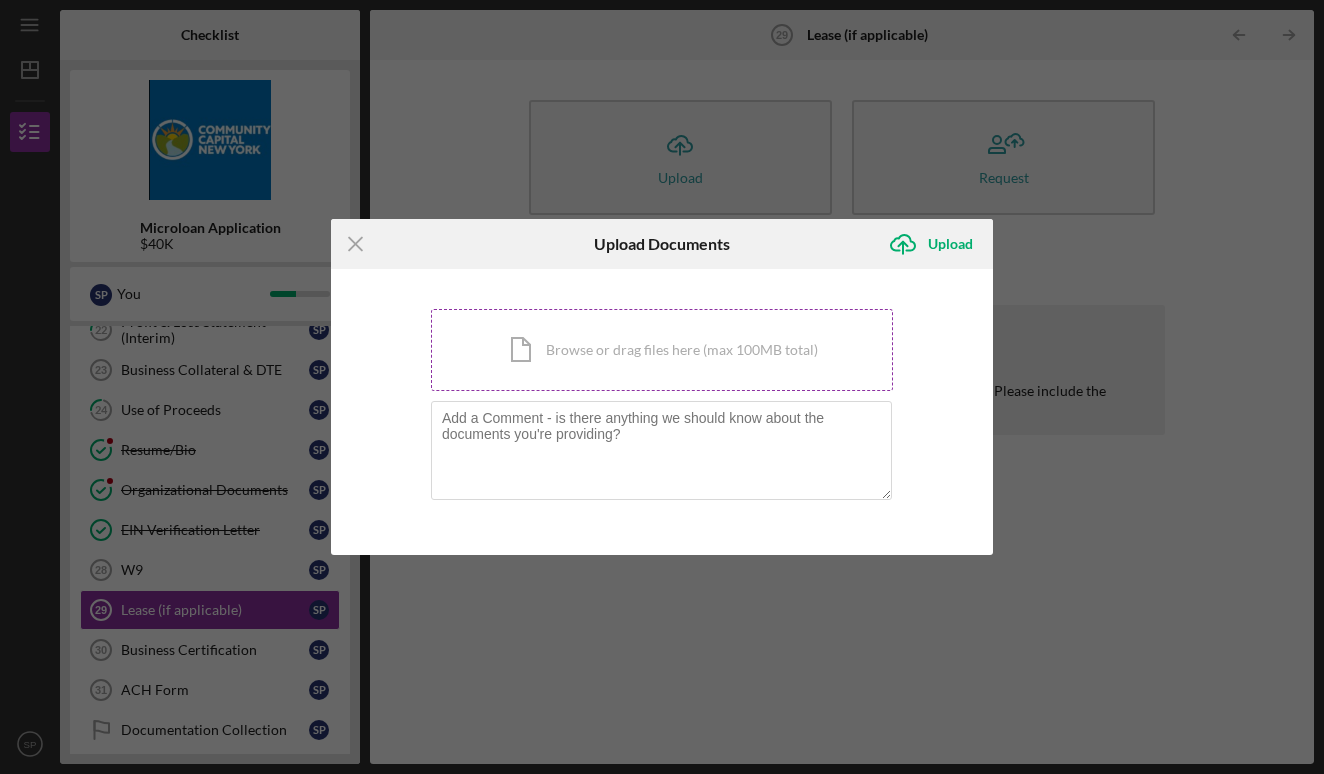 click on "Icon/Document Browse or drag files here (max 100MB total) Tap to choose files or take a photo" at bounding box center (662, 350) 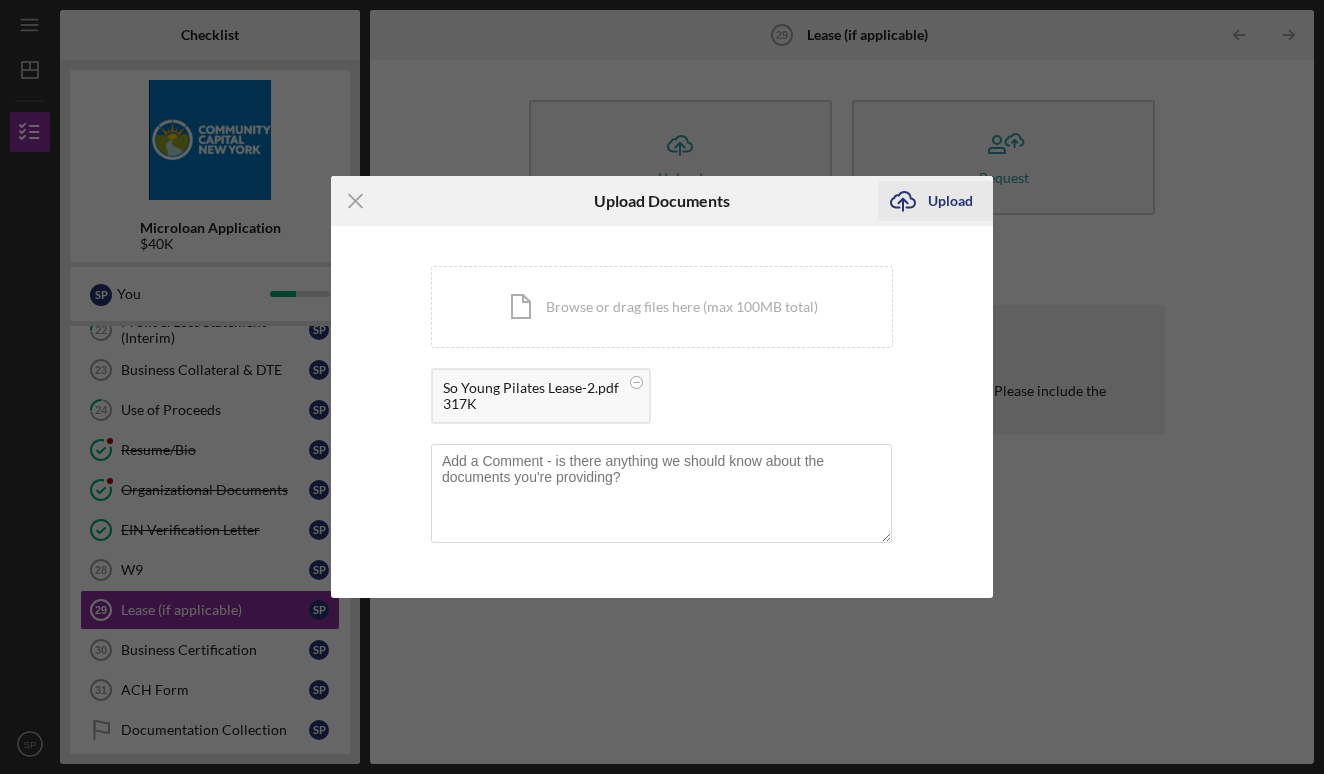 click on "Upload" at bounding box center (950, 201) 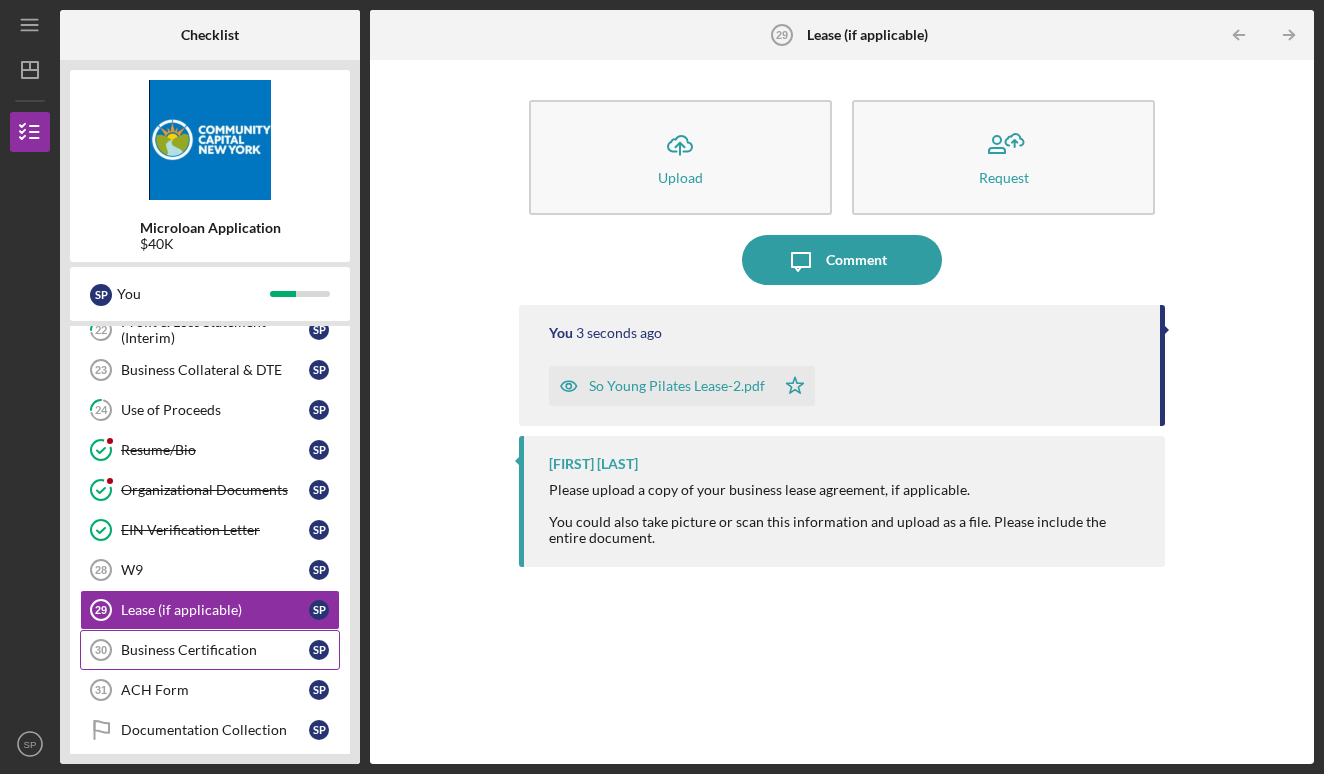 click on "Business Certification" at bounding box center (215, 650) 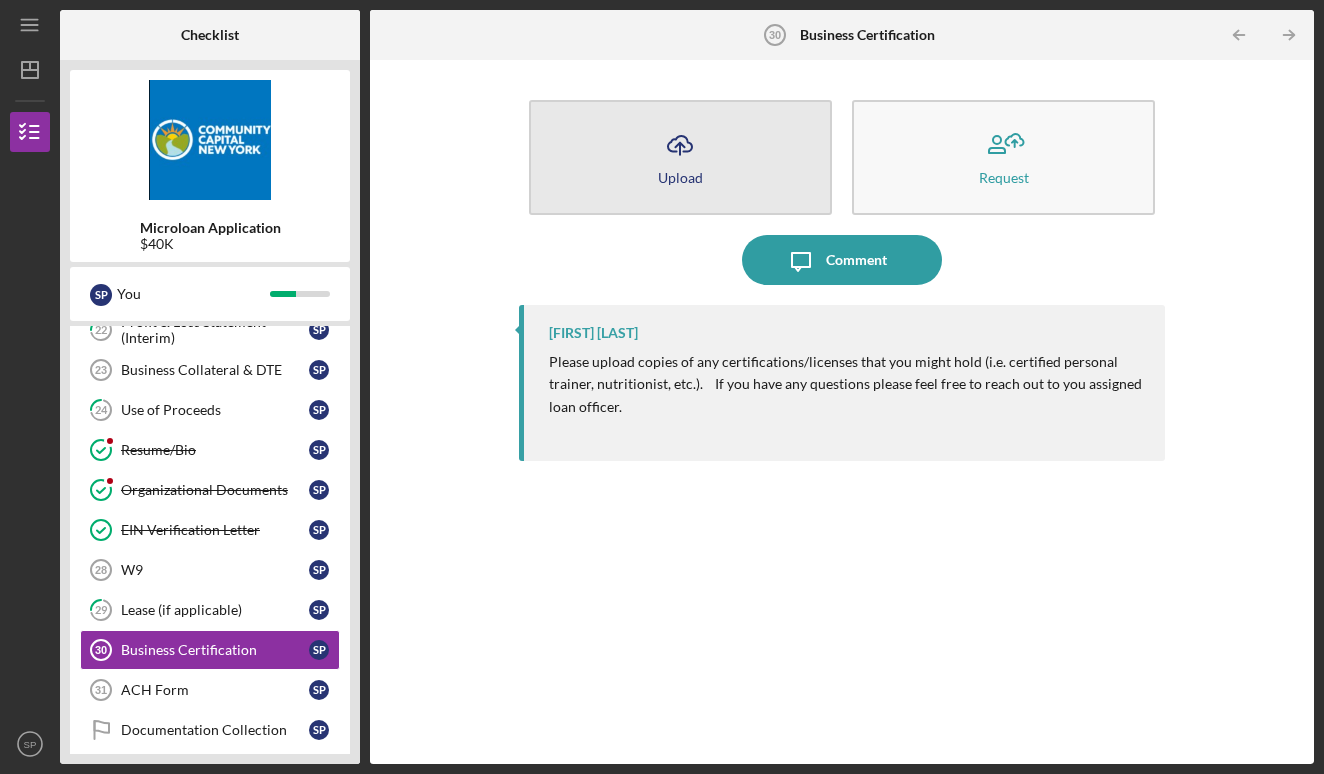 click on "Icon/Upload" 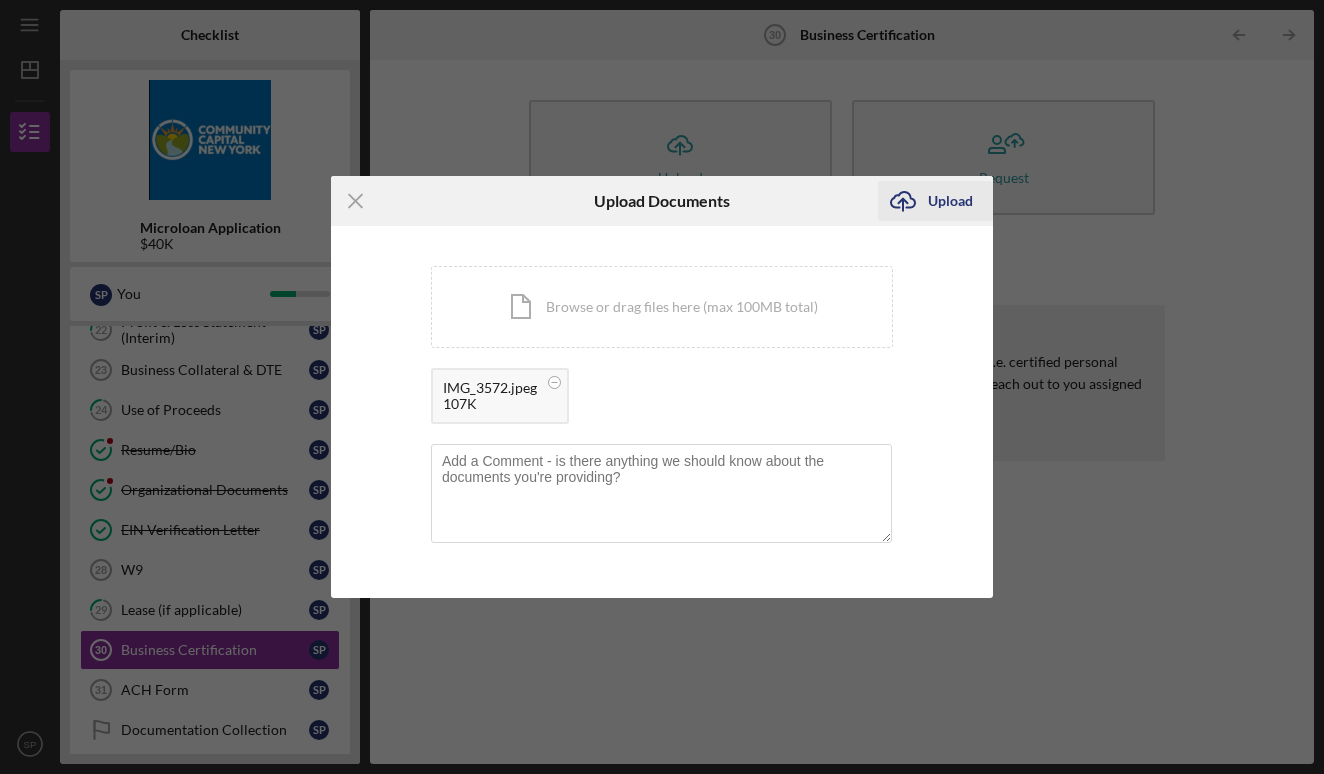click on "Upload" at bounding box center [950, 201] 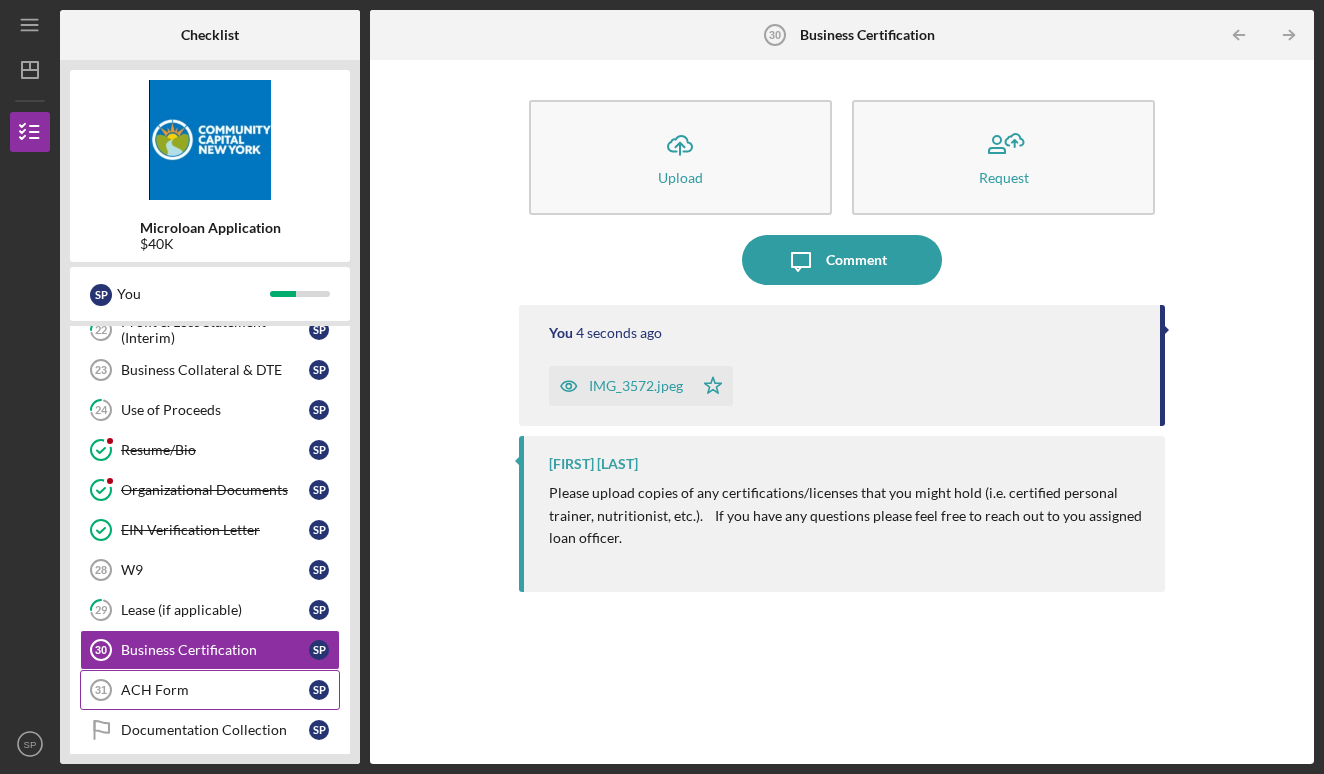 click on "ACH Form" at bounding box center [215, 690] 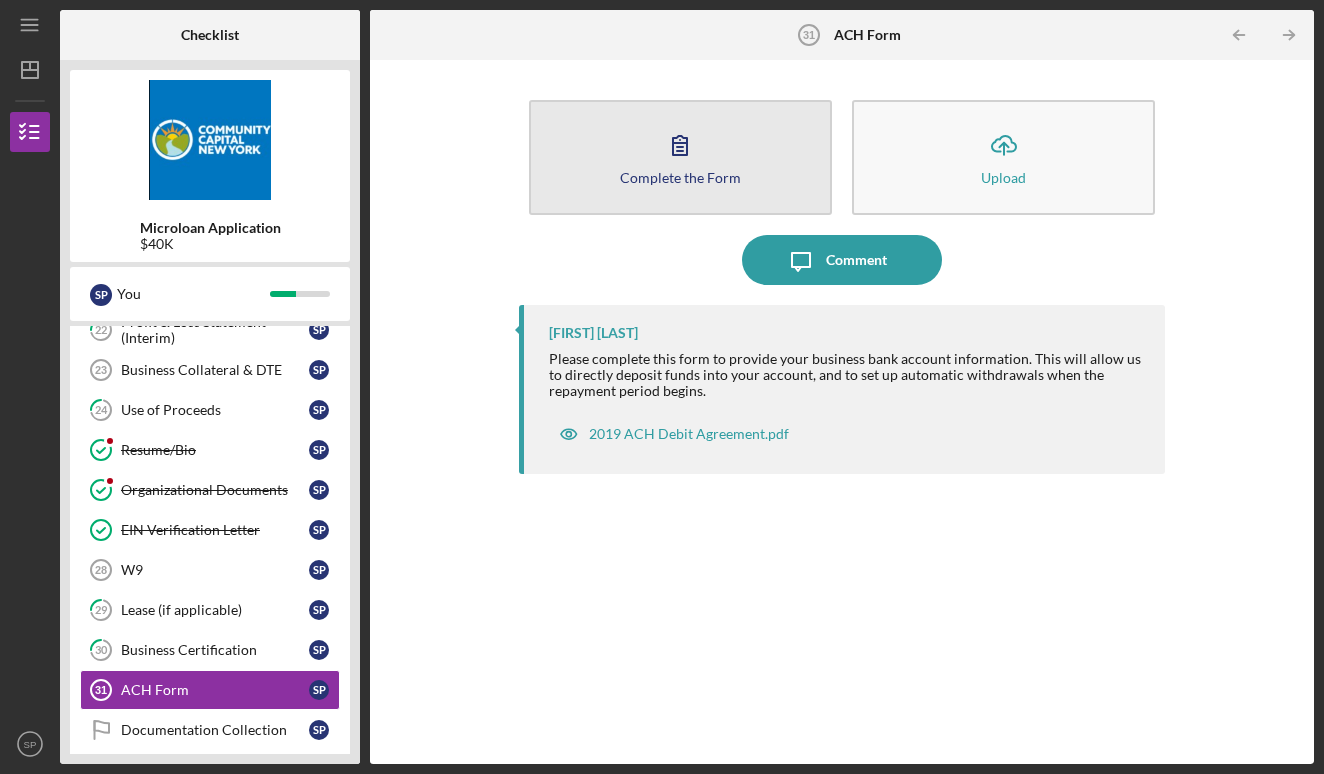 click on "Complete the Form Form" at bounding box center (680, 157) 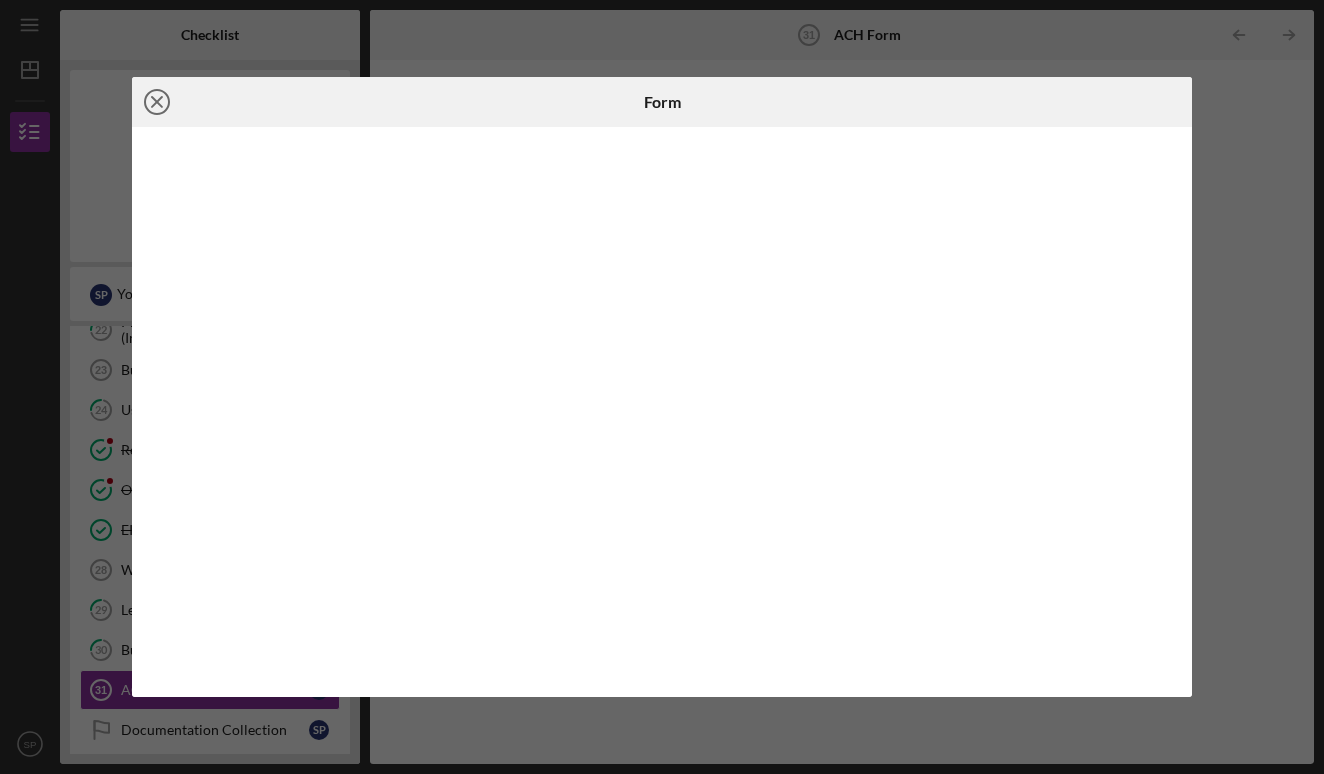 click on "Icon/Close" 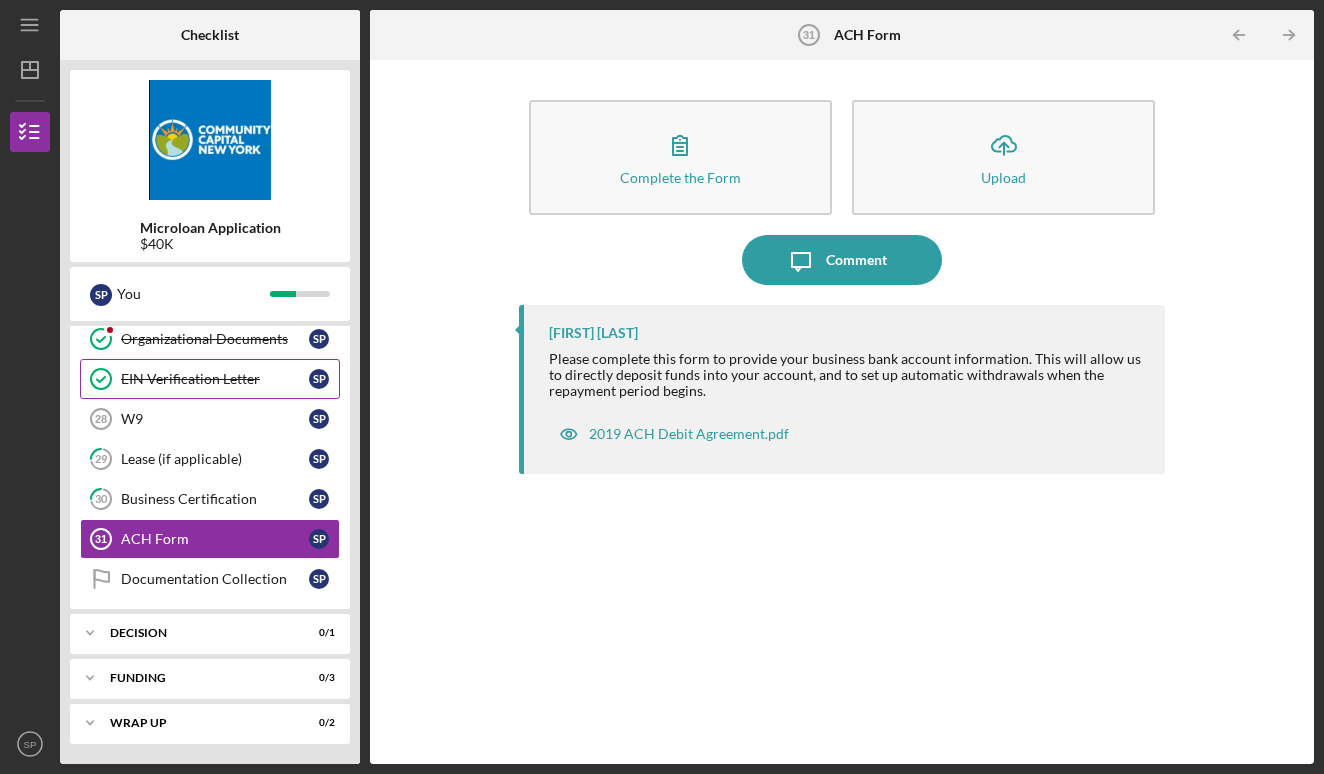scroll, scrollTop: 909, scrollLeft: 0, axis: vertical 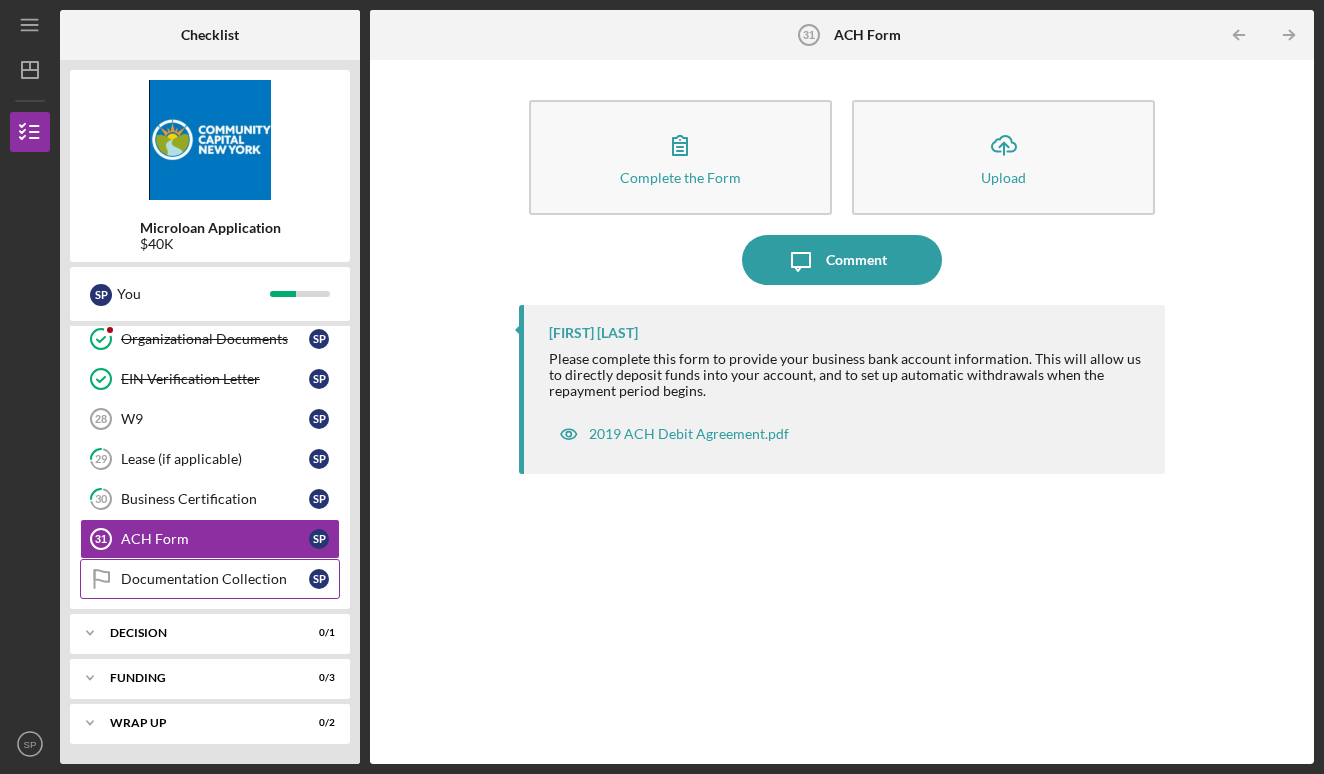 click on "Documentation Collection Documentation Collection S P" at bounding box center [210, 579] 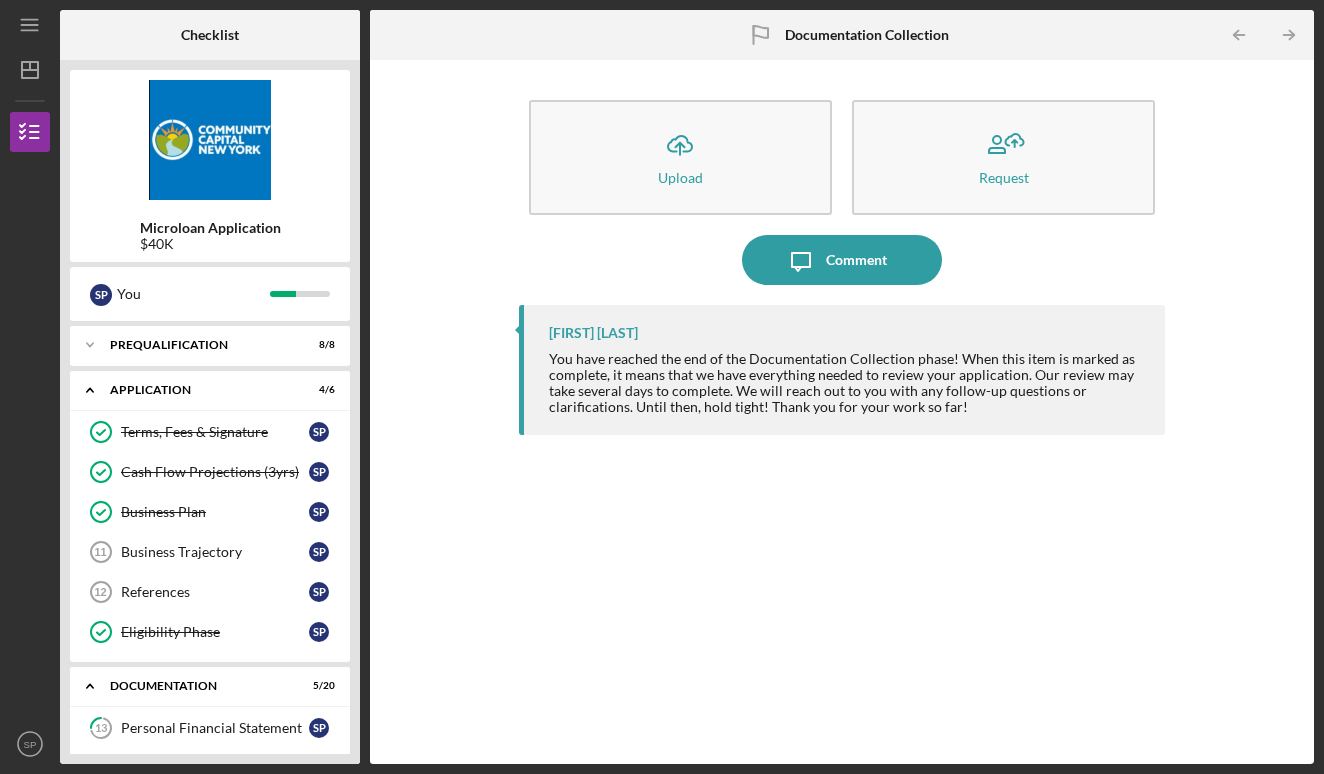 scroll, scrollTop: 0, scrollLeft: 0, axis: both 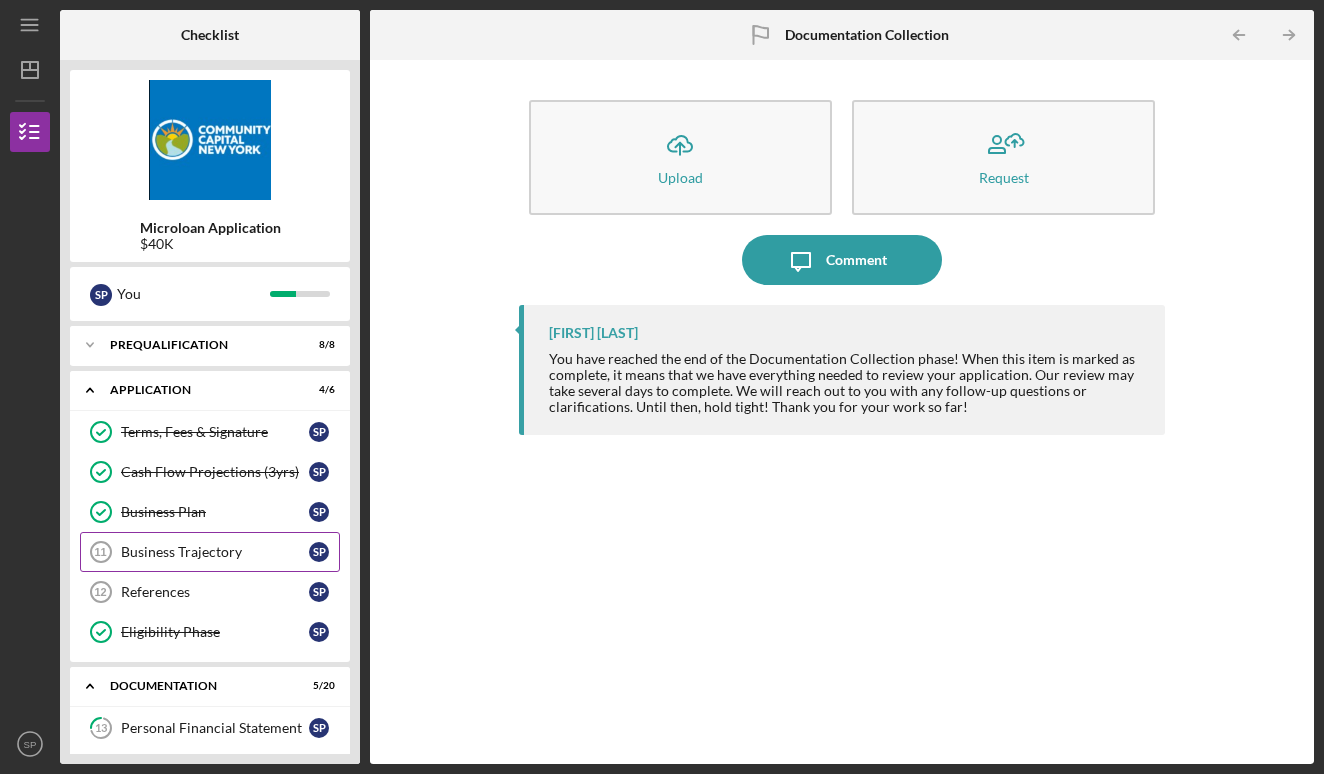 click on "Business Trajectory" at bounding box center [215, 552] 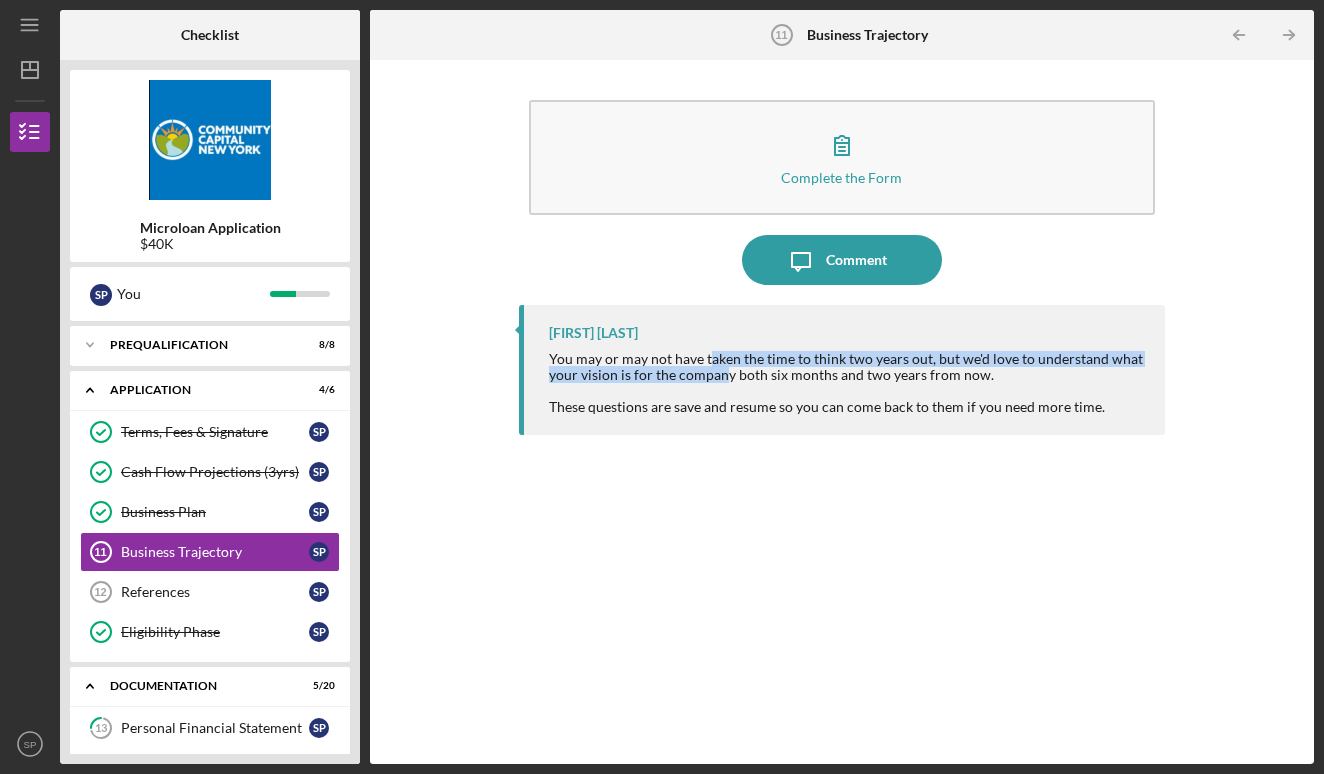 drag, startPoint x: 710, startPoint y: 351, endPoint x: 720, endPoint y: 380, distance: 30.675724 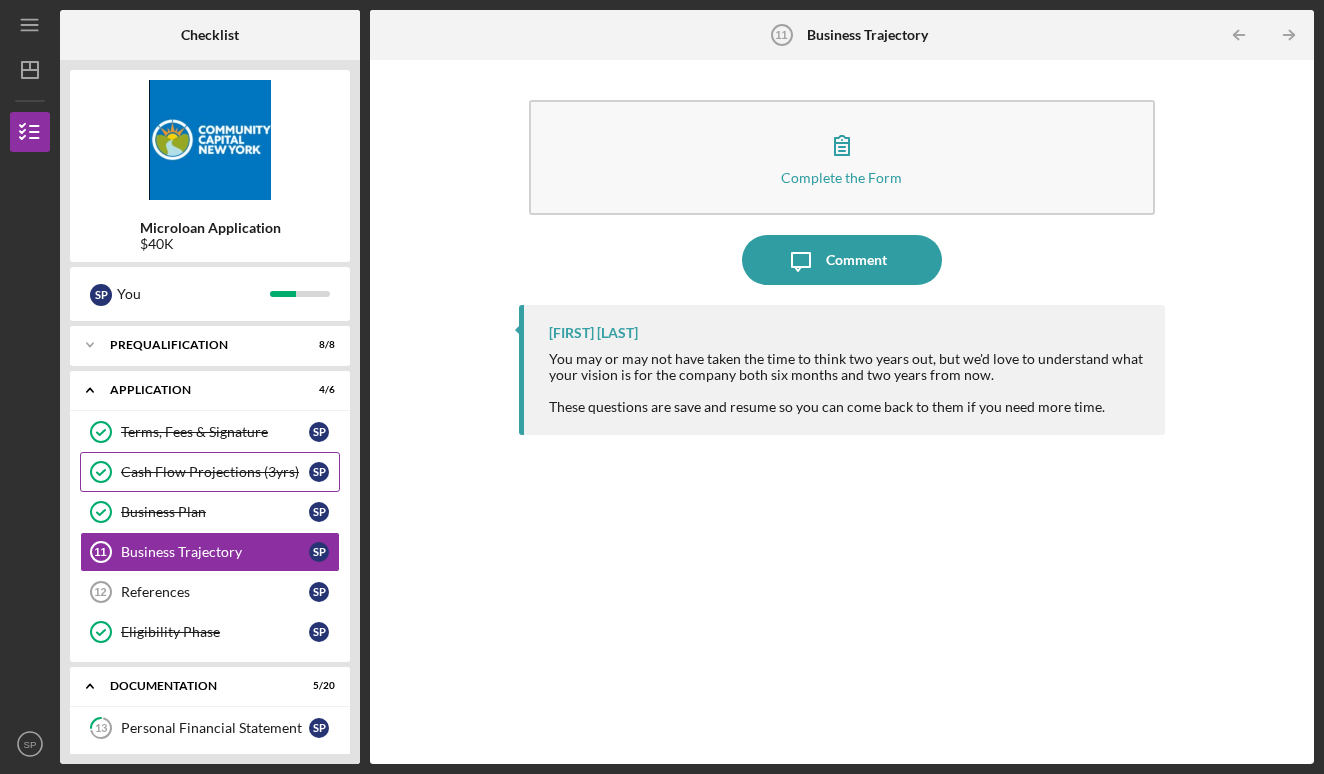 click on "Cash Flow Projections (3yrs)" at bounding box center [215, 472] 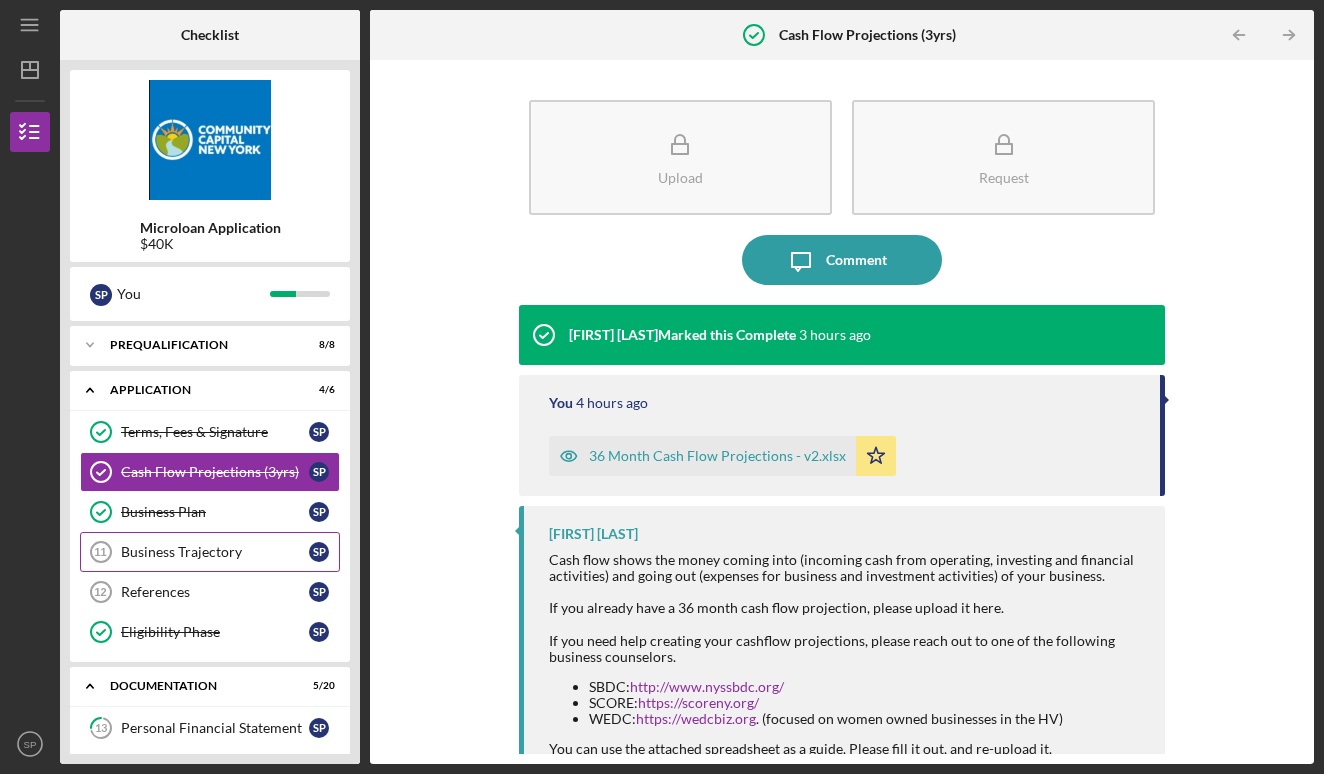click on "Business Trajectory" at bounding box center [215, 552] 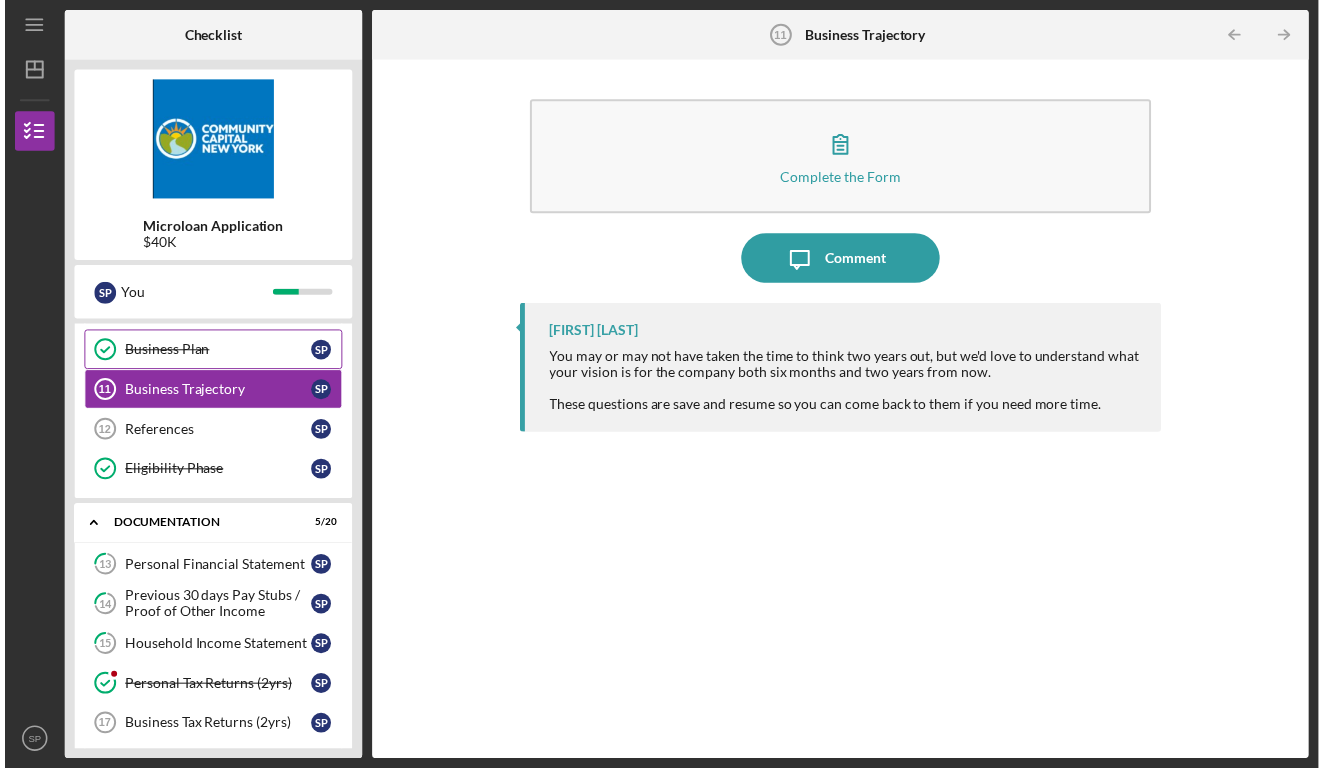 scroll, scrollTop: 172, scrollLeft: 0, axis: vertical 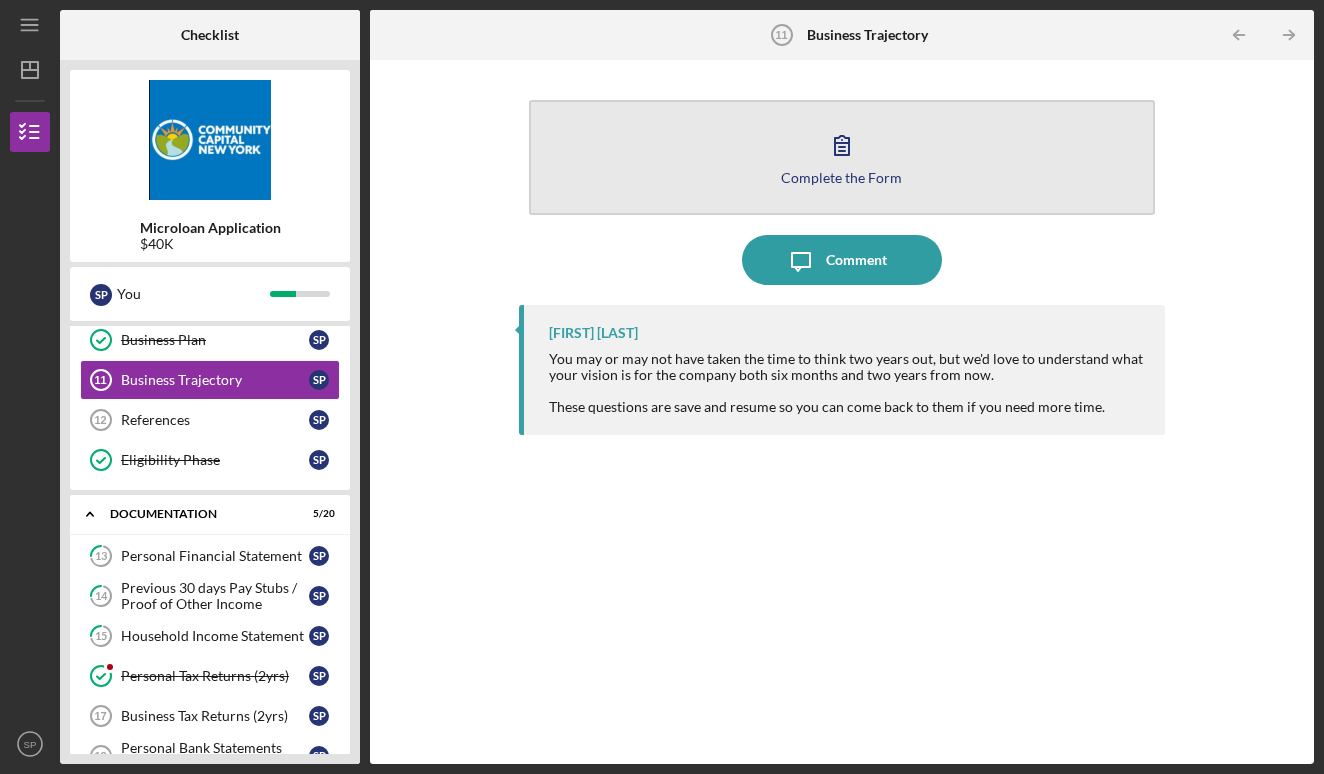 click 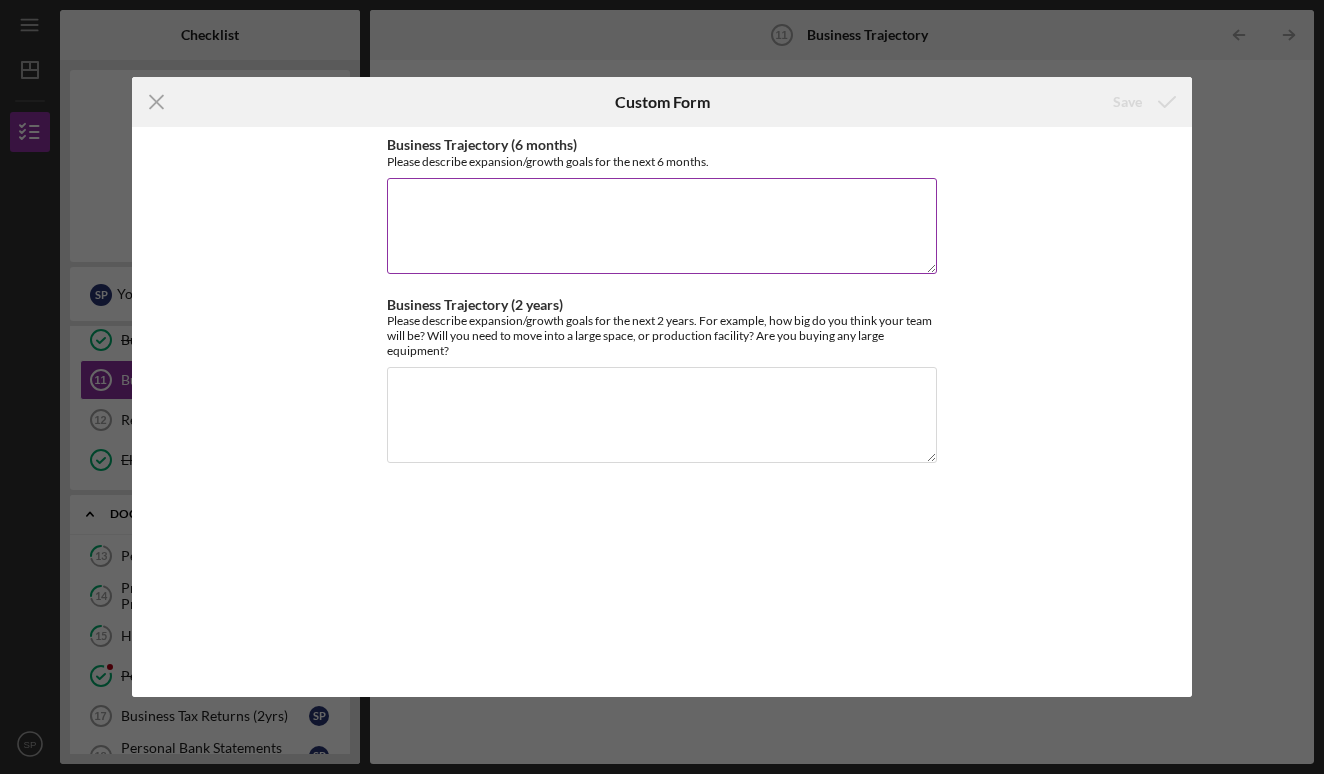 click on "Business Trajectory (6 months)" at bounding box center (662, 226) 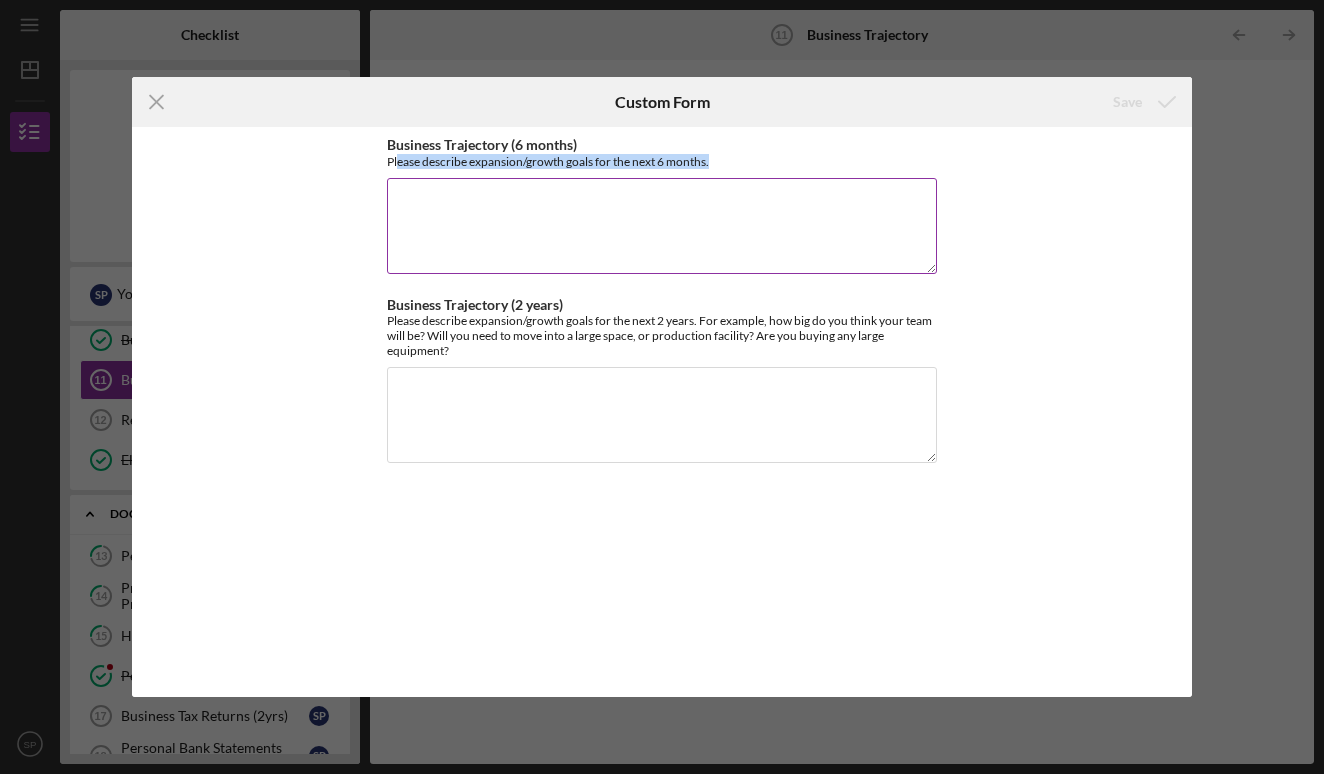 drag, startPoint x: 399, startPoint y: 165, endPoint x: 728, endPoint y: 164, distance: 329.00153 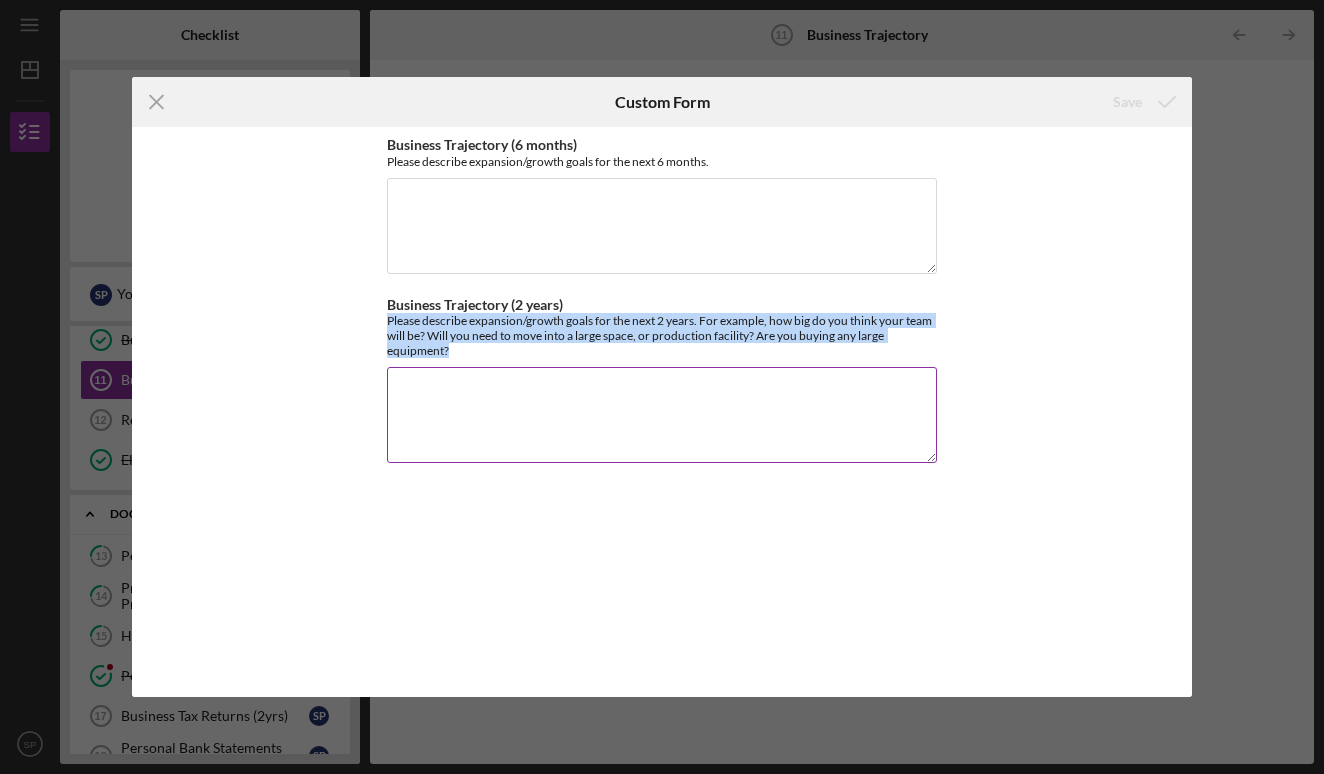 drag, startPoint x: 388, startPoint y: 324, endPoint x: 514, endPoint y: 352, distance: 129.07362 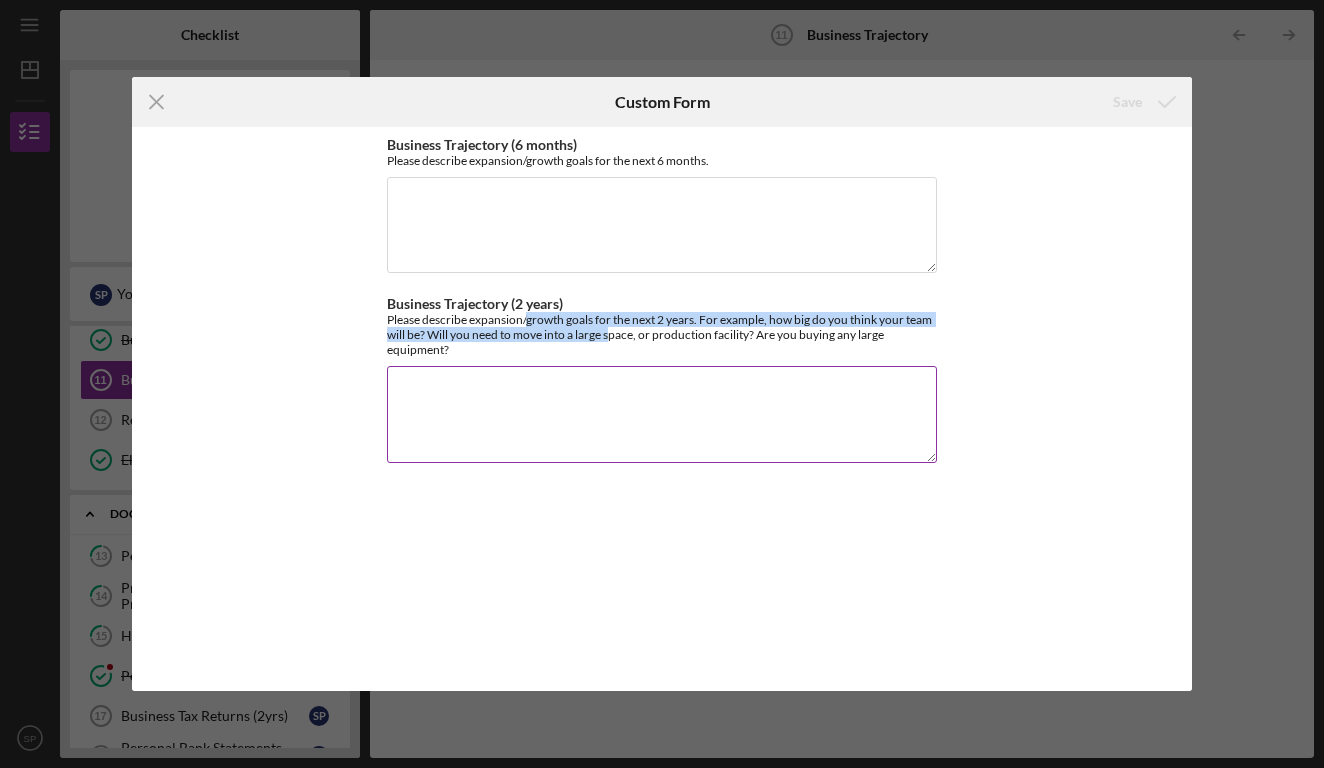 drag, startPoint x: 529, startPoint y: 321, endPoint x: 609, endPoint y: 329, distance: 80.399 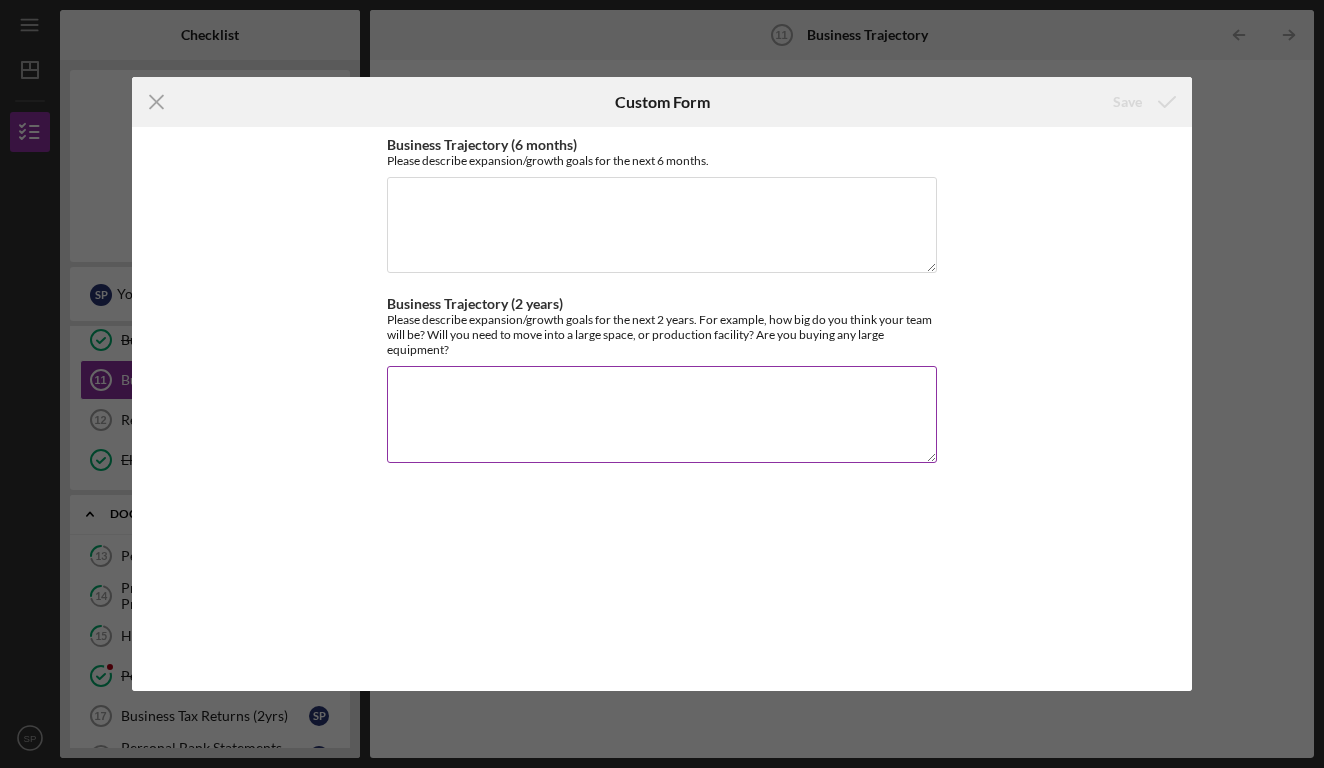 click on "Business Trajectory (2 years)" at bounding box center (662, 414) 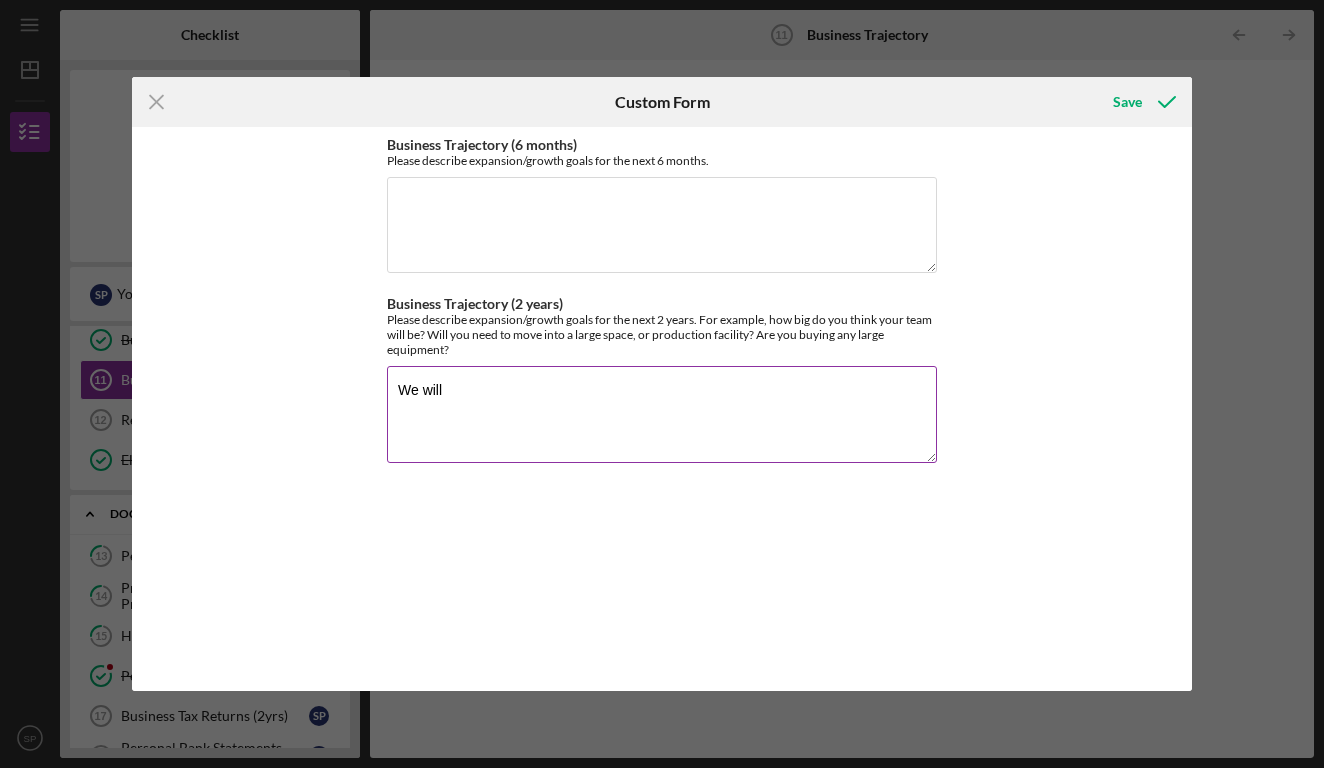 click on "We will" at bounding box center (662, 414) 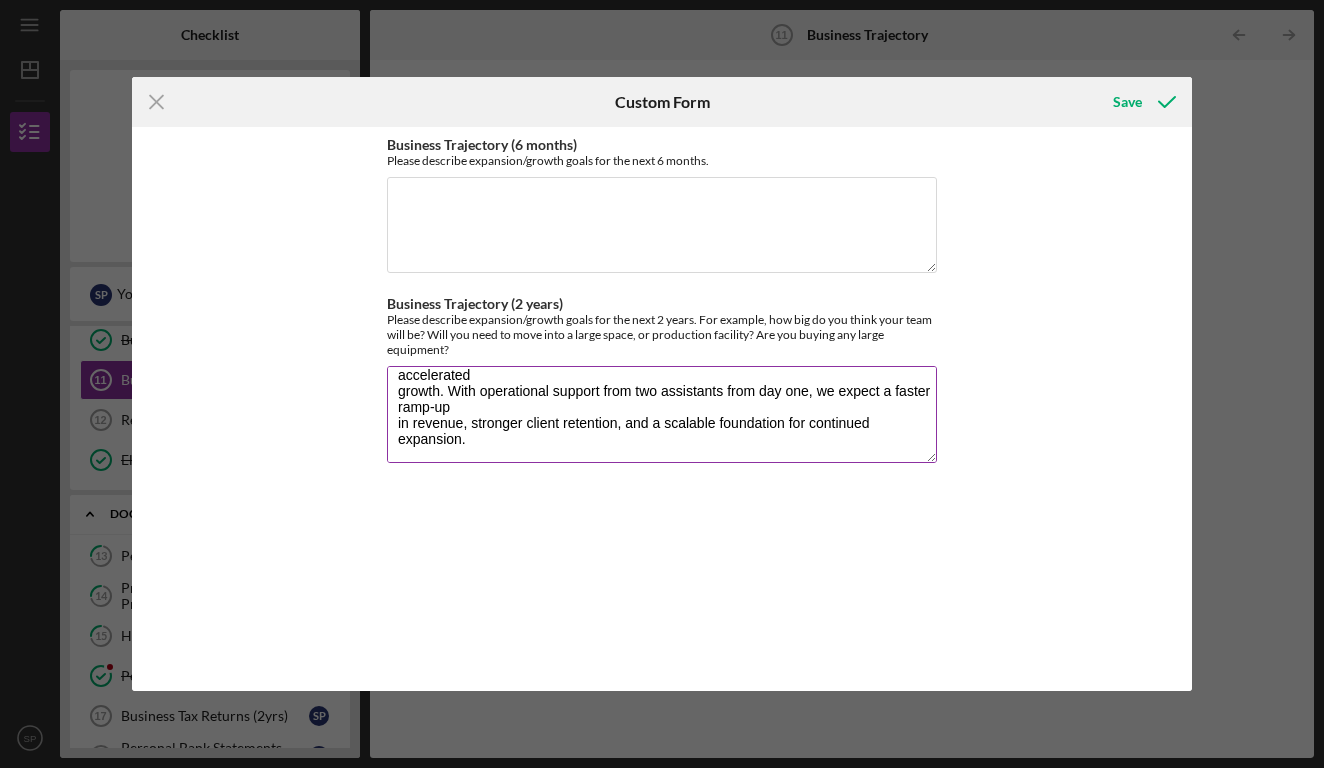 scroll, scrollTop: 65, scrollLeft: 0, axis: vertical 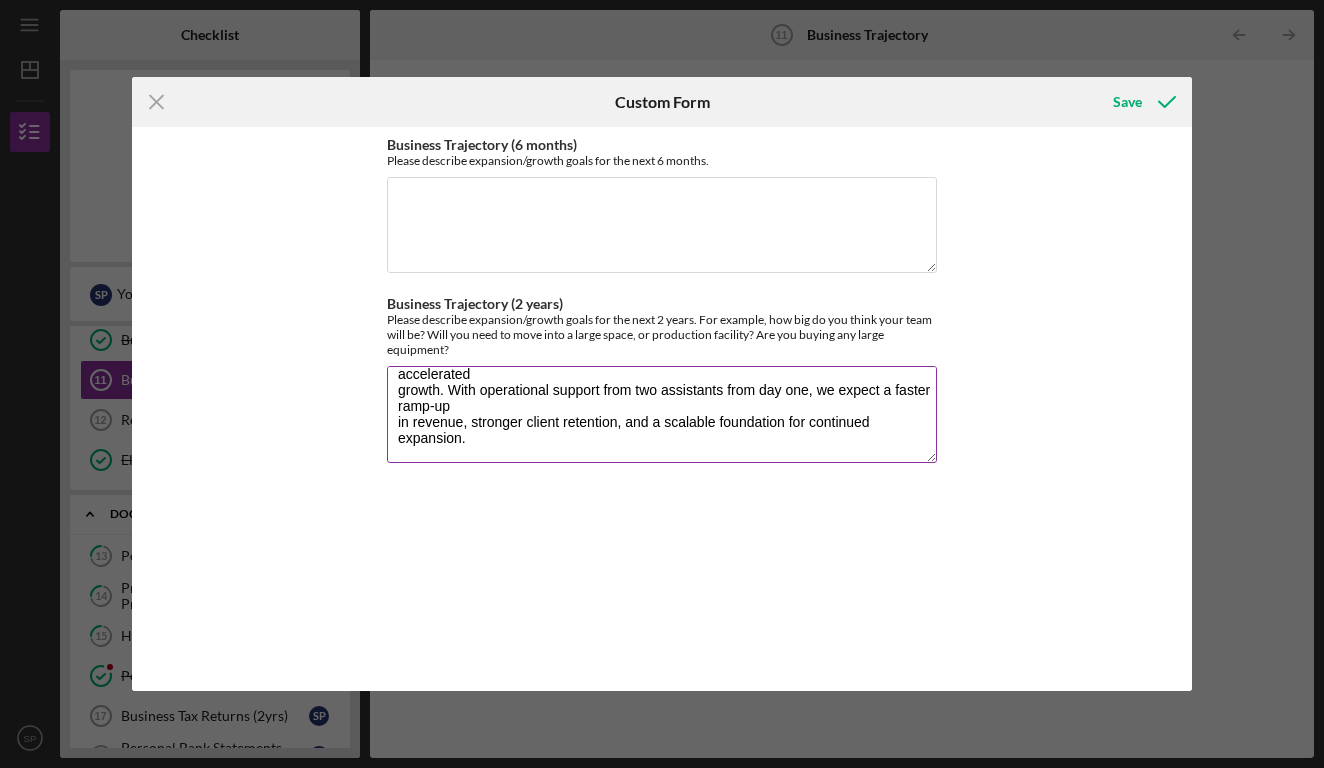 paste on "Drivers:
• Strategic pre-sale and founding membership offers
• Full studio launch in September with a balanced schedule
• Two assistants managing lead conversion, onboarding, and retention
• Strong brand equity from the first studio
• Trend of reformer studio, very little competition, non with same model nearby" 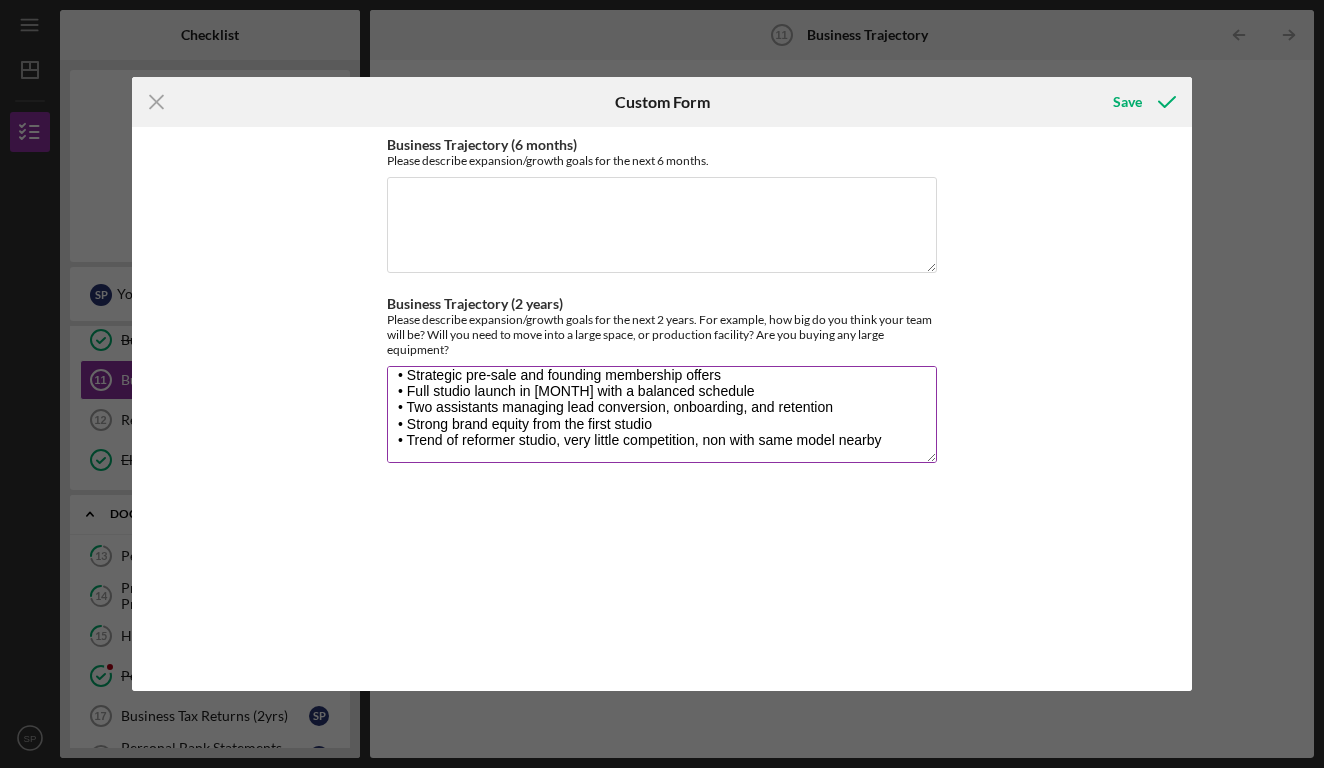 scroll, scrollTop: 161, scrollLeft: 0, axis: vertical 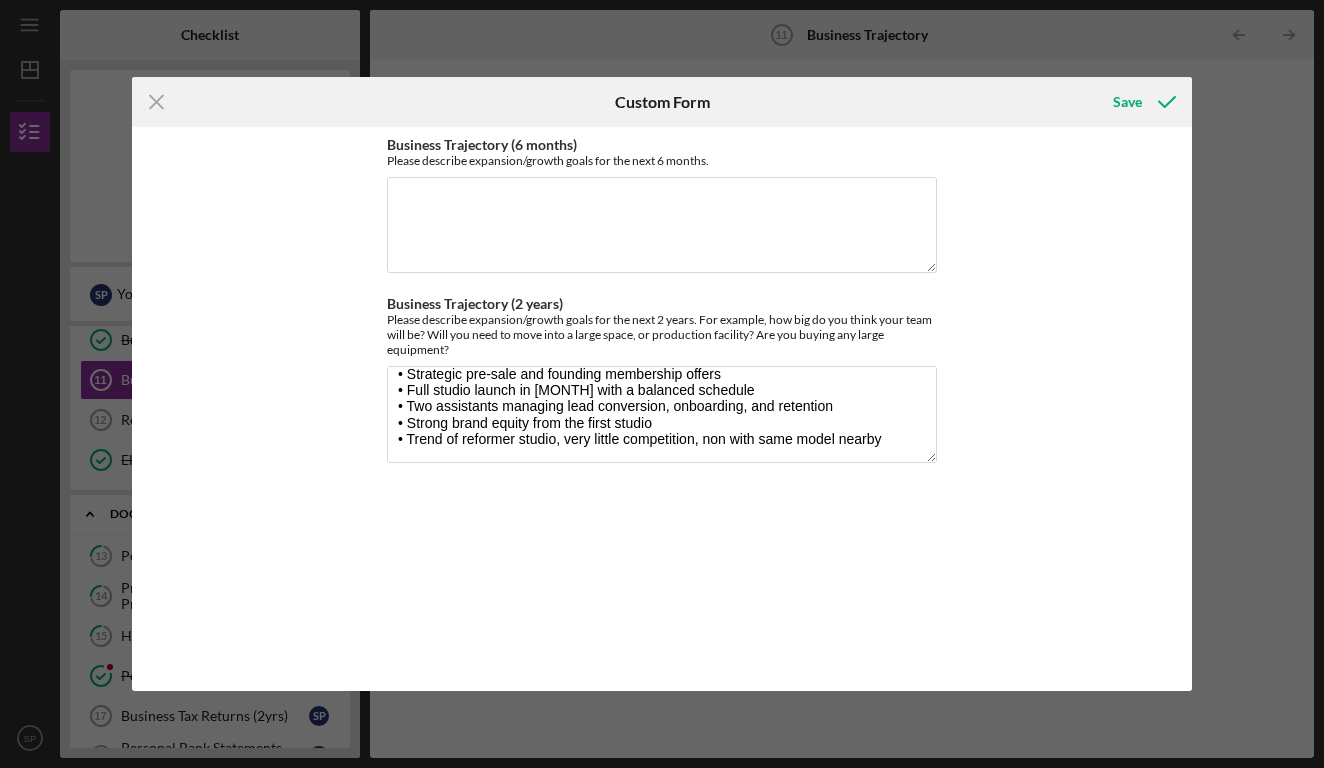 click on "Icon/Menu Close Custom Form Save Business Trajectory (6 months) Please describe expansion/growth goals for the next 6 months. Business Trajectory (2 years) Please describe expansion/growth goals for the next 2 years. For example, how big do you think your team will be? Will you need to move into a large space, or production facility? Are you buying any large equipment? Cancel Save" at bounding box center [662, 384] 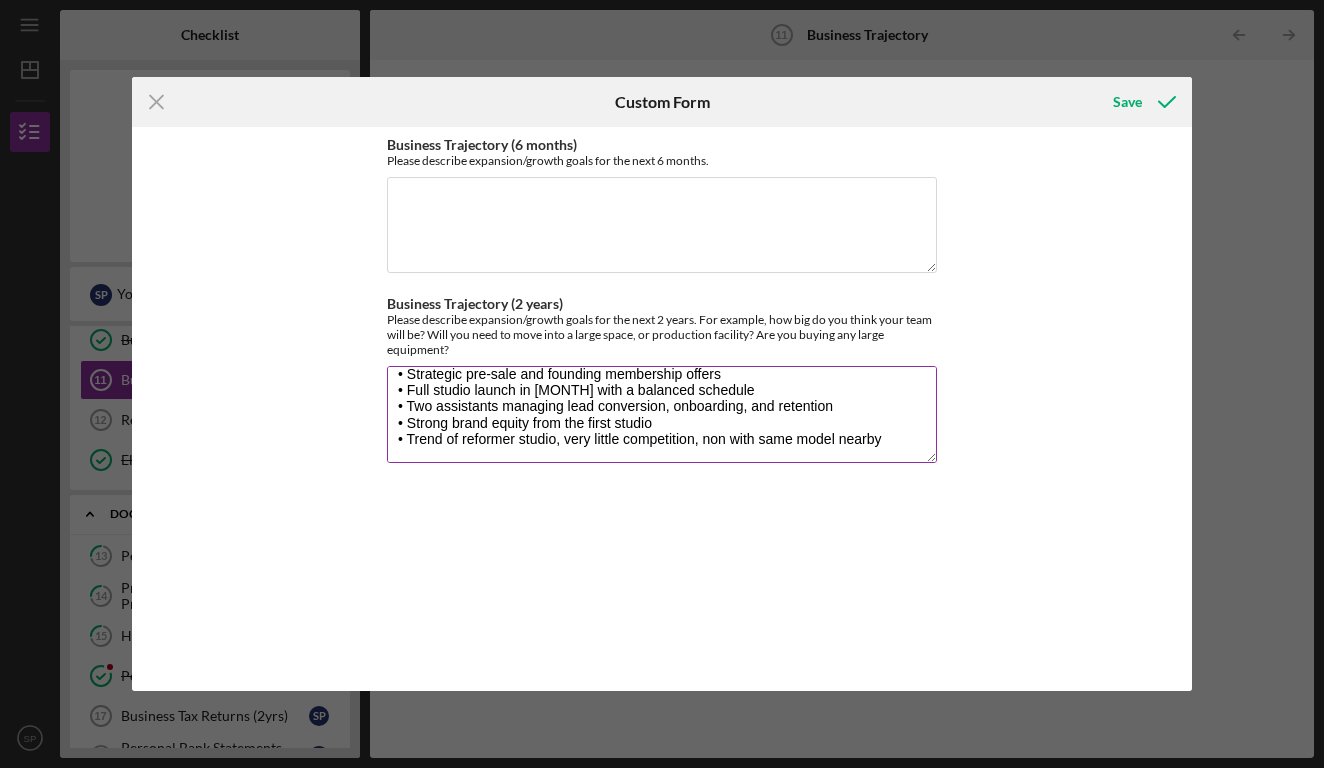 click on "Building on the proven success of our Pleasant Valley location—which grew revenue by 36.3%
in its second year—our new Kingston studio is positioned for strong, slightly accelerated
growth. With operational support from two assistants from day one, we expect a faster ramp-up
in revenue, stronger client retention, and a scalable foundation for continued expansion.
Drivers:
• Strategic pre-sale and founding membership offers
• Full studio launch in [MONTH] with a balanced schedule
• Two assistants managing lead conversion, onboarding, and retention
• Strong brand equity from the first studio
• Trend of reformer studio, very little competition, non with same model nearby" at bounding box center (662, 414) 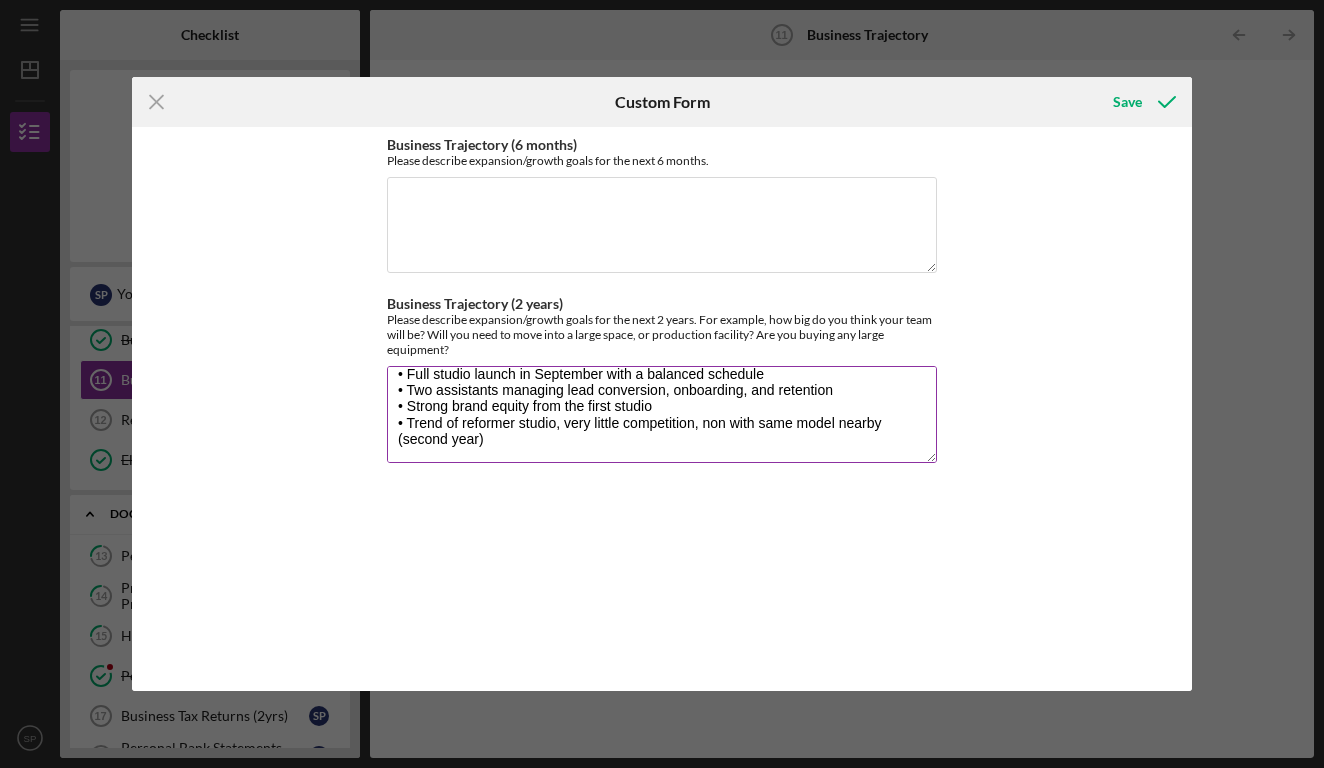 scroll, scrollTop: 177, scrollLeft: 0, axis: vertical 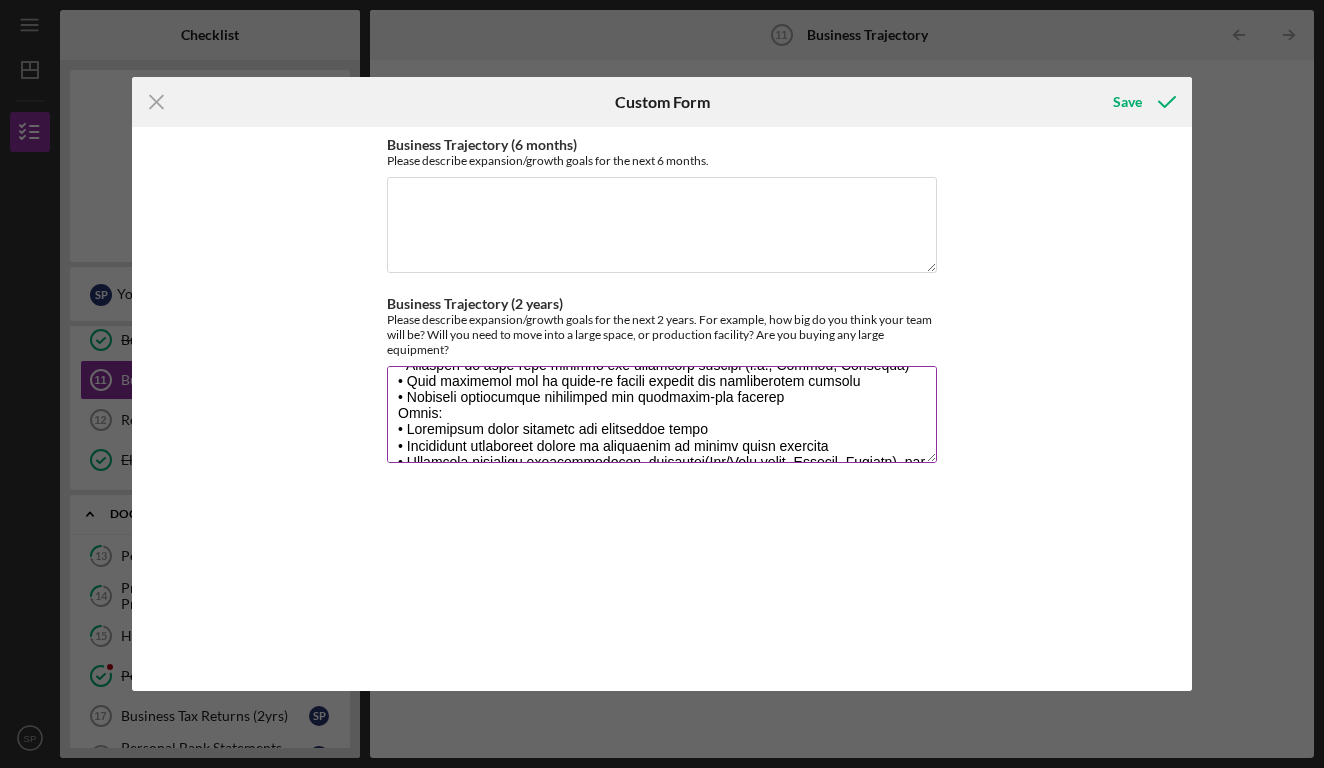 click on "Business Trajectory (2 years)" at bounding box center (662, 414) 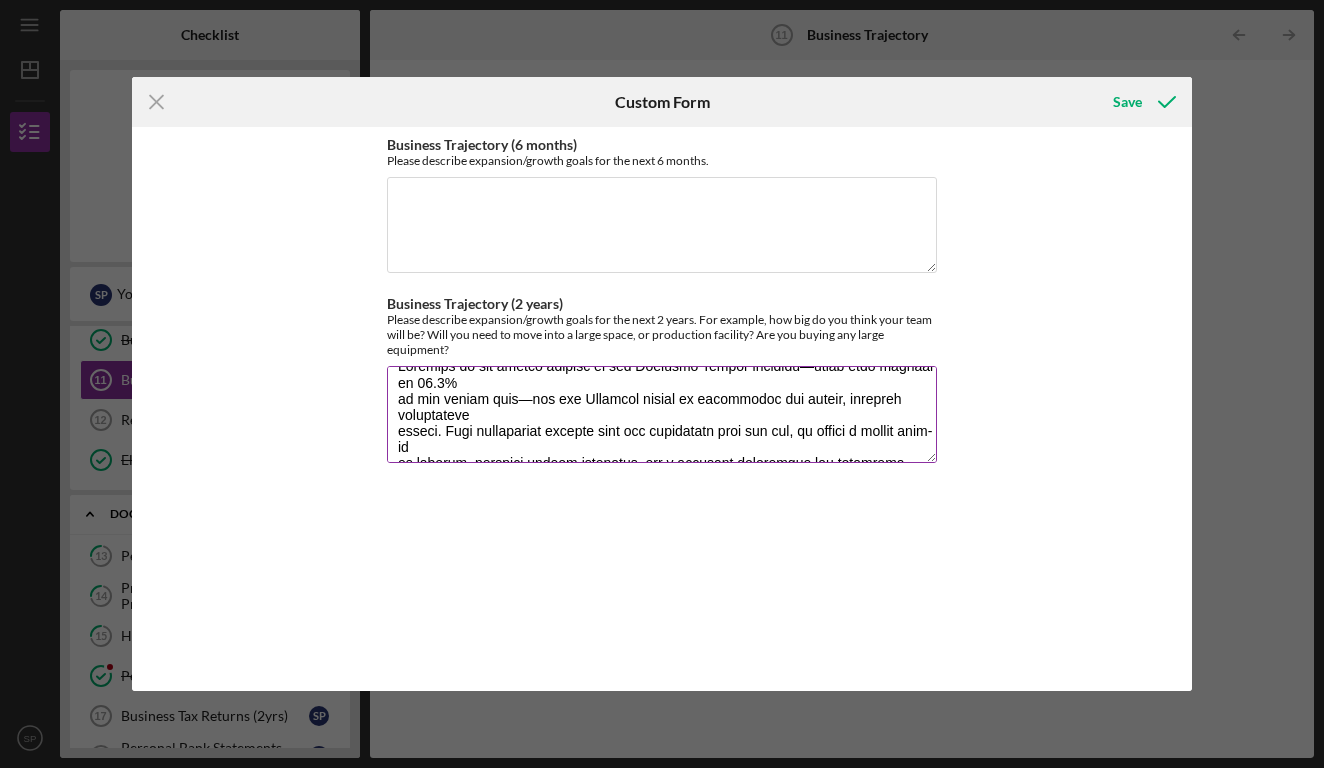 scroll, scrollTop: 0, scrollLeft: 0, axis: both 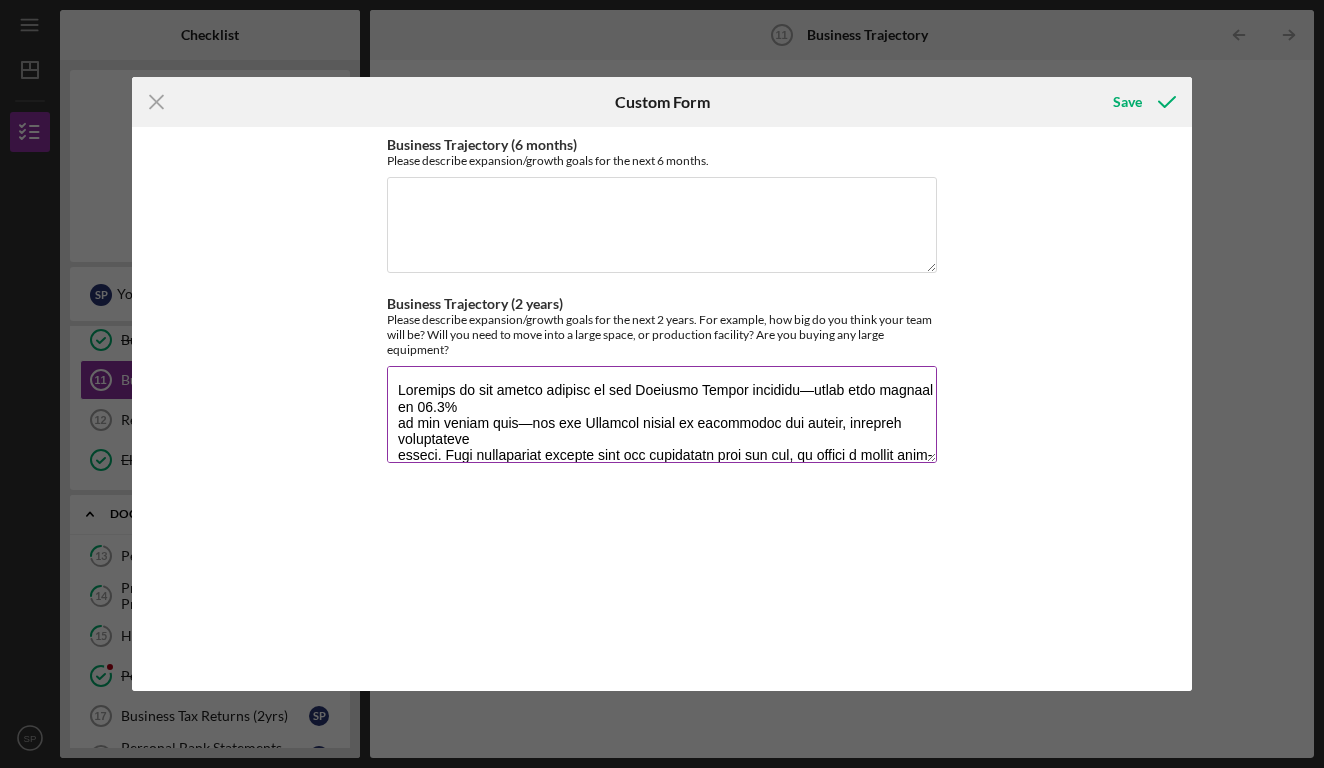 drag, startPoint x: 803, startPoint y: 387, endPoint x: 799, endPoint y: 407, distance: 20.396078 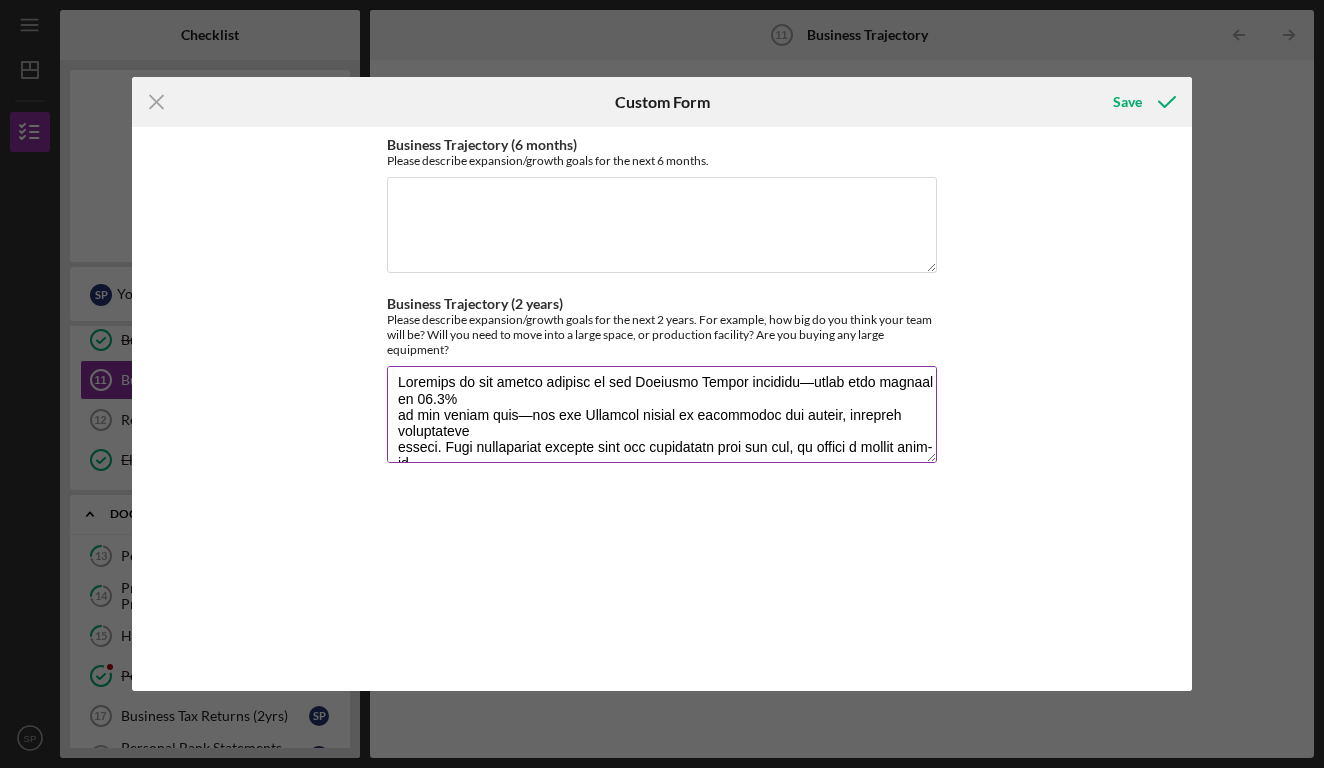 click on "Business Trajectory (2 years)" at bounding box center (662, 414) 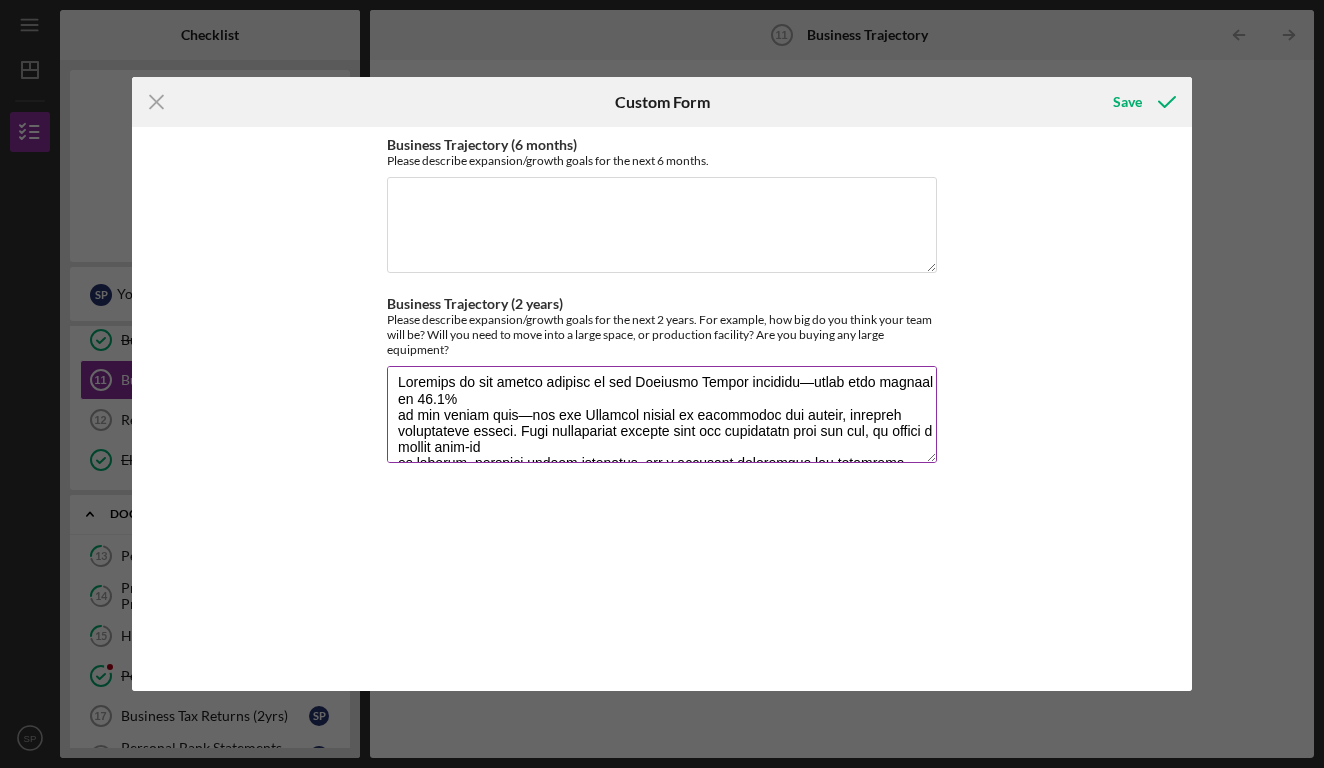 drag, startPoint x: 534, startPoint y: 437, endPoint x: 713, endPoint y: 440, distance: 179.02513 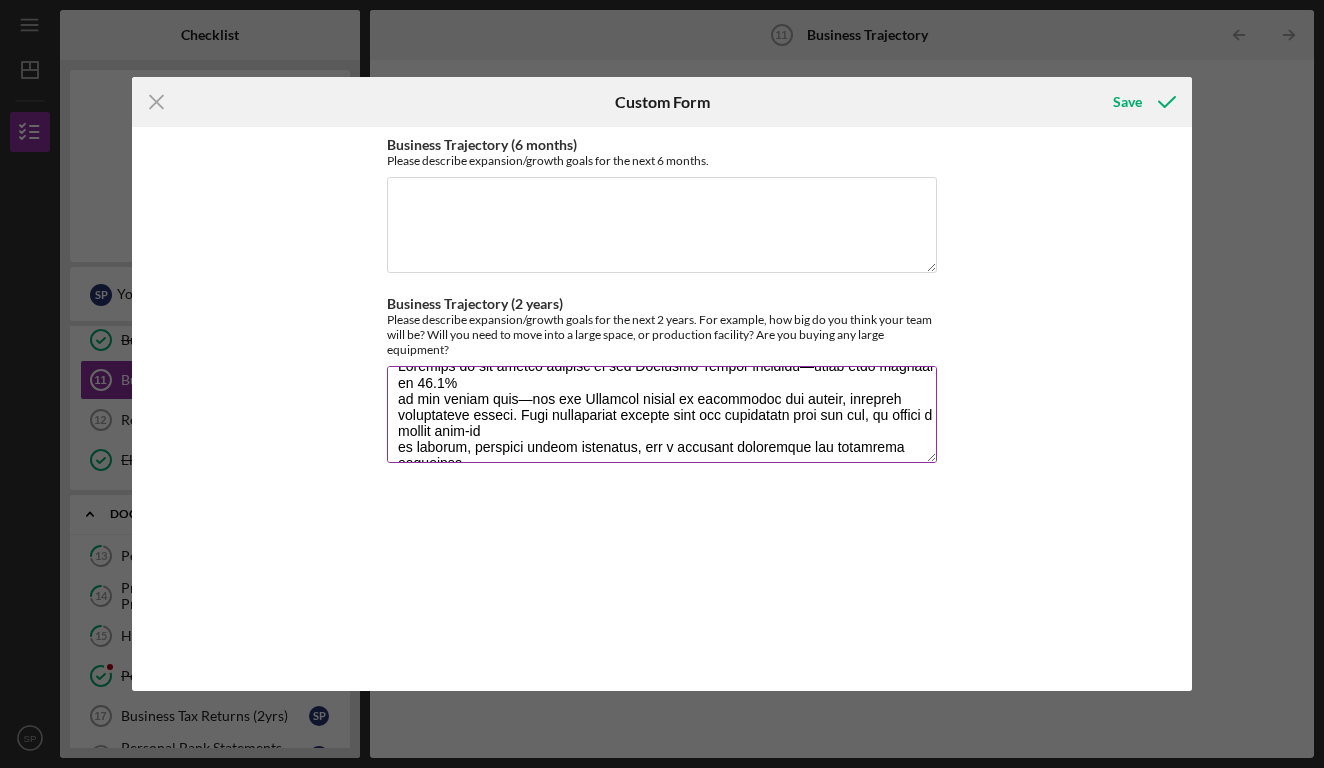 scroll, scrollTop: 28, scrollLeft: 0, axis: vertical 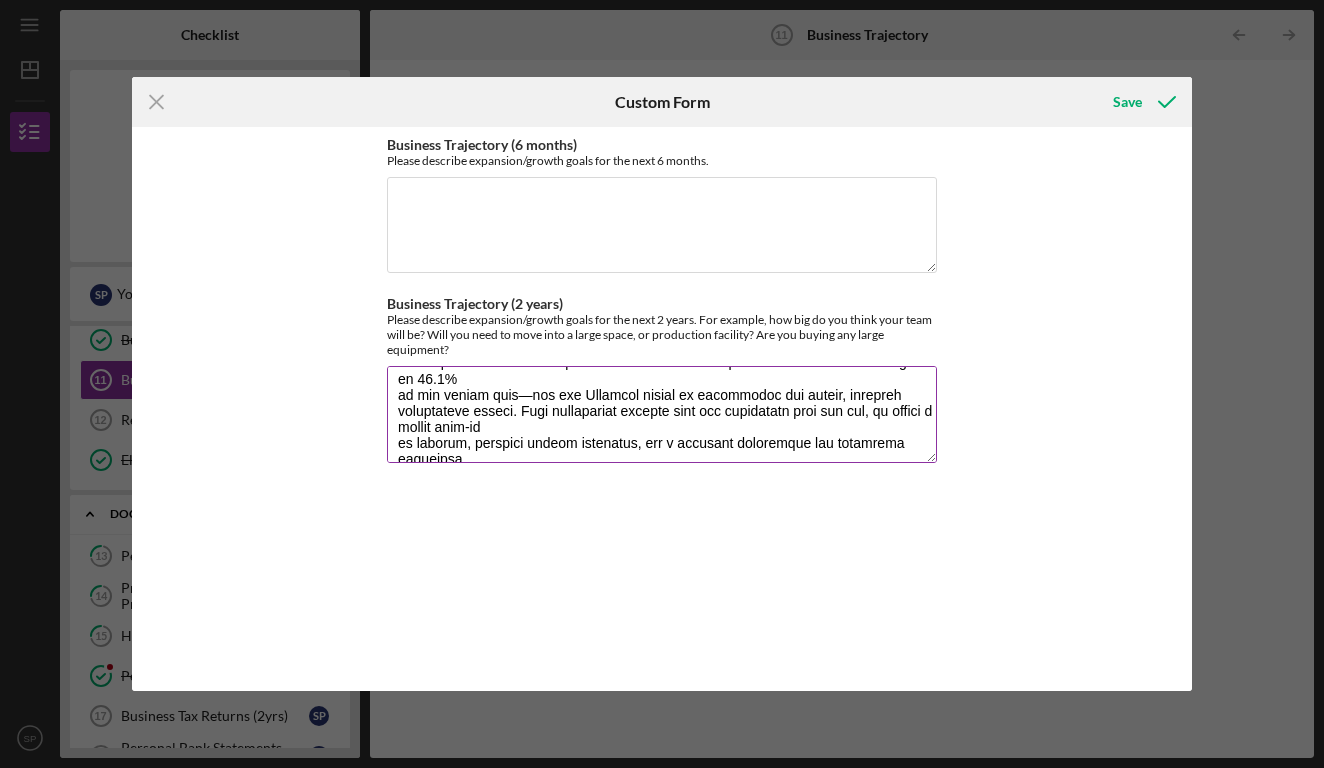 click on "Business Trajectory (2 years)" at bounding box center [662, 414] 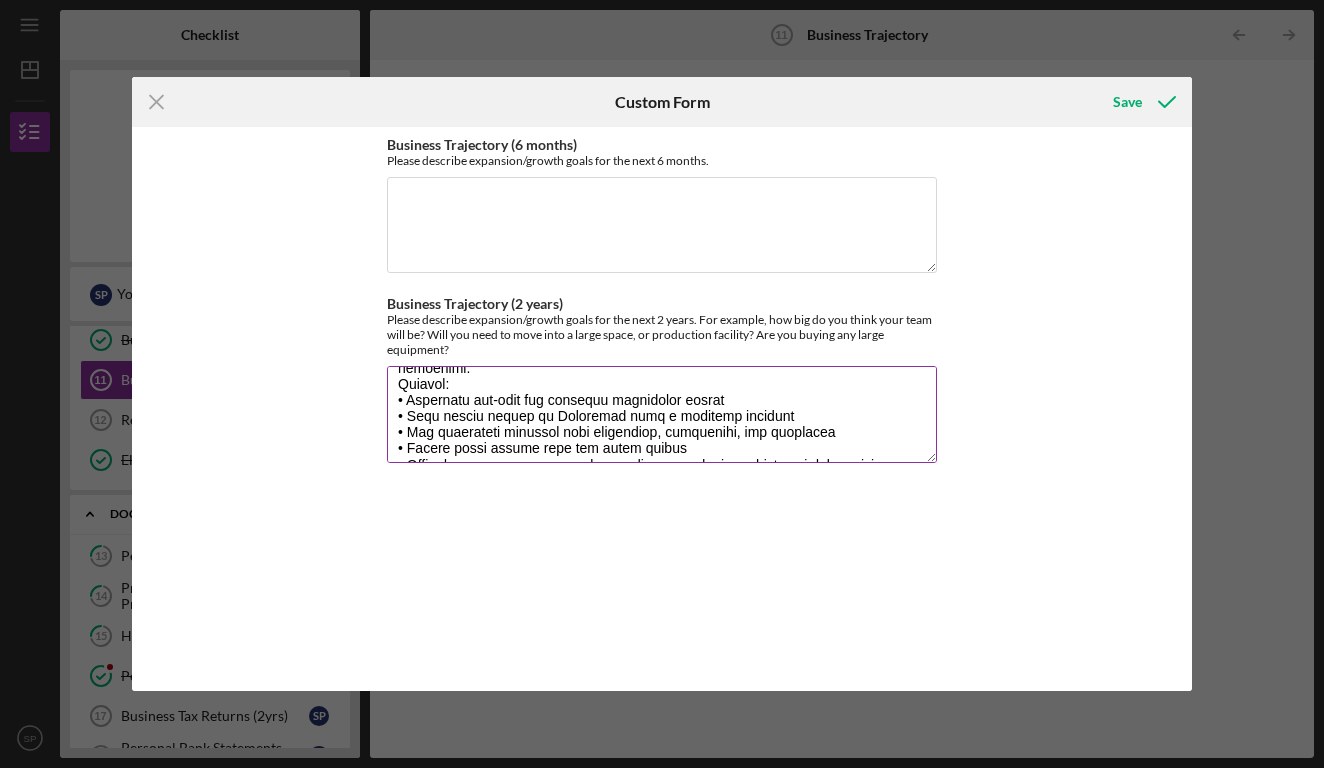 scroll, scrollTop: 169, scrollLeft: 0, axis: vertical 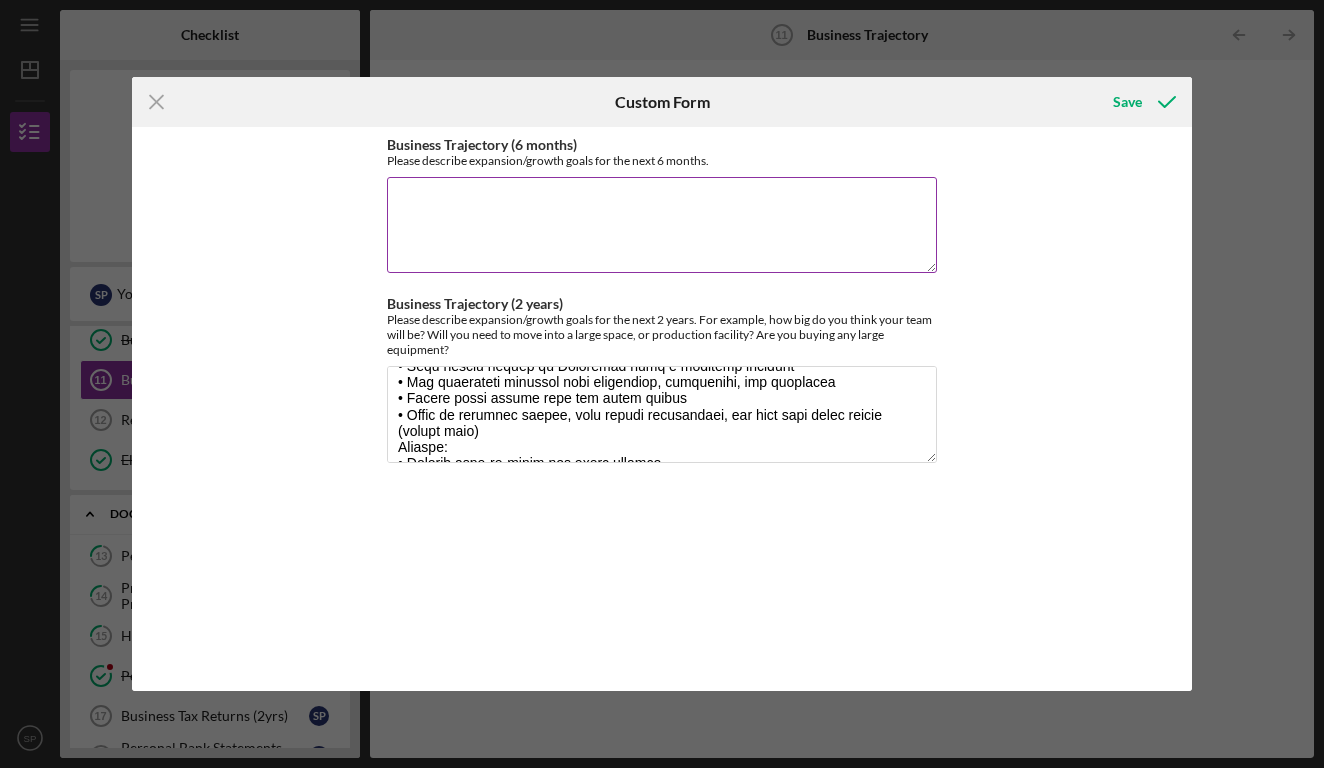 click on "Business Trajectory (6 months)" at bounding box center [662, 225] 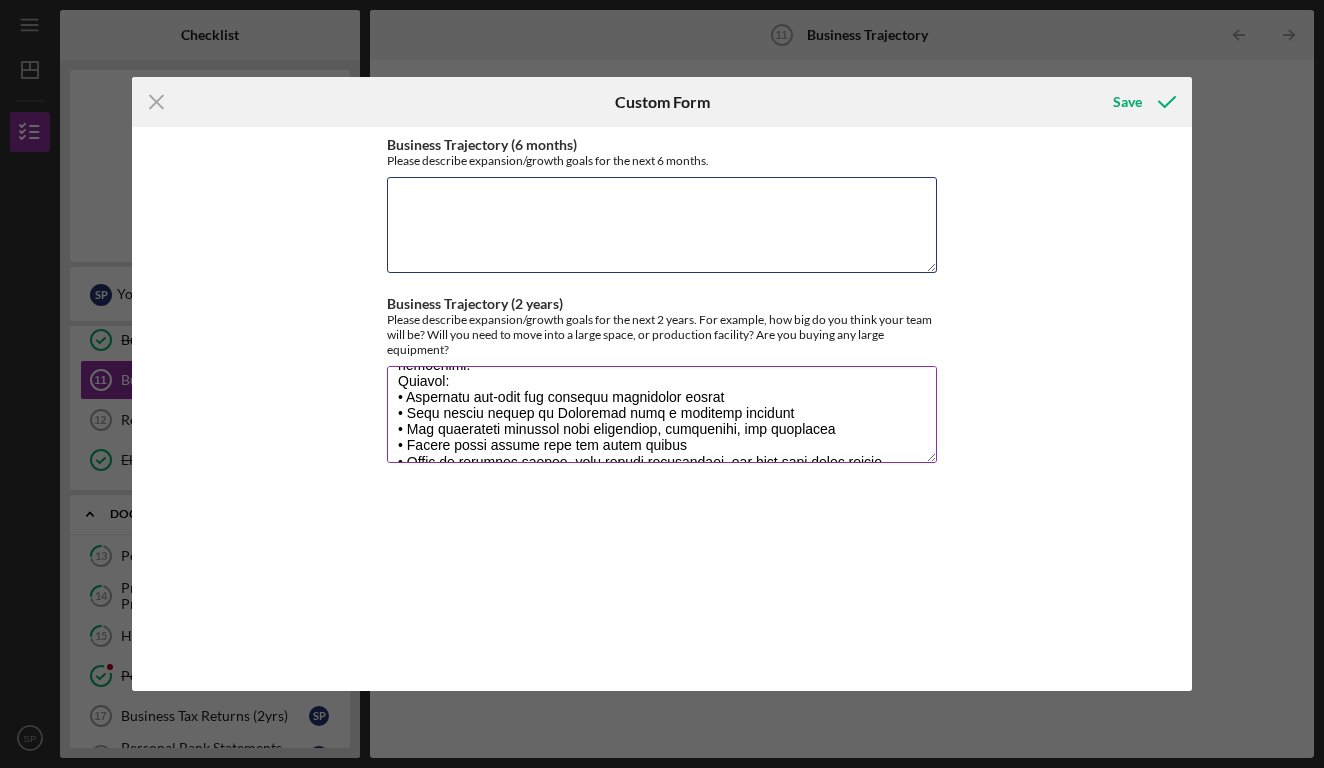 scroll, scrollTop: 124, scrollLeft: 0, axis: vertical 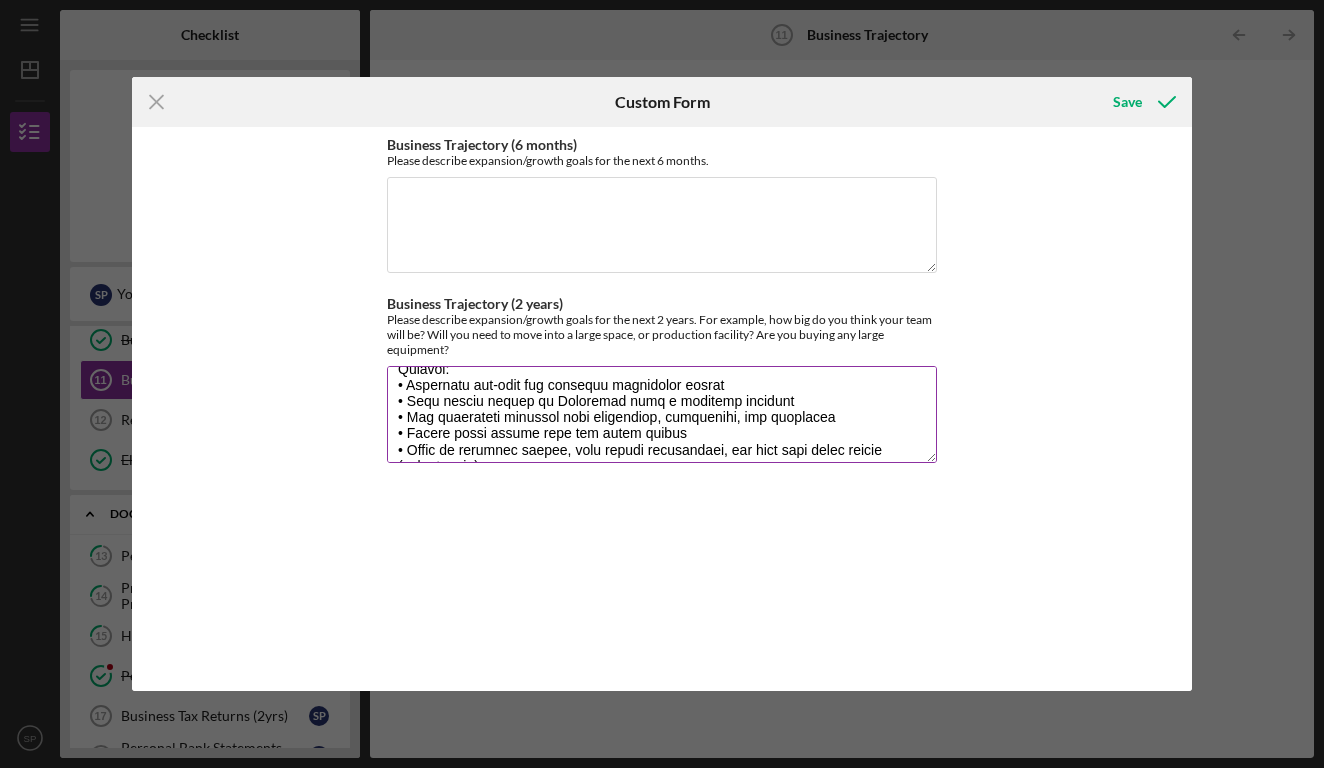 drag, startPoint x: 400, startPoint y: 395, endPoint x: 887, endPoint y: 451, distance: 490.20914 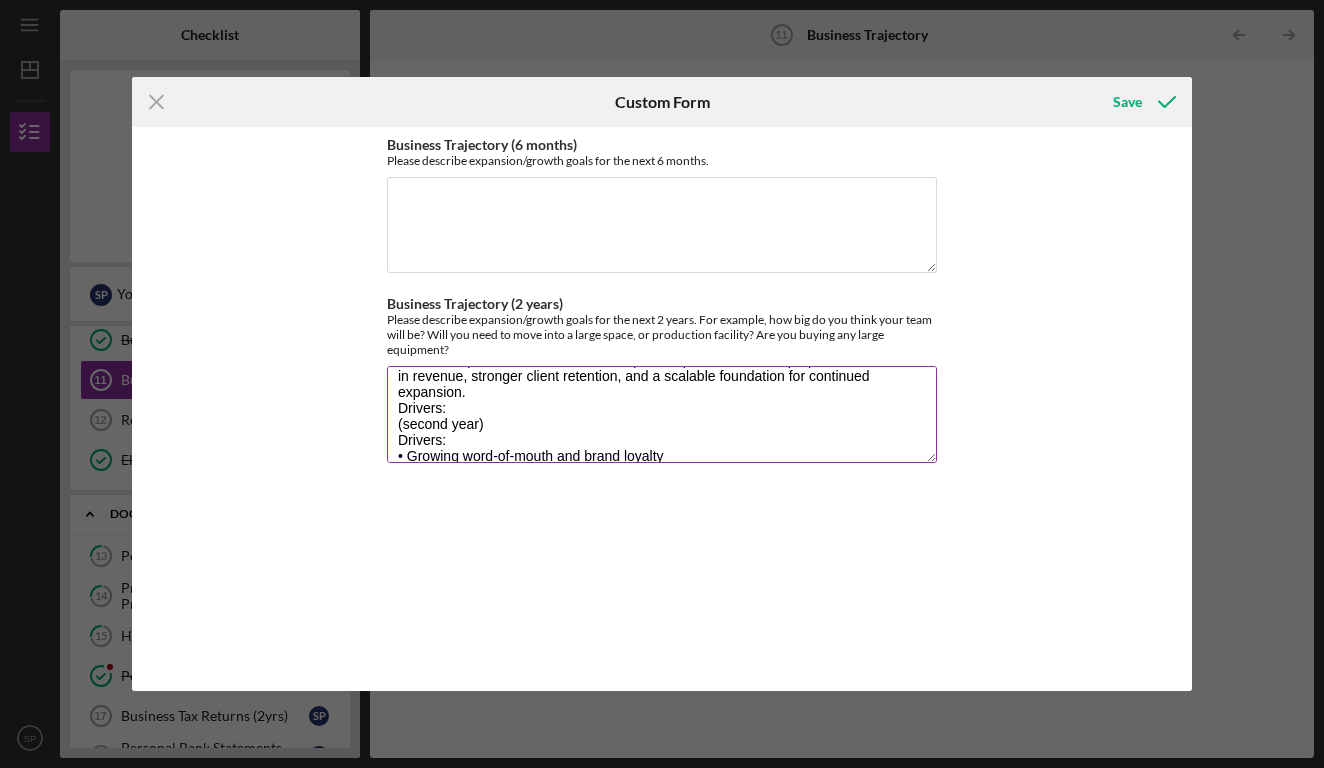 scroll, scrollTop: 90, scrollLeft: 0, axis: vertical 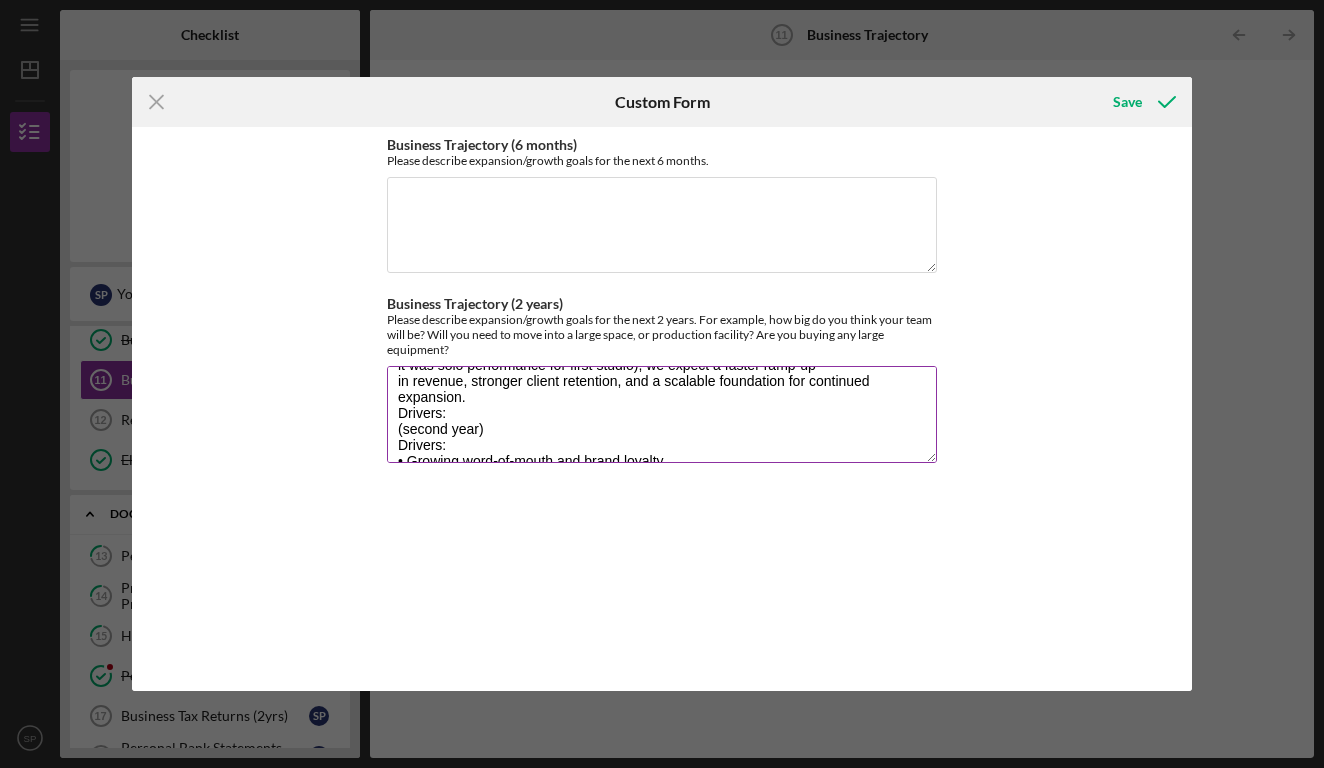 drag, startPoint x: 460, startPoint y: 412, endPoint x: 395, endPoint y: 412, distance: 65 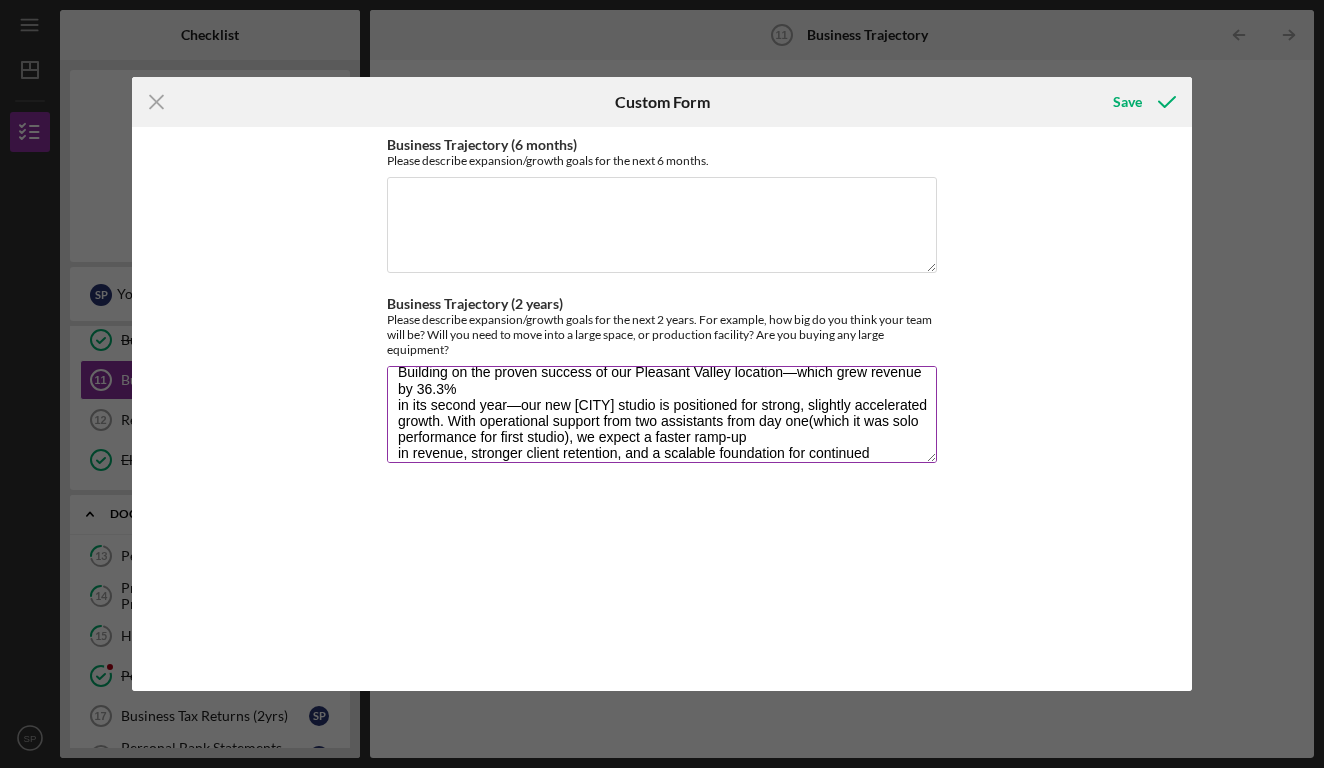 scroll, scrollTop: 16, scrollLeft: 0, axis: vertical 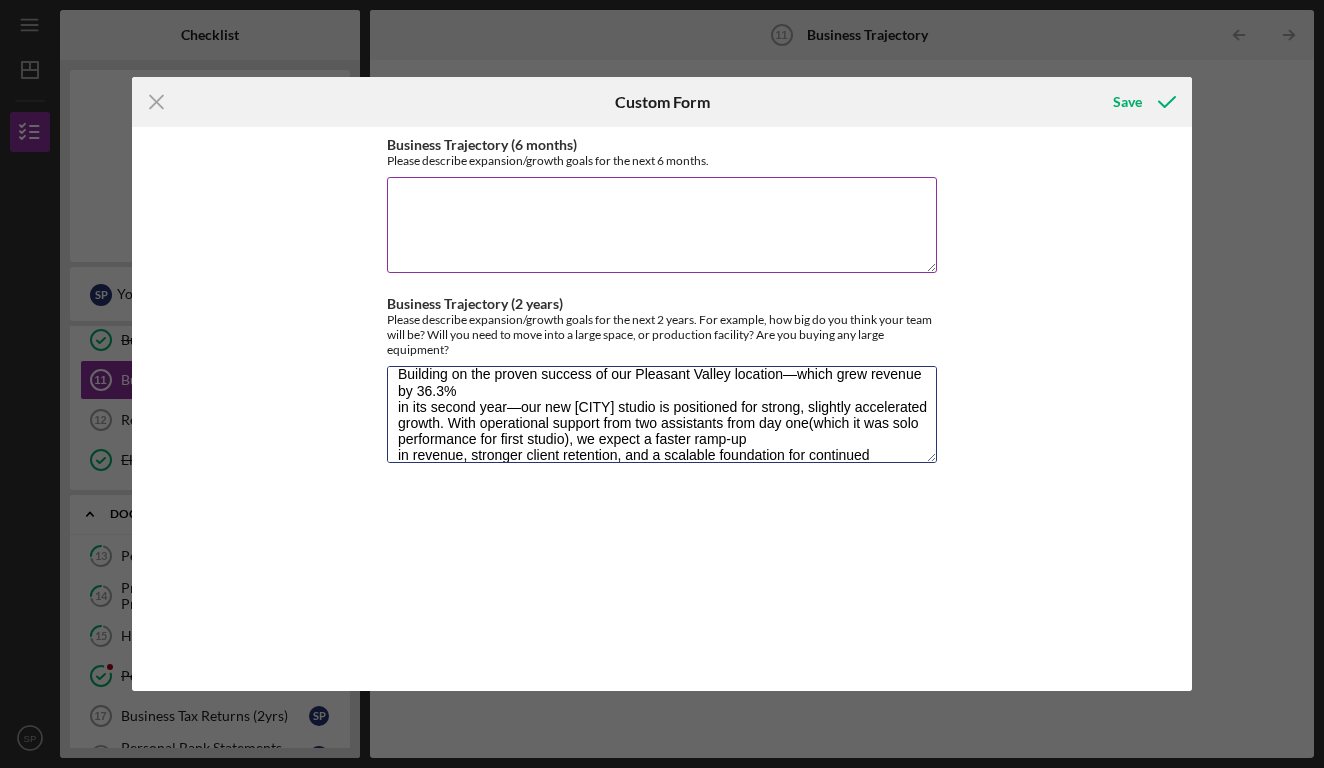 type on "Building on the proven success of our Pleasant Valley location—which grew revenue by 36.3%
in its second year—our new [CITY] studio is positioned for strong, slightly accelerated growth. With operational support from two assistants from day one(which it was solo performance for first studio), we expect a faster ramp-up
in revenue, stronger client retention, and a scalable foundation for continued expansion.
(second year)
Drivers:
• Growing word-of-mouth and brand loyalty
• Expansion of peak-time classes and specialty formats (e.g., Sculpt, Athletic)
• High retention due to hands-on client support and personalized service
• Improved operational efficiency via assistant-led systems
Focus:
• Maximizing class capacity and membership tiers
• Developing leadership skills in assistants to reduce owner workload
• Exploring potential collaborations, workshops(Pre/Post natal, Golfers, Seniors), and
cross-promotions" 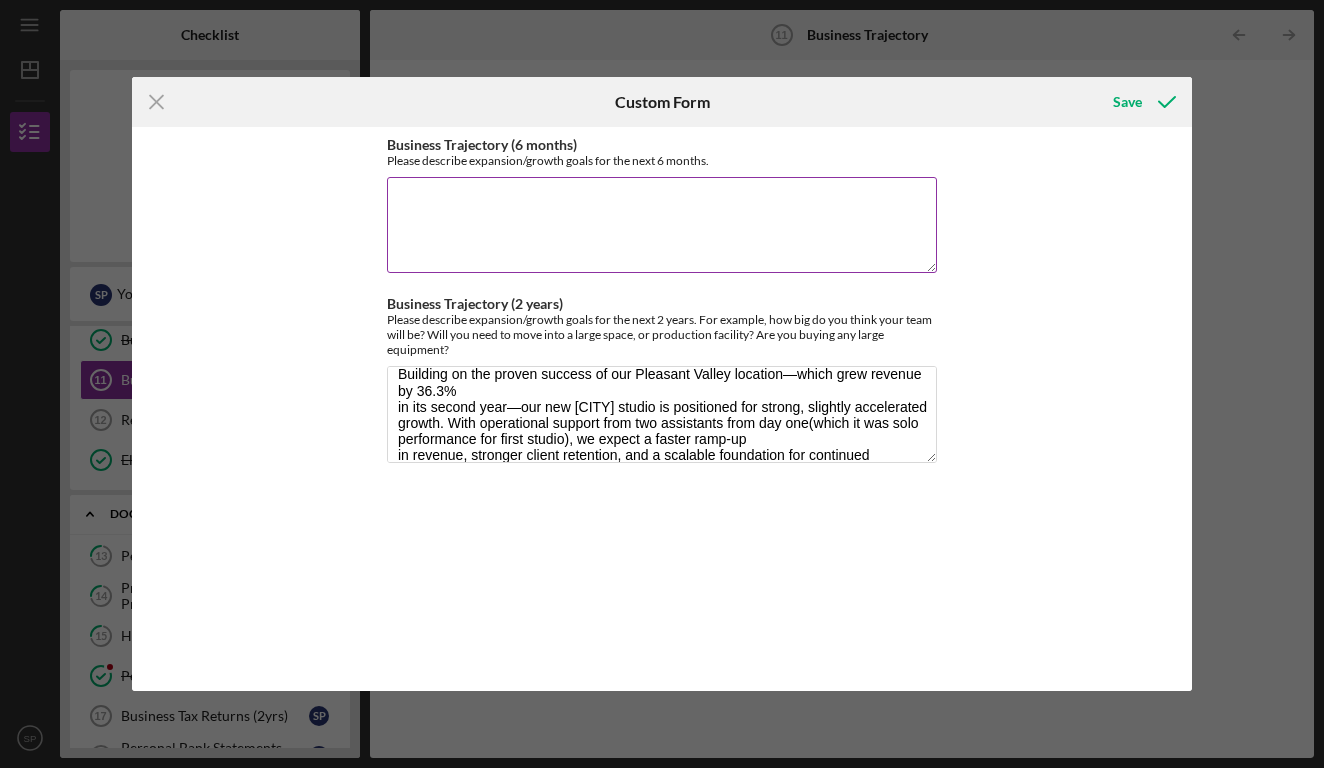 click on "Business Trajectory (6 months)" at bounding box center [662, 225] 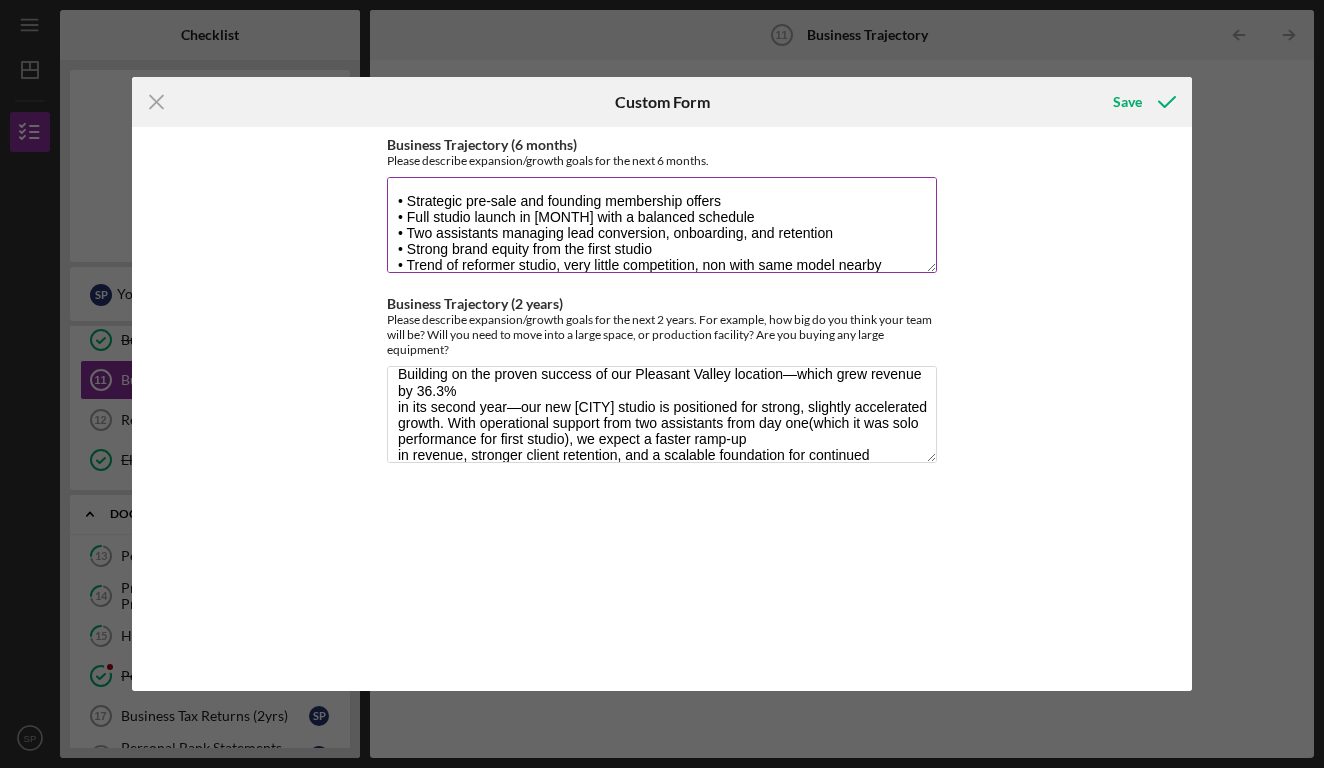 scroll, scrollTop: 0, scrollLeft: 0, axis: both 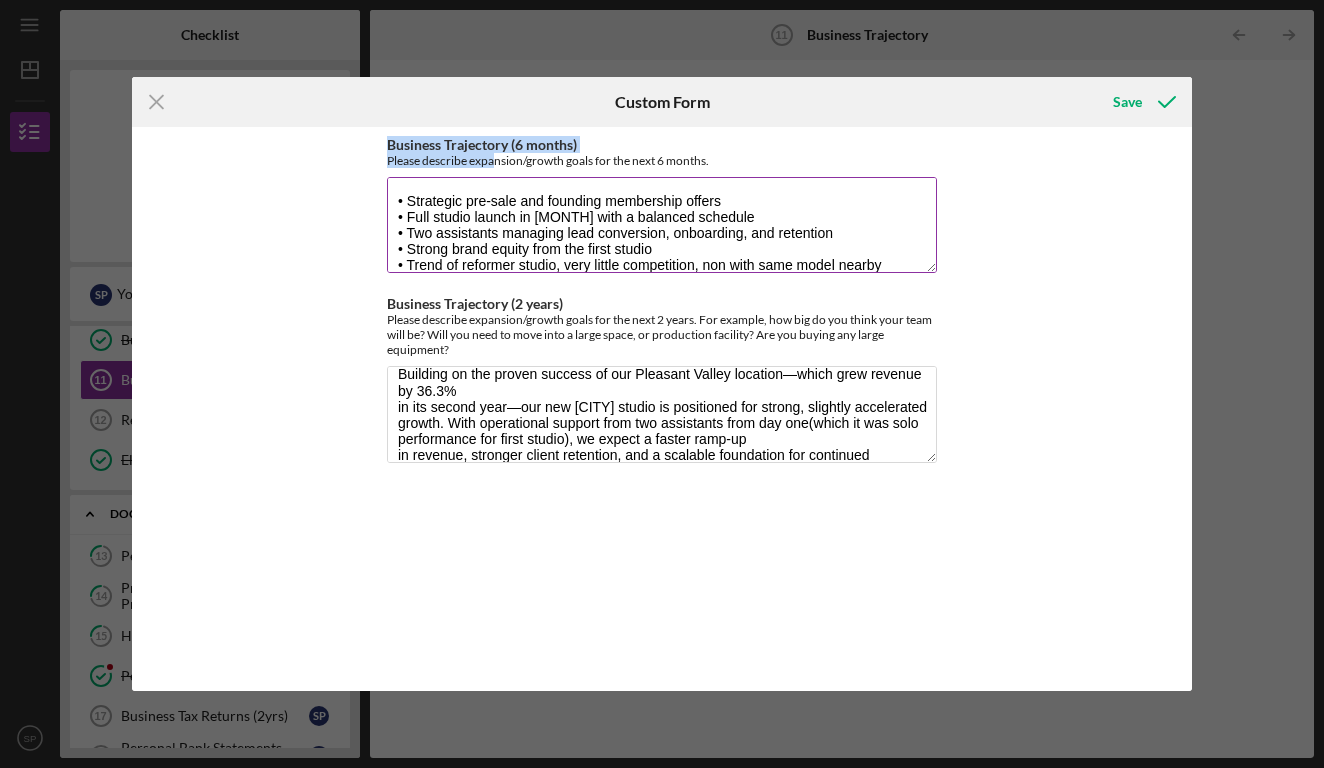 drag, startPoint x: 496, startPoint y: 162, endPoint x: 596, endPoint y: 212, distance: 111.8034 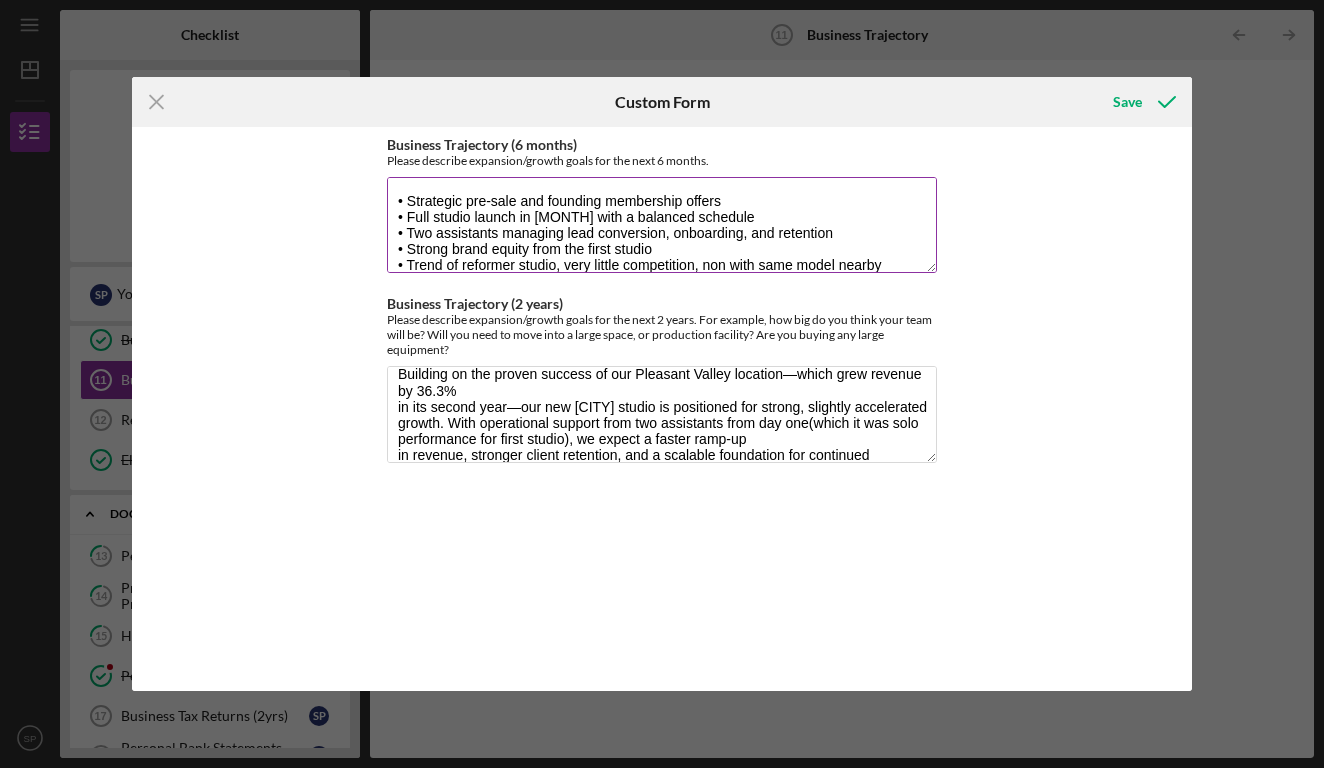 click on "• Strategic pre-sale and founding membership offers
• Full studio launch in [MONTH] with a balanced schedule
• Two assistants managing lead conversion, onboarding, and retention
• Strong brand equity from the first studio
• Trend of reformer studio, very little competition, non with same model nearby" at bounding box center [662, 225] 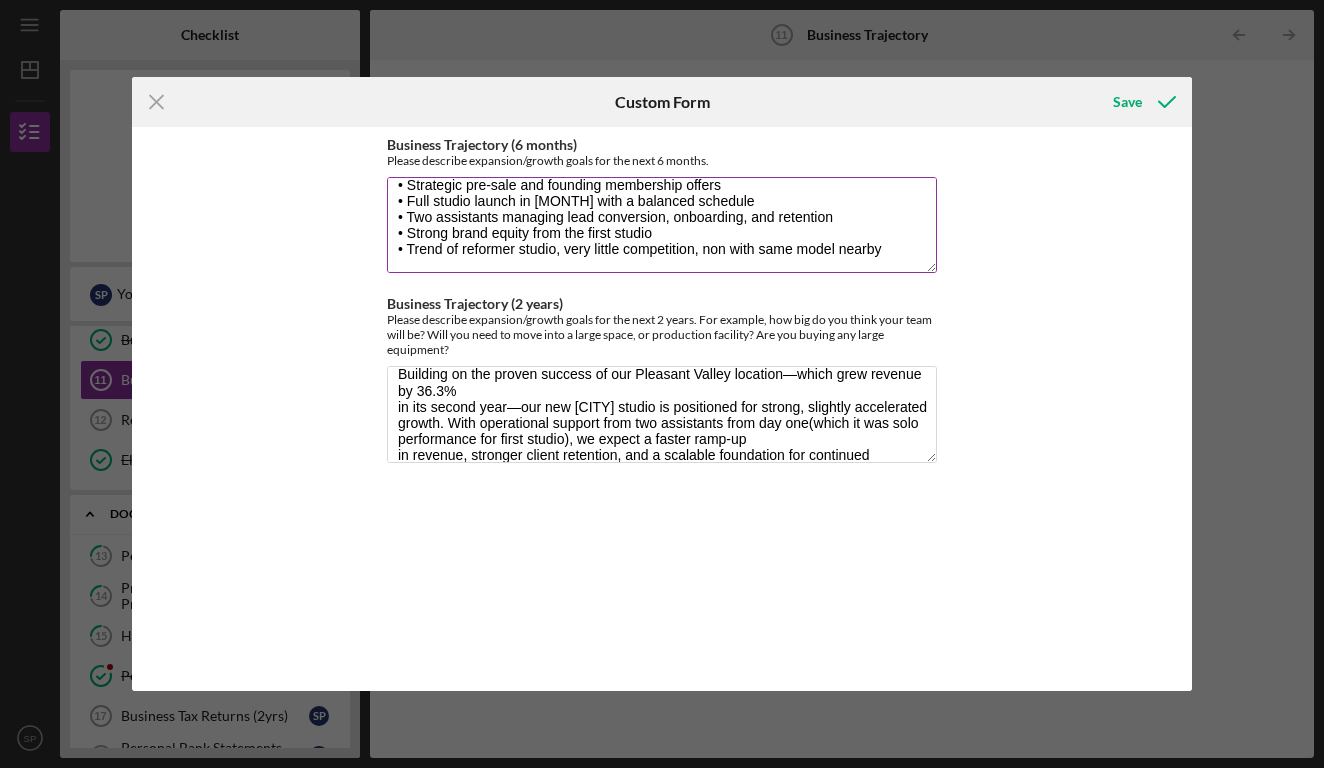 scroll, scrollTop: 16, scrollLeft: 0, axis: vertical 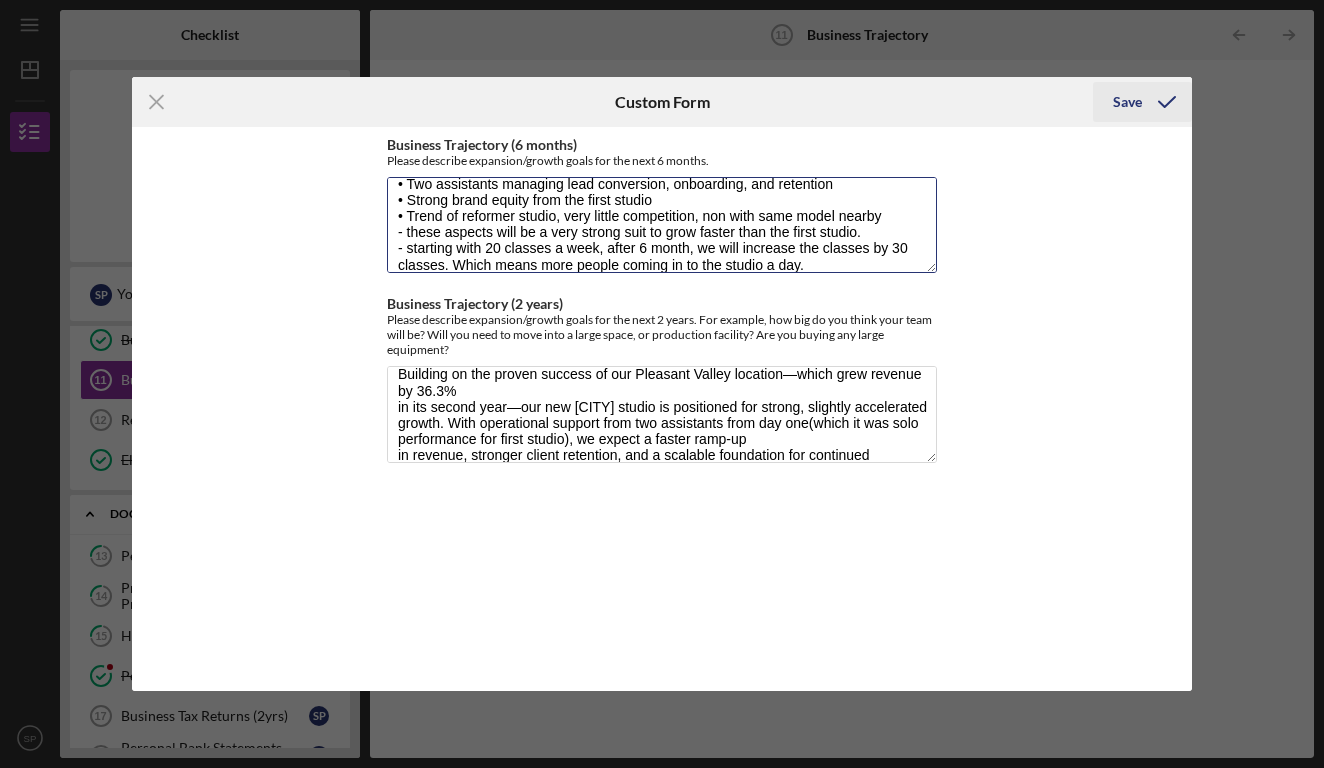 type on "• Strategic pre-sale and founding membership offers
• Full studio launch in September with a balanced schedule
• Two assistants managing lead conversion, onboarding, and retention
• Strong brand equity from the first studio
• Trend of reformer studio, very little competition, non with same model nearby
- these aspects will be a very strong suit to grow faster than the first studio.
- starting with 20 classes a week, after 6 month, we will increase the classes by 30 classes. Which means more people coming in to the studio a day." 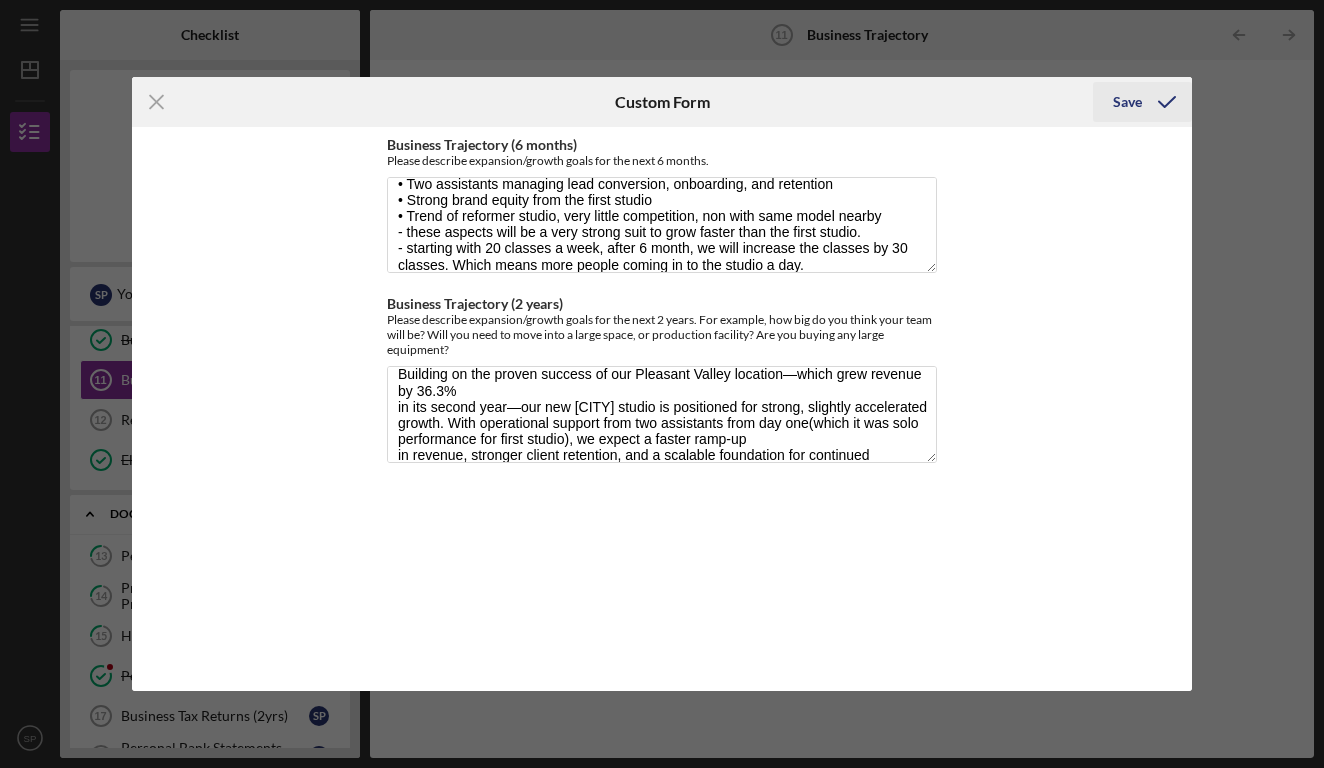 click 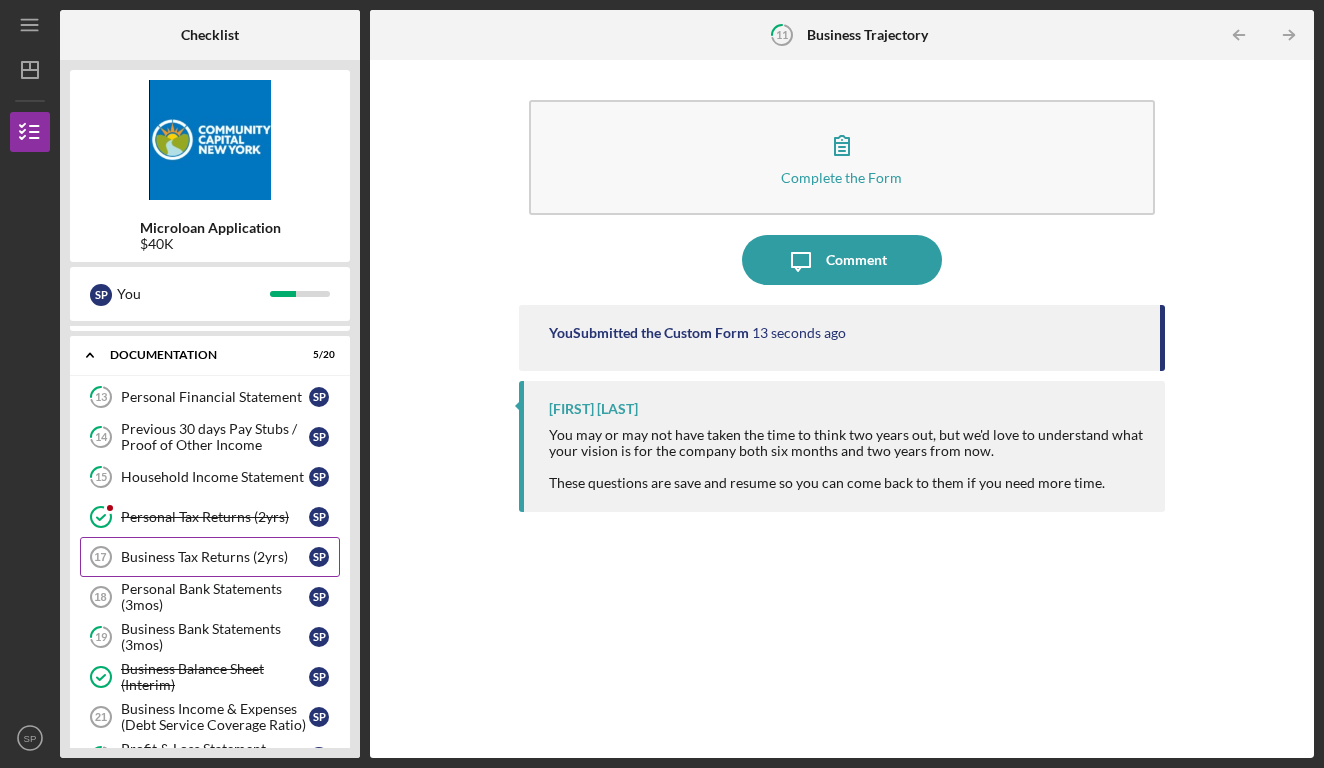 scroll, scrollTop: 336, scrollLeft: 0, axis: vertical 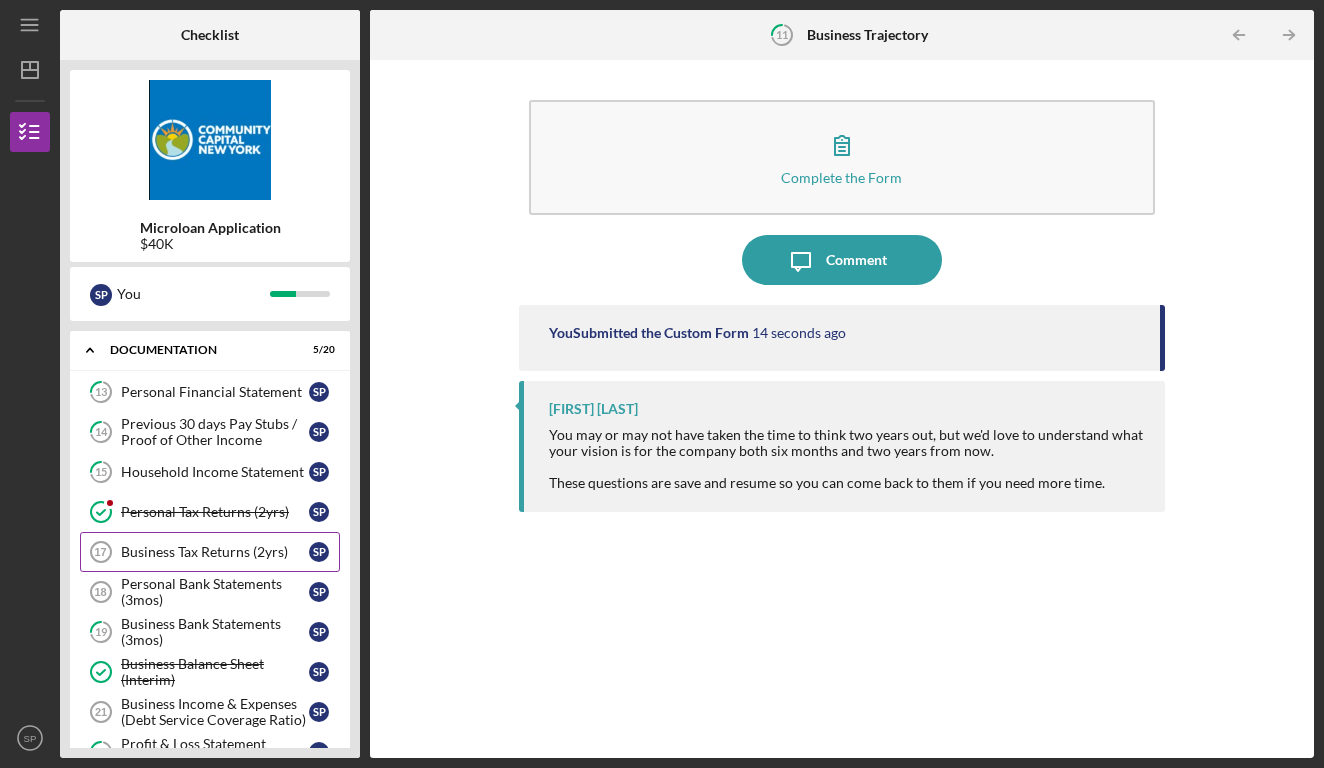 click on "Business Tax Returns (2yrs) 17 Business Tax Returns (2yrs) S P" at bounding box center (210, 552) 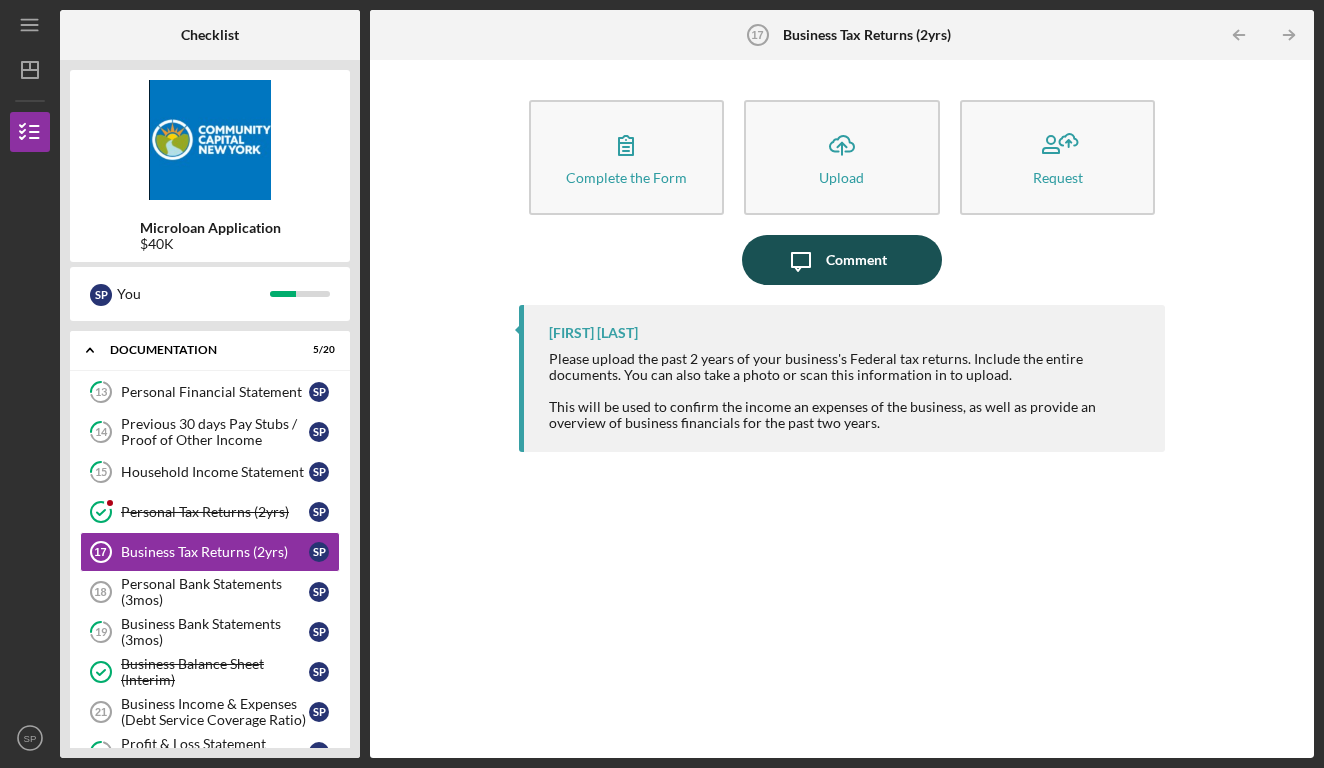 click on "Icon/Message" 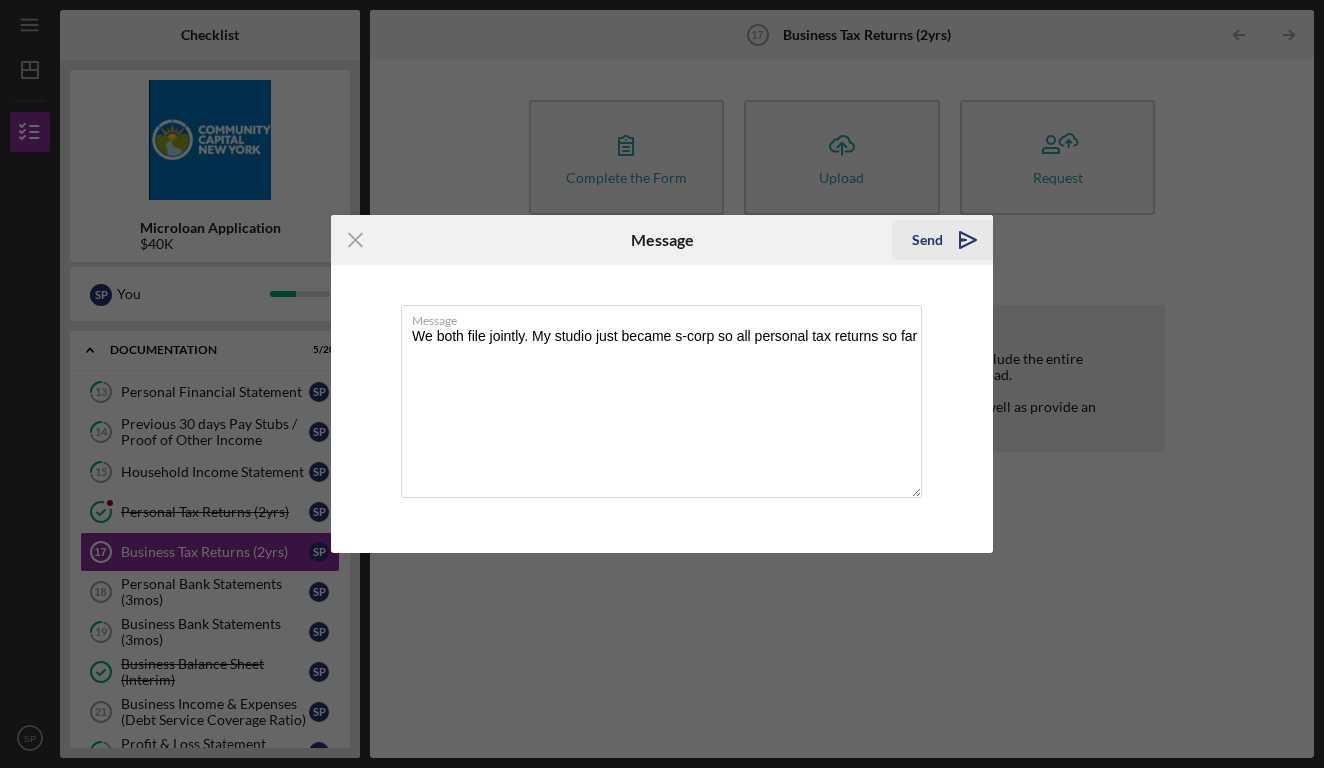 type on "We both file jointly. My studio just became s-corp so all personal tax returns so far" 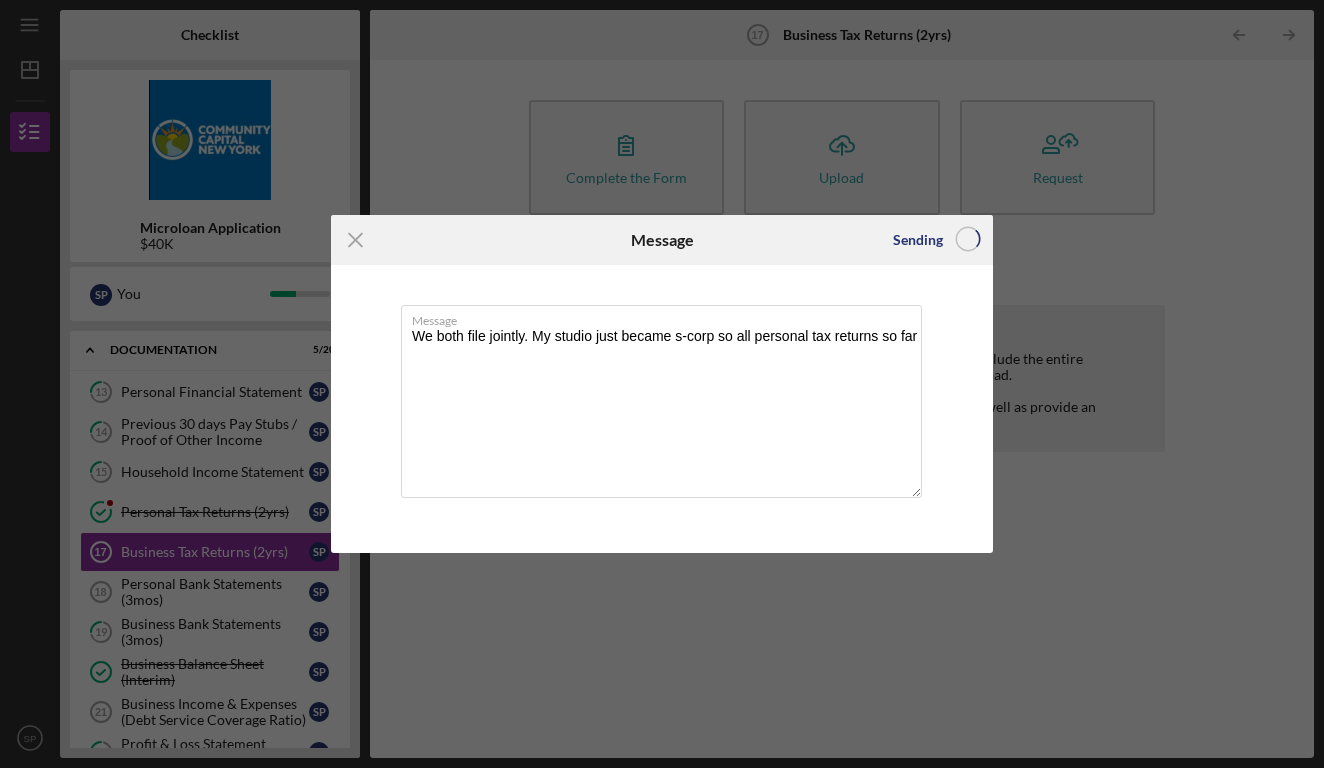 type 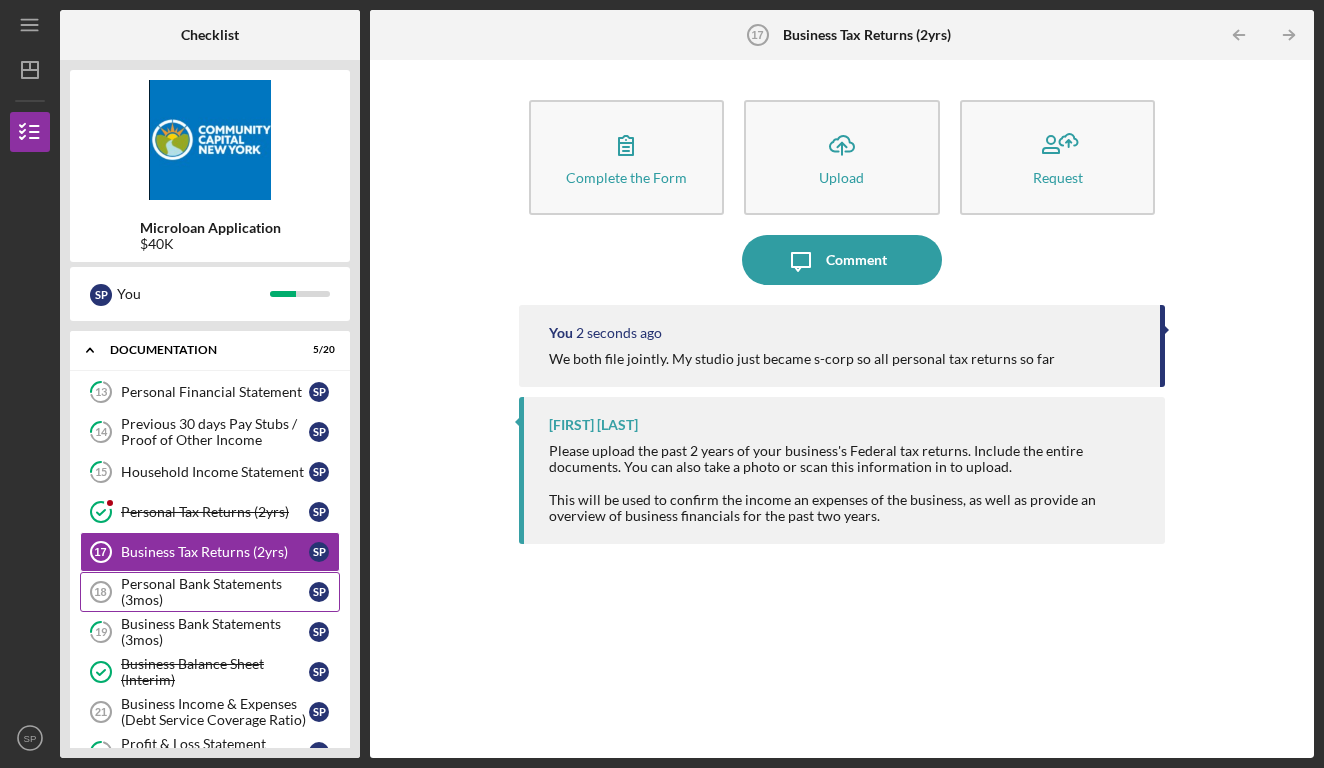 click on "Personal Bank Statements (3mos)" at bounding box center [215, 592] 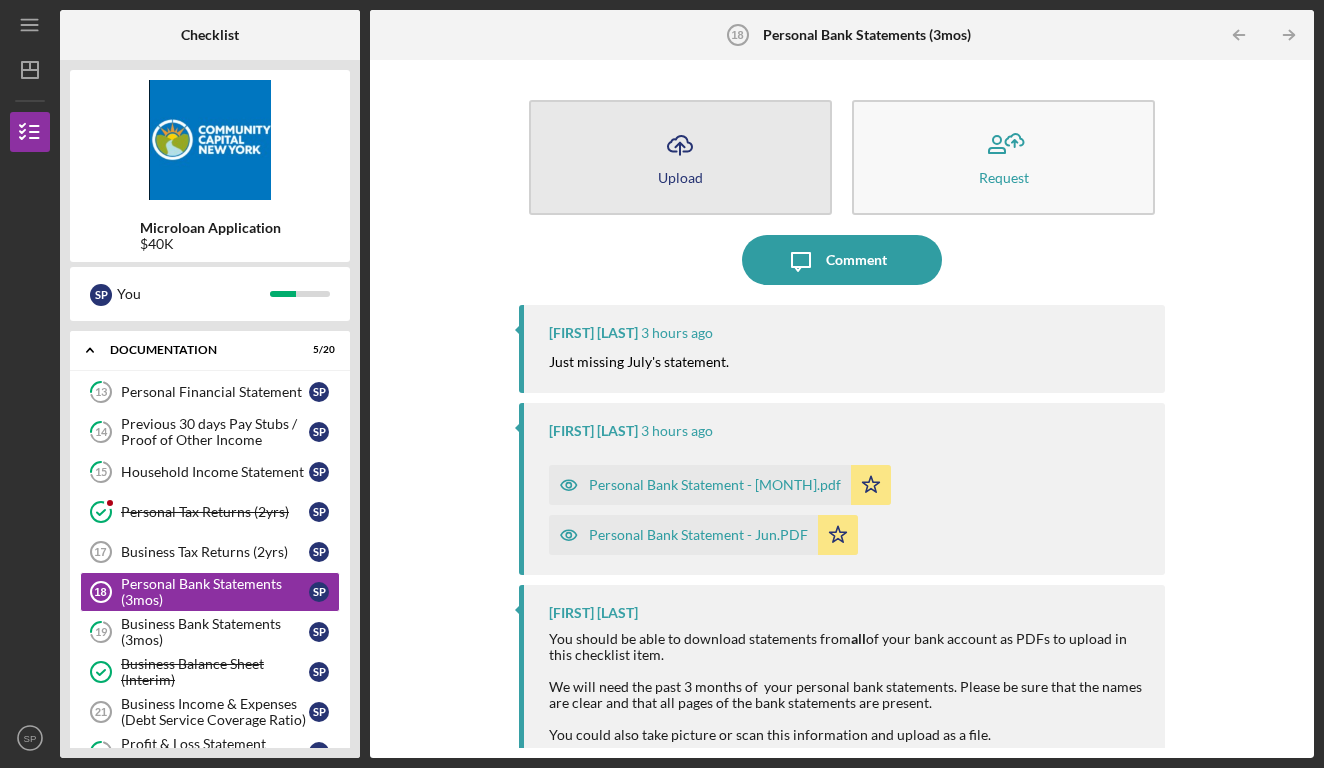 click on "Icon/Upload Upload" at bounding box center (680, 157) 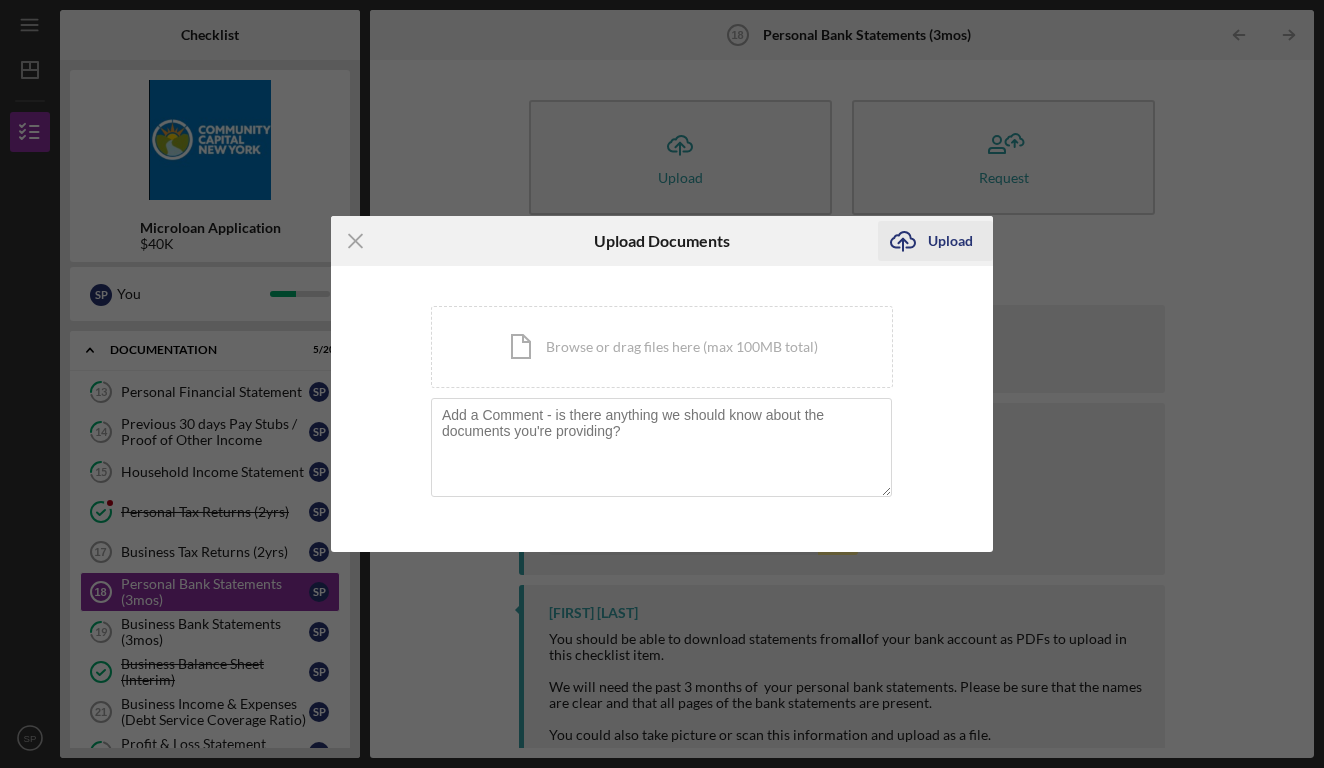 click on "Upload" at bounding box center (950, 241) 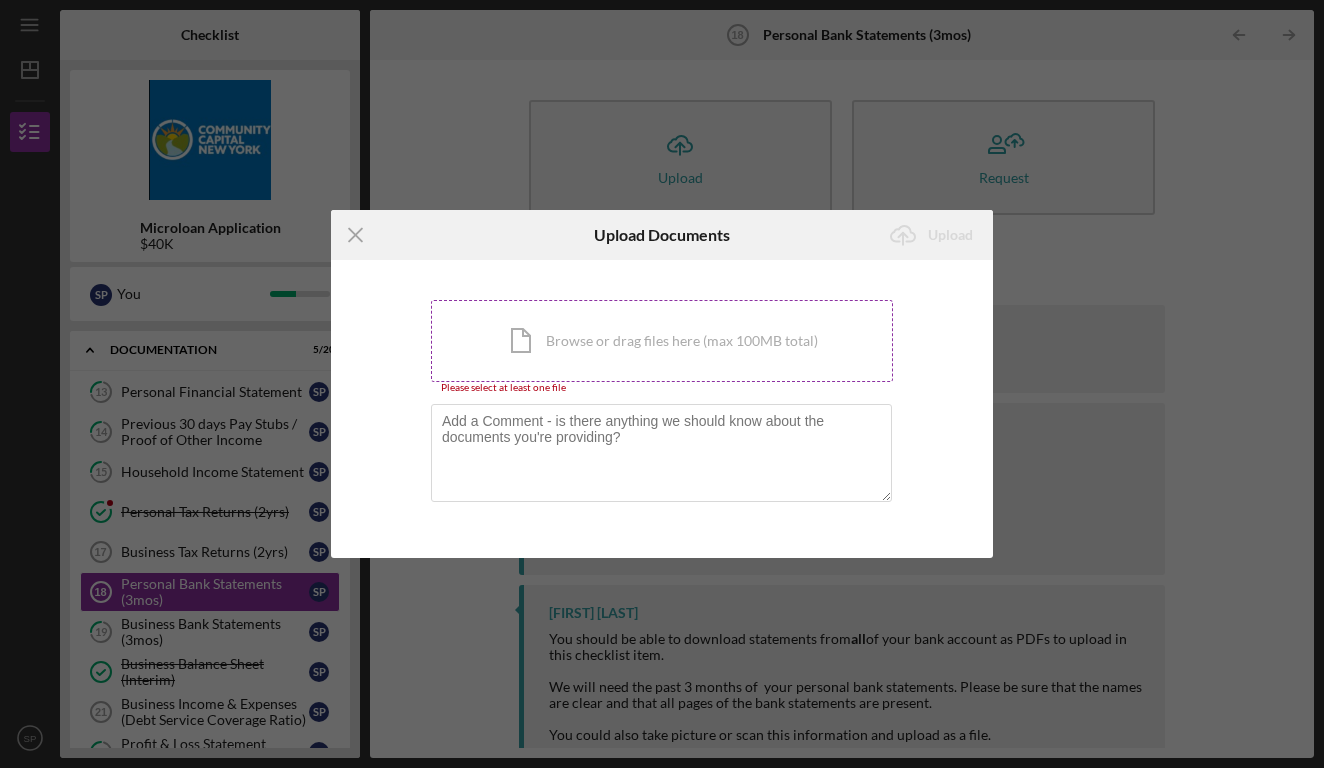 click on "Icon/Document Browse or drag files here (max 100MB total) Tap to choose files or take a photo" at bounding box center [662, 341] 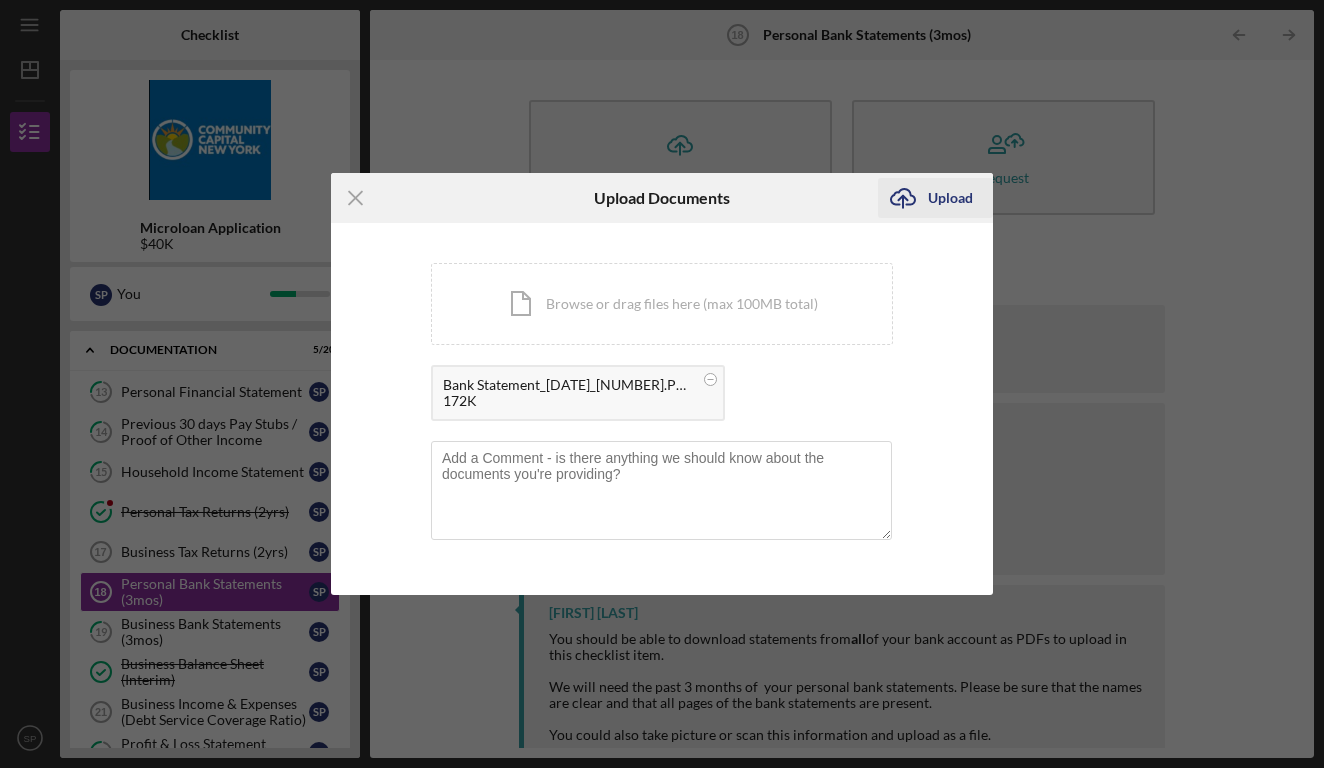 click on "Icon/Upload" 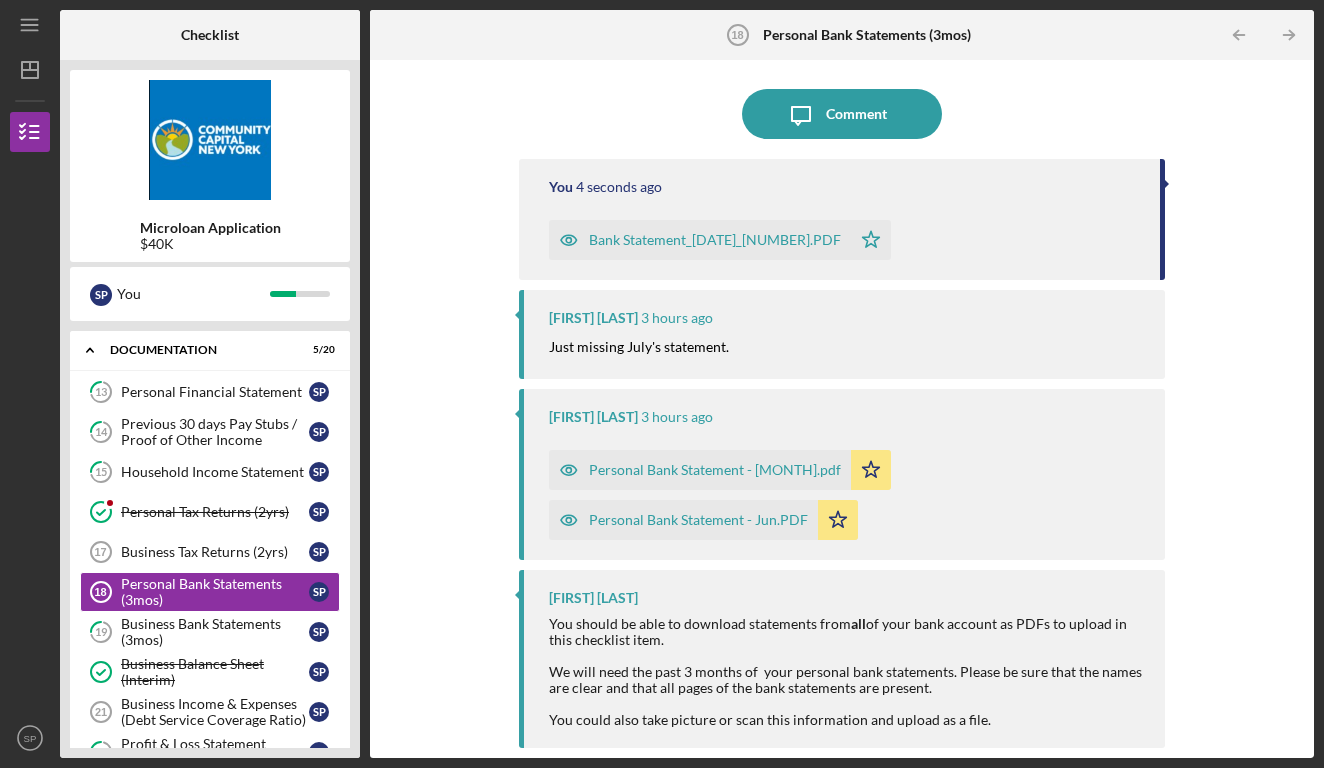 scroll, scrollTop: 145, scrollLeft: 0, axis: vertical 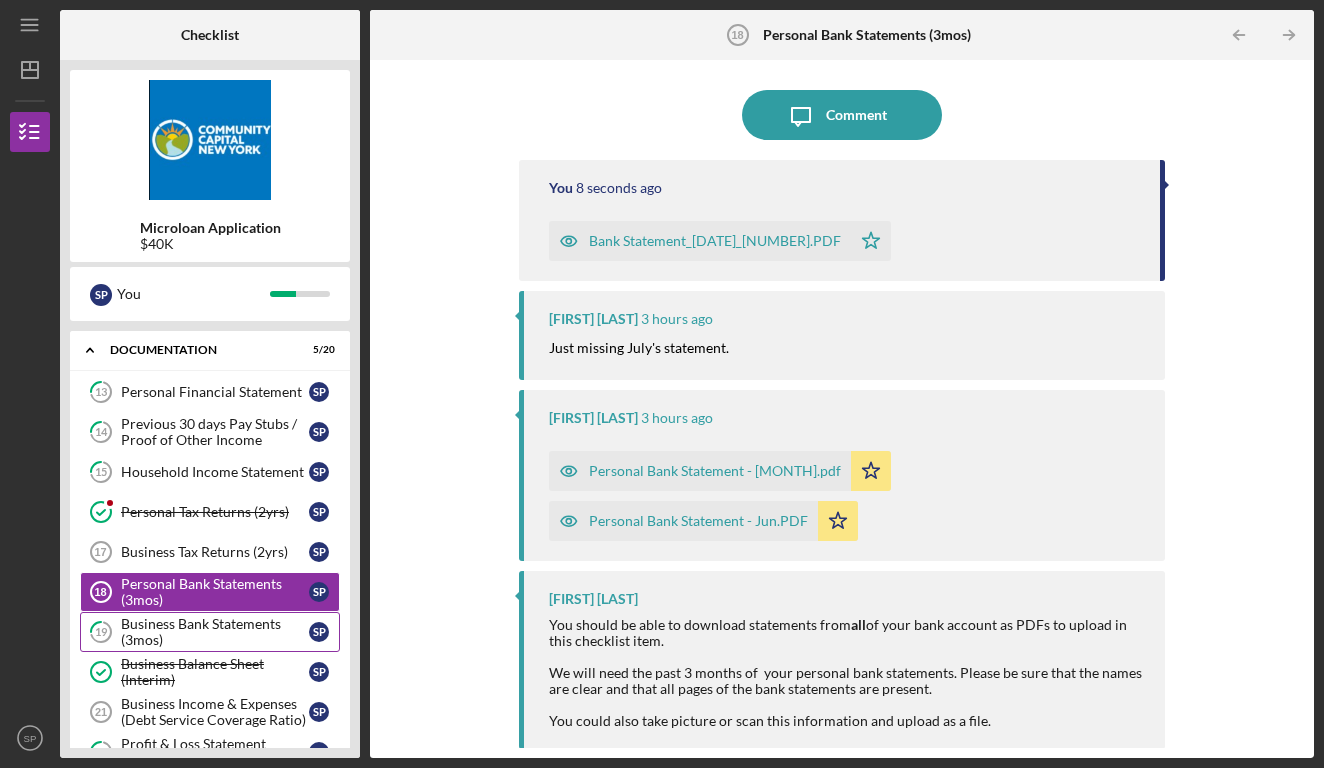 click on "Business Bank Statements (3mos)" at bounding box center [215, 632] 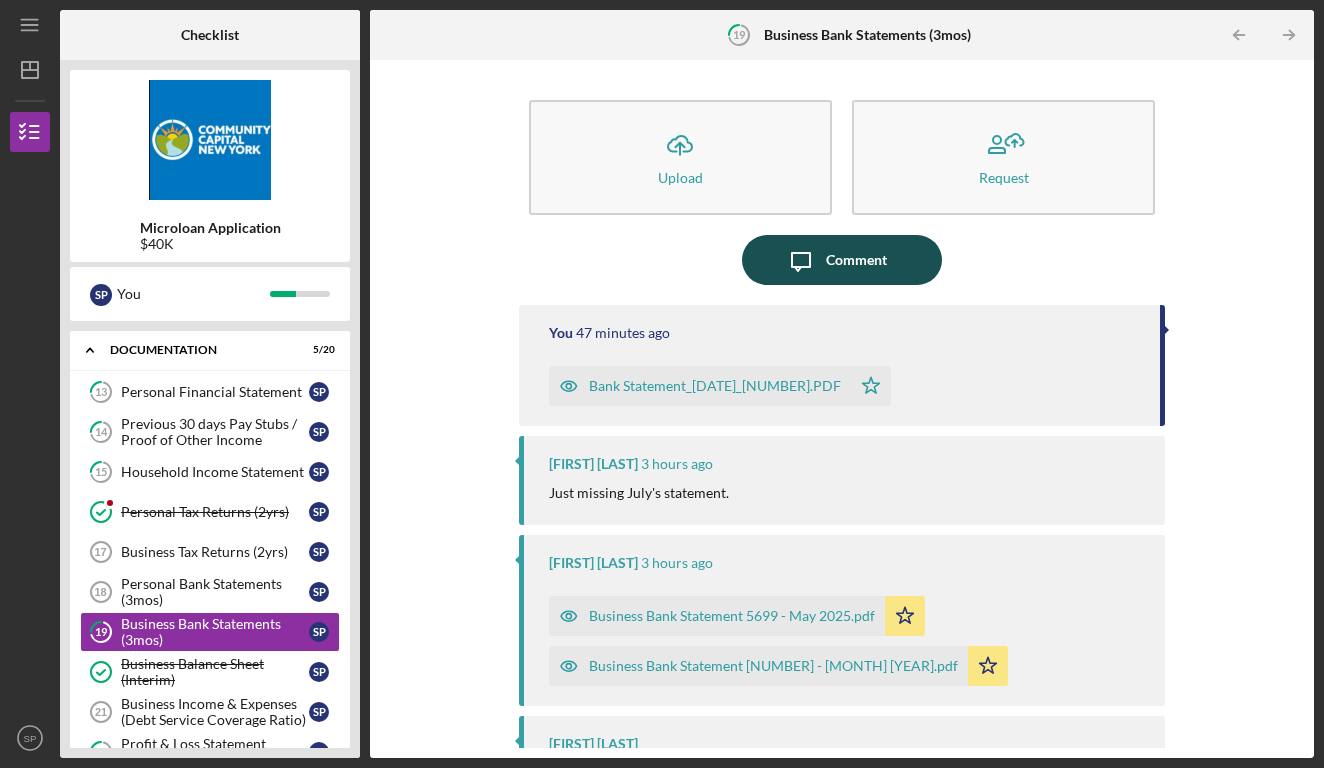 click on "Comment" at bounding box center [856, 260] 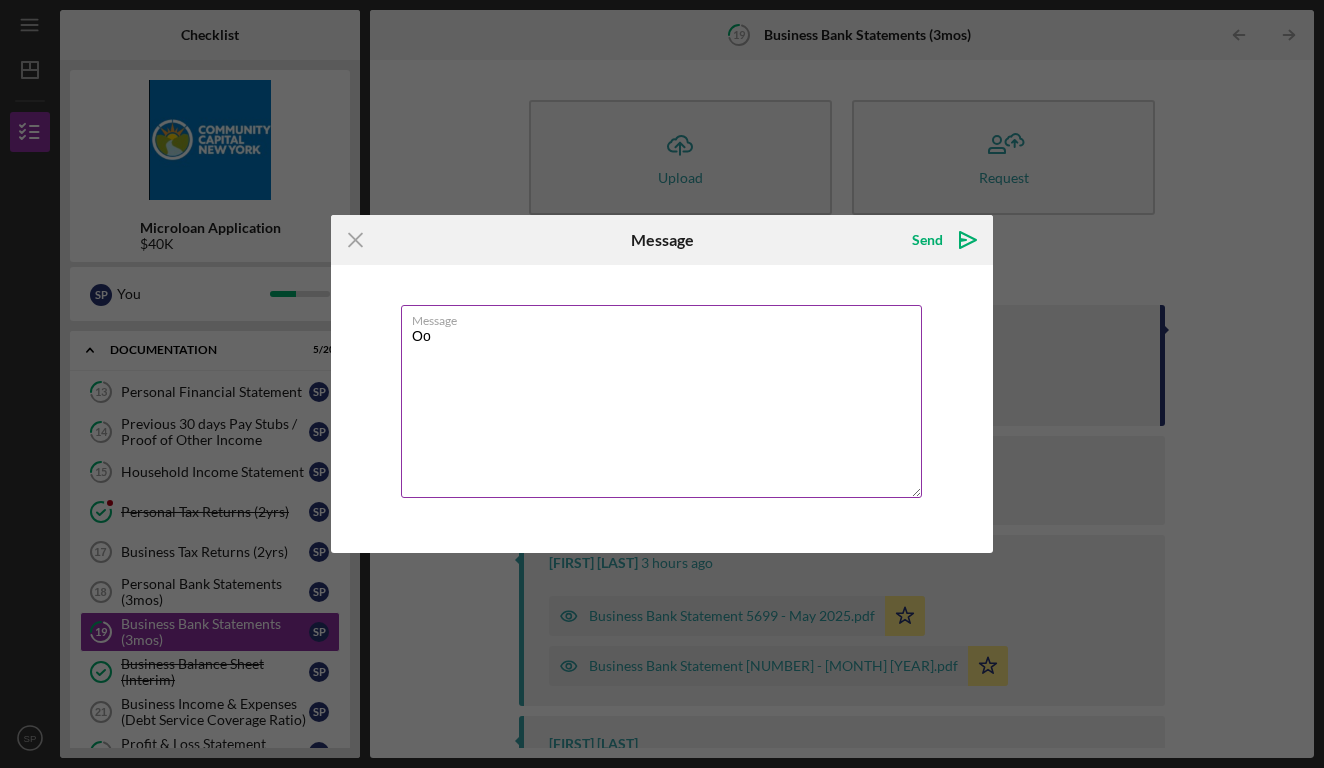 type on "O" 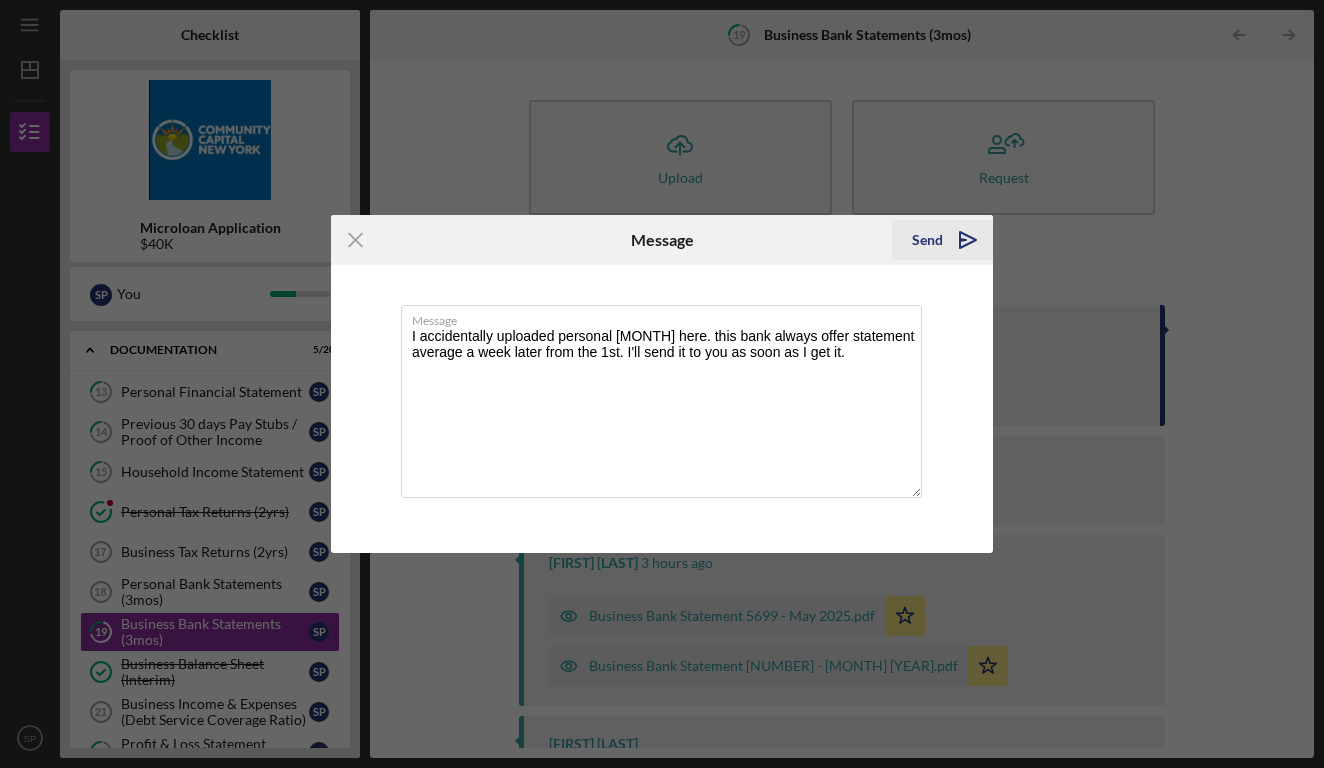 type on "I accidentally uploaded personal [MONTH] here. this bank always offer statement average a week later from the 1st. I'll send it to you as soon as I get it." 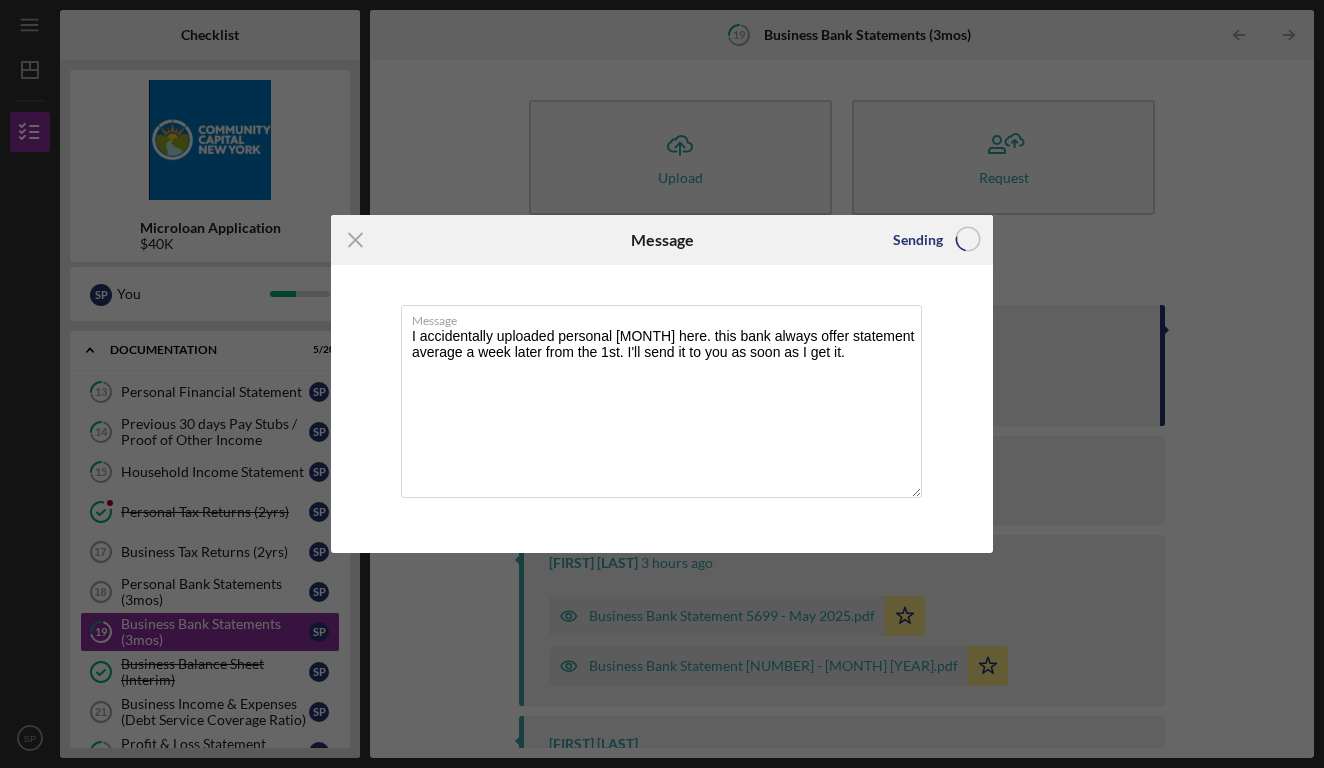 type 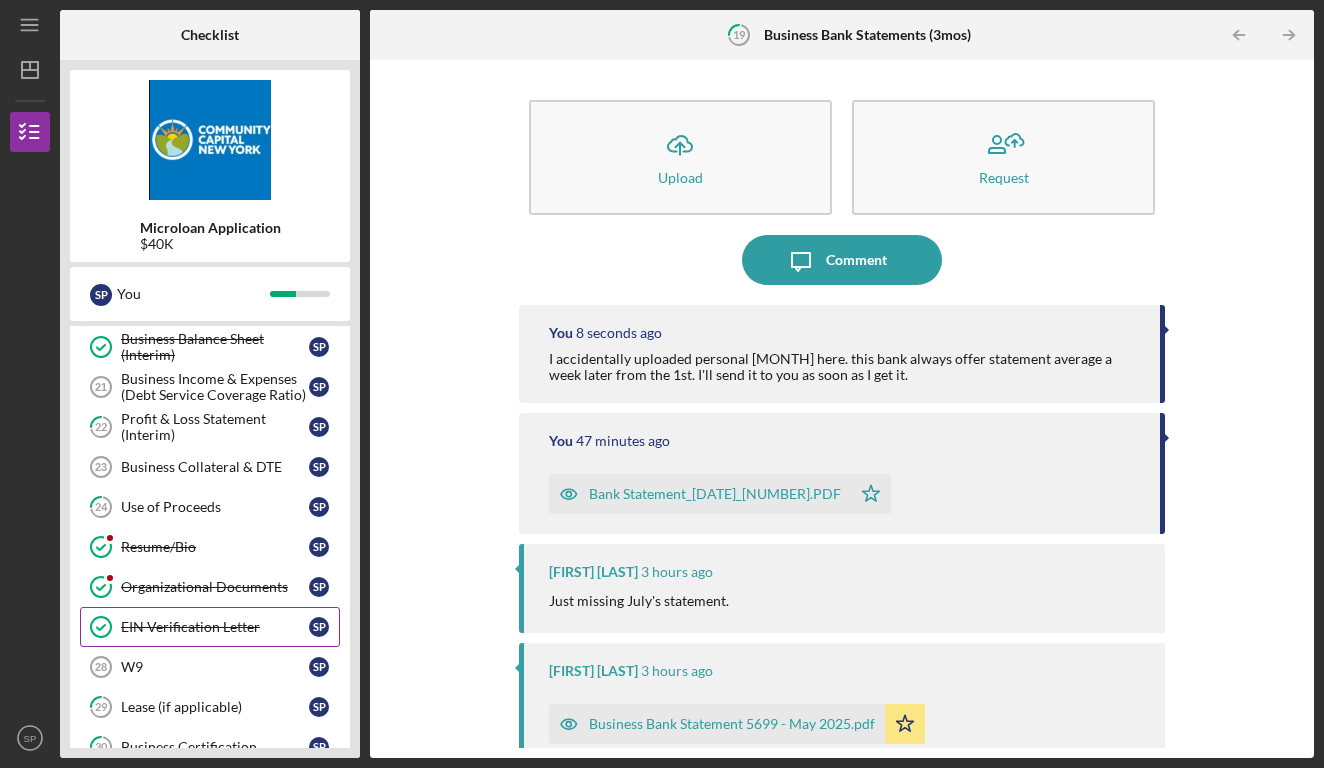 scroll, scrollTop: 665, scrollLeft: 0, axis: vertical 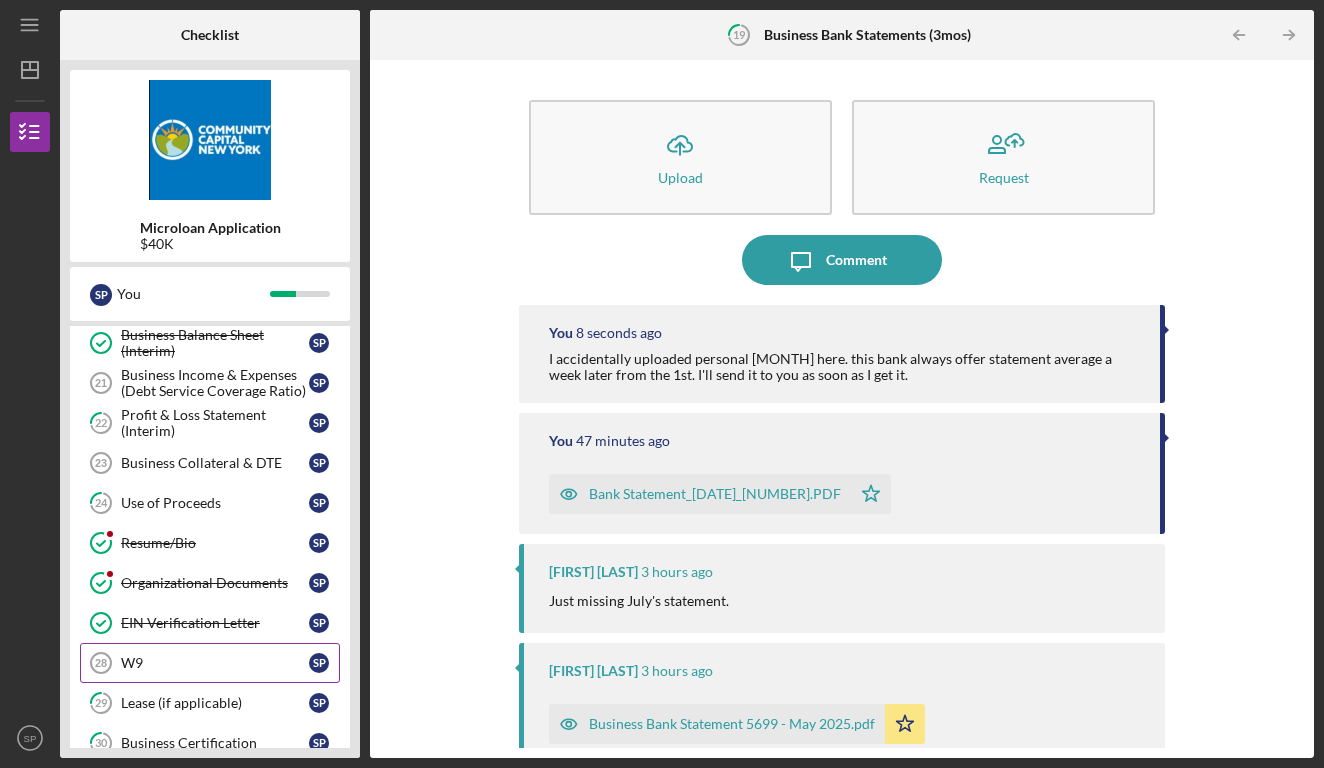 click on "W9" at bounding box center [215, 663] 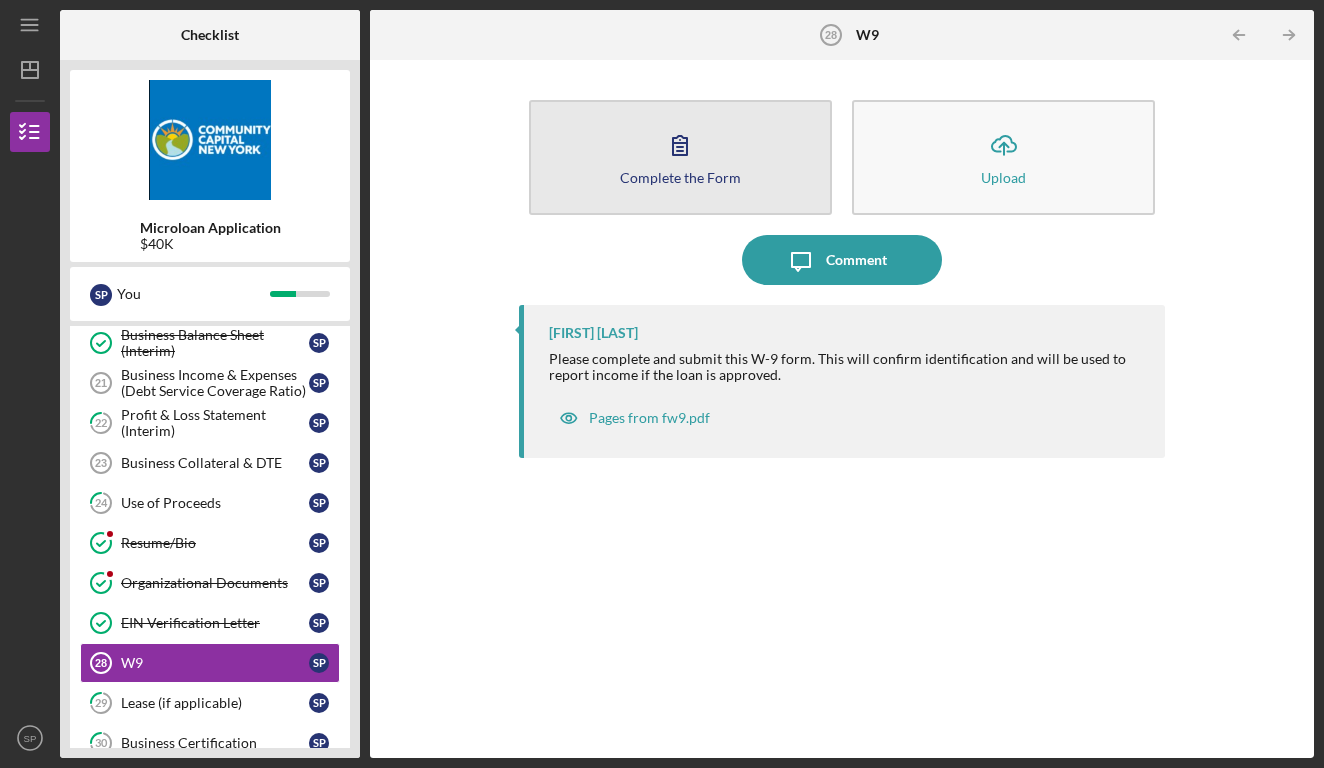 click on "Complete the Form Form" at bounding box center [680, 157] 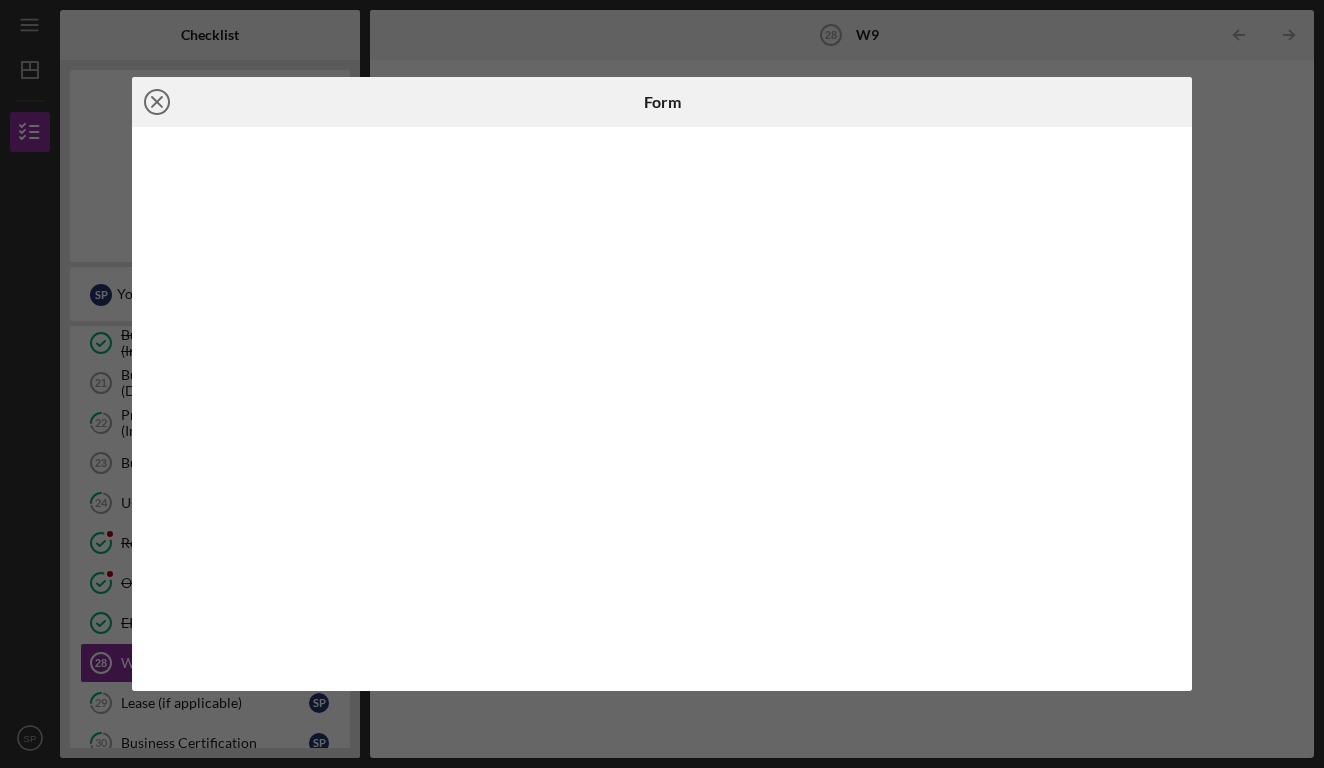 click on "Icon/Close" 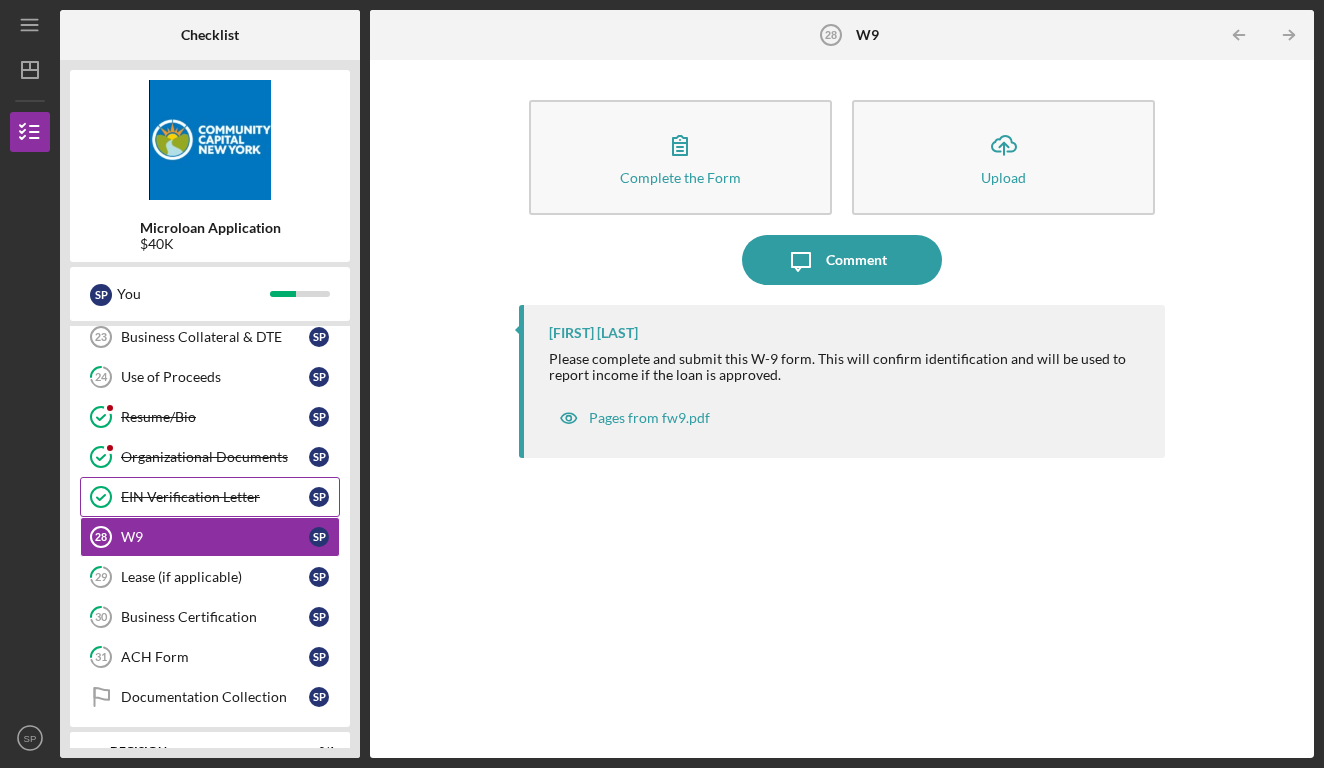 scroll, scrollTop: 636, scrollLeft: 0, axis: vertical 